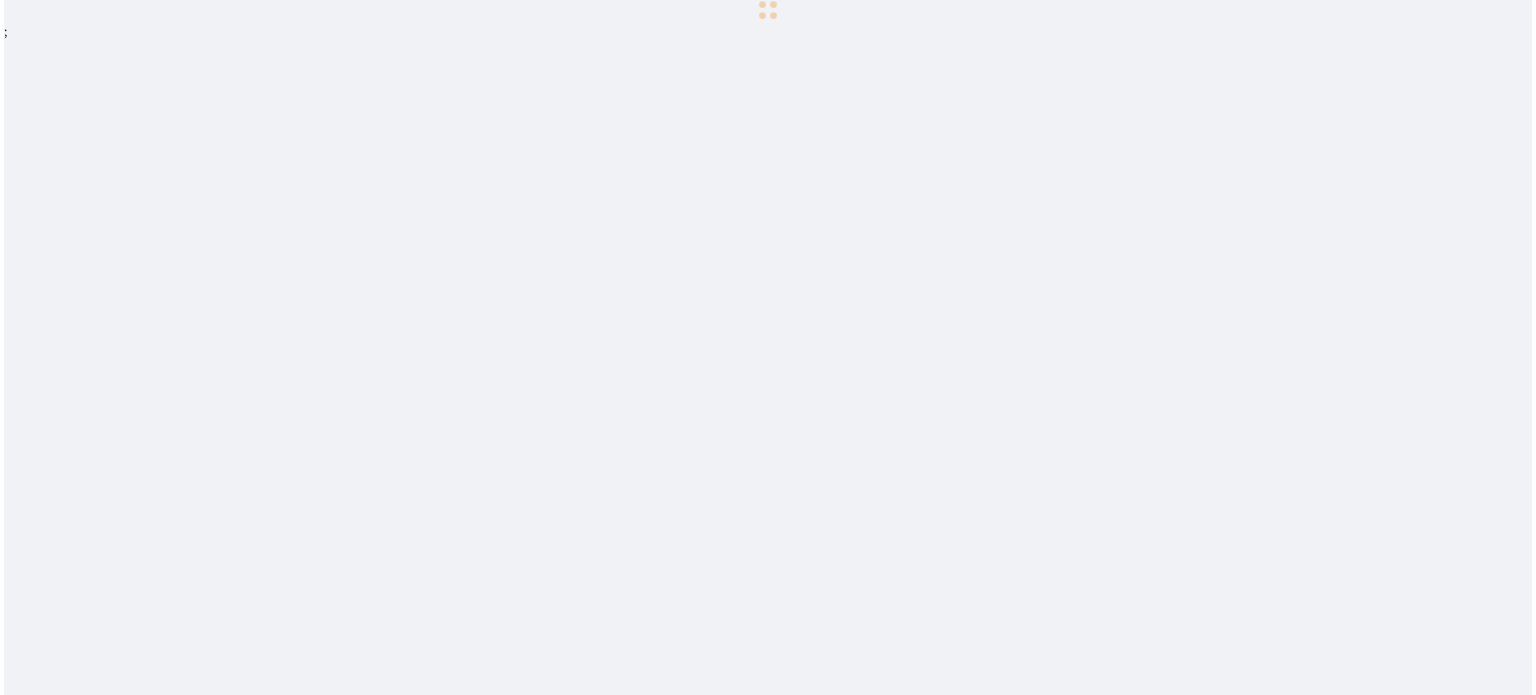 scroll, scrollTop: 0, scrollLeft: 0, axis: both 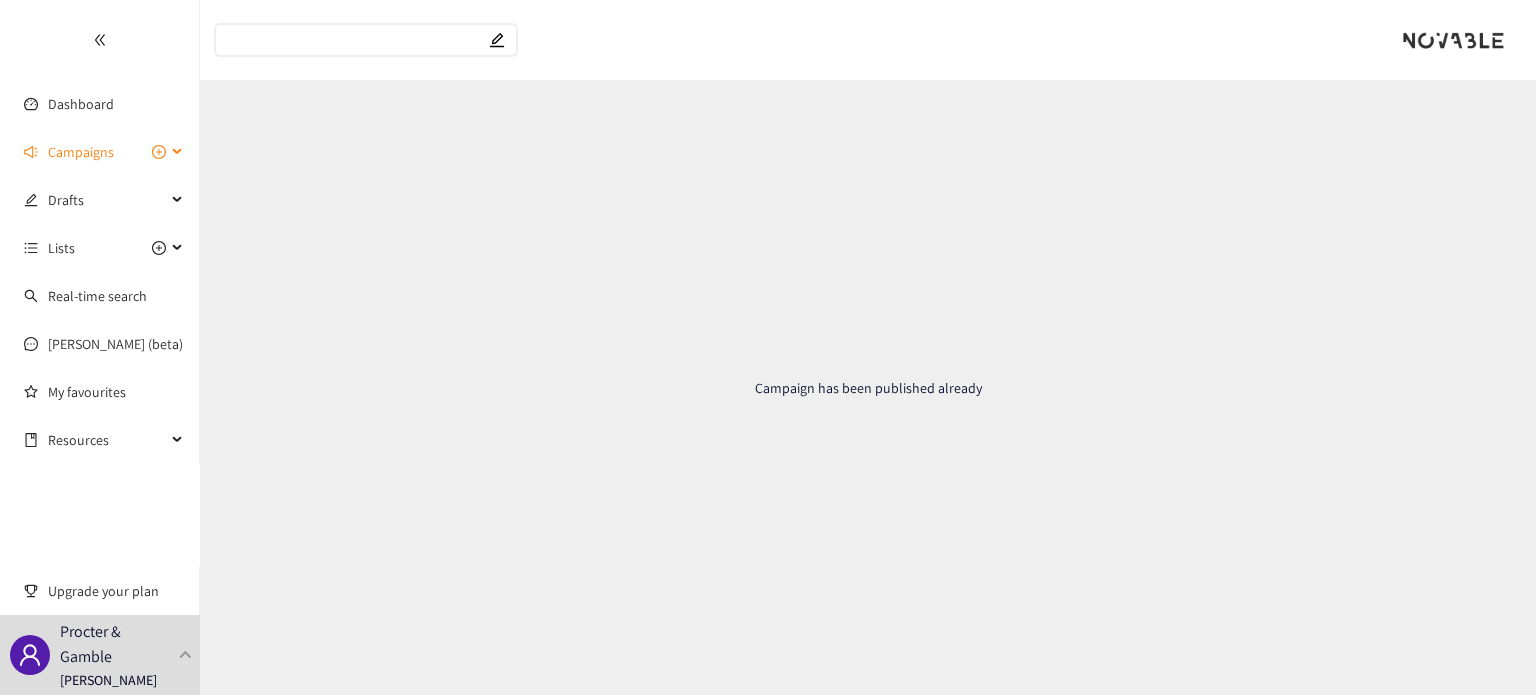 click 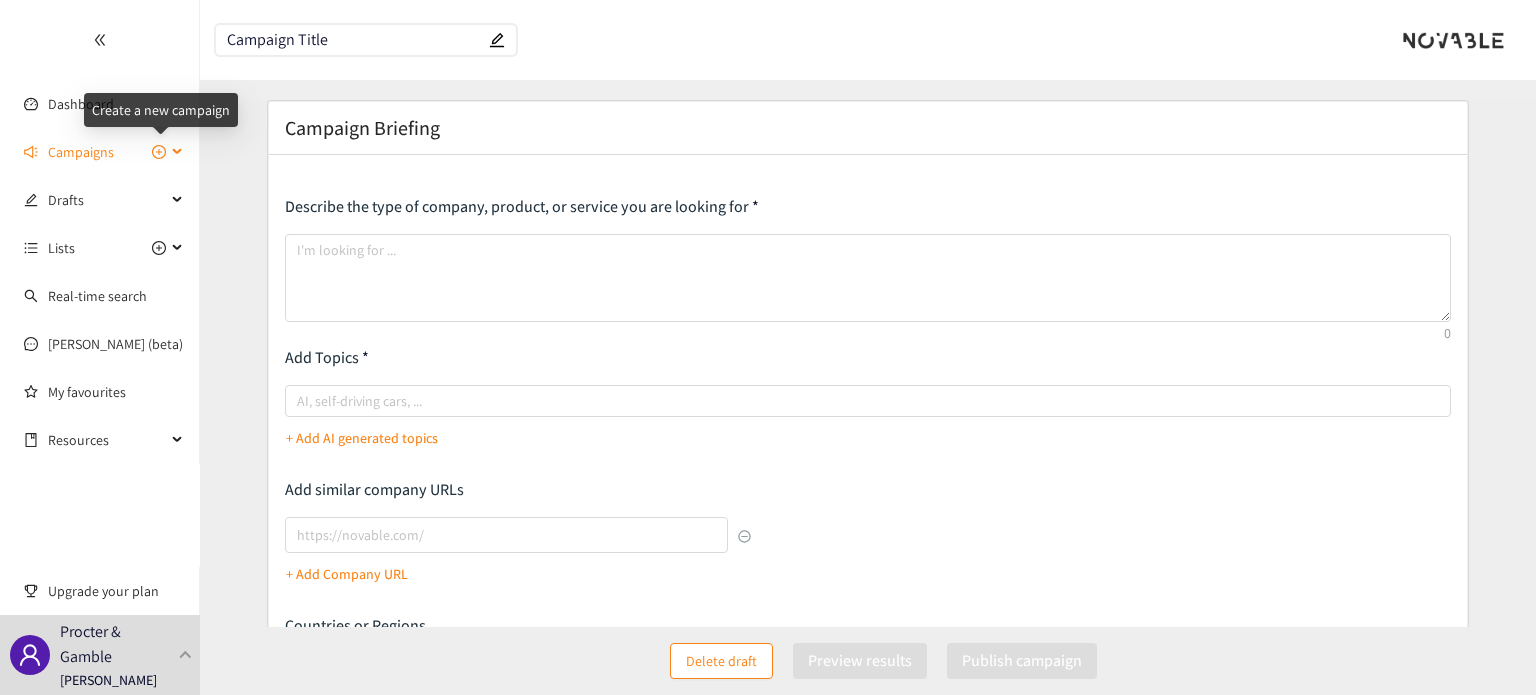 type on "Campaign Title" 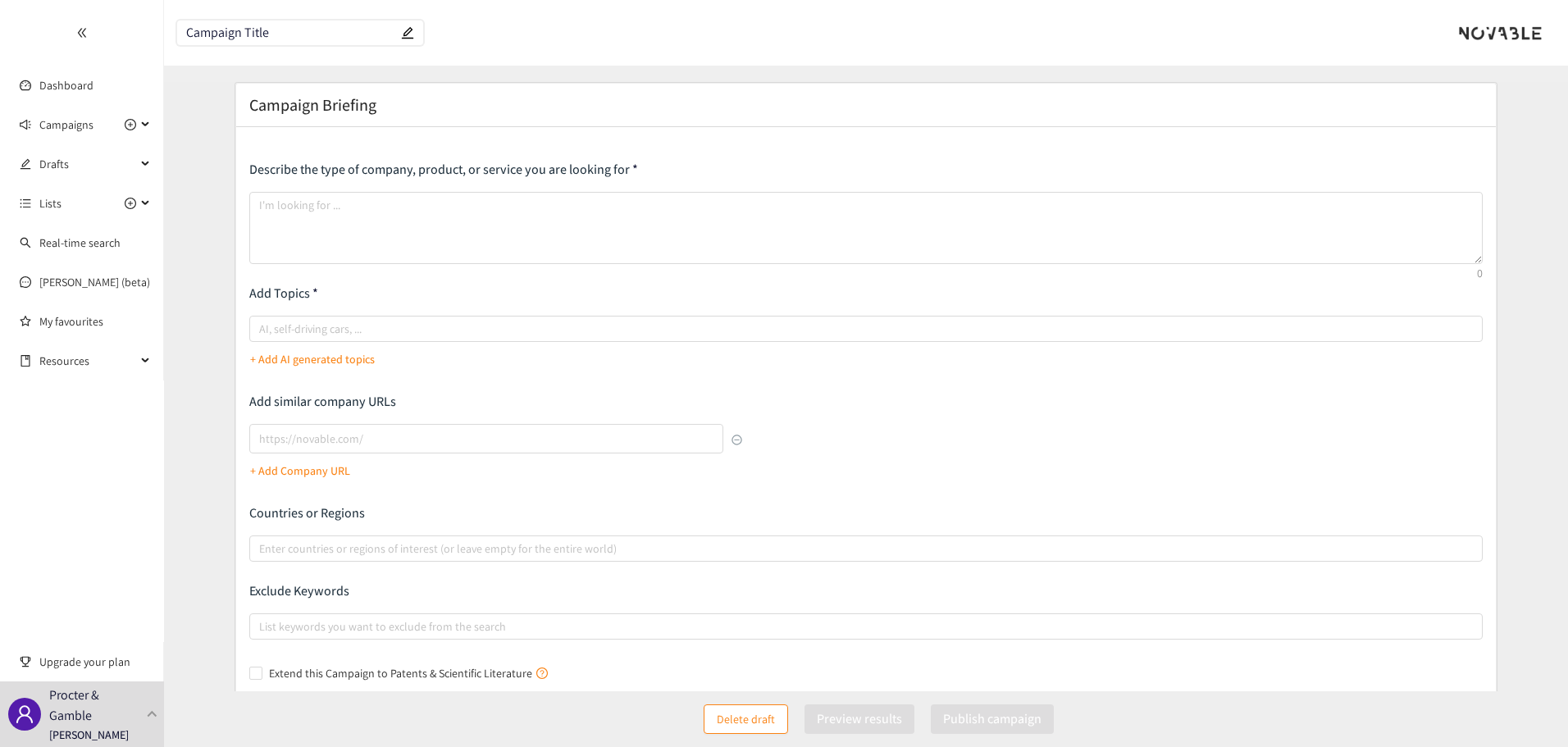 click on "Campaign Title" at bounding box center [292, 33] 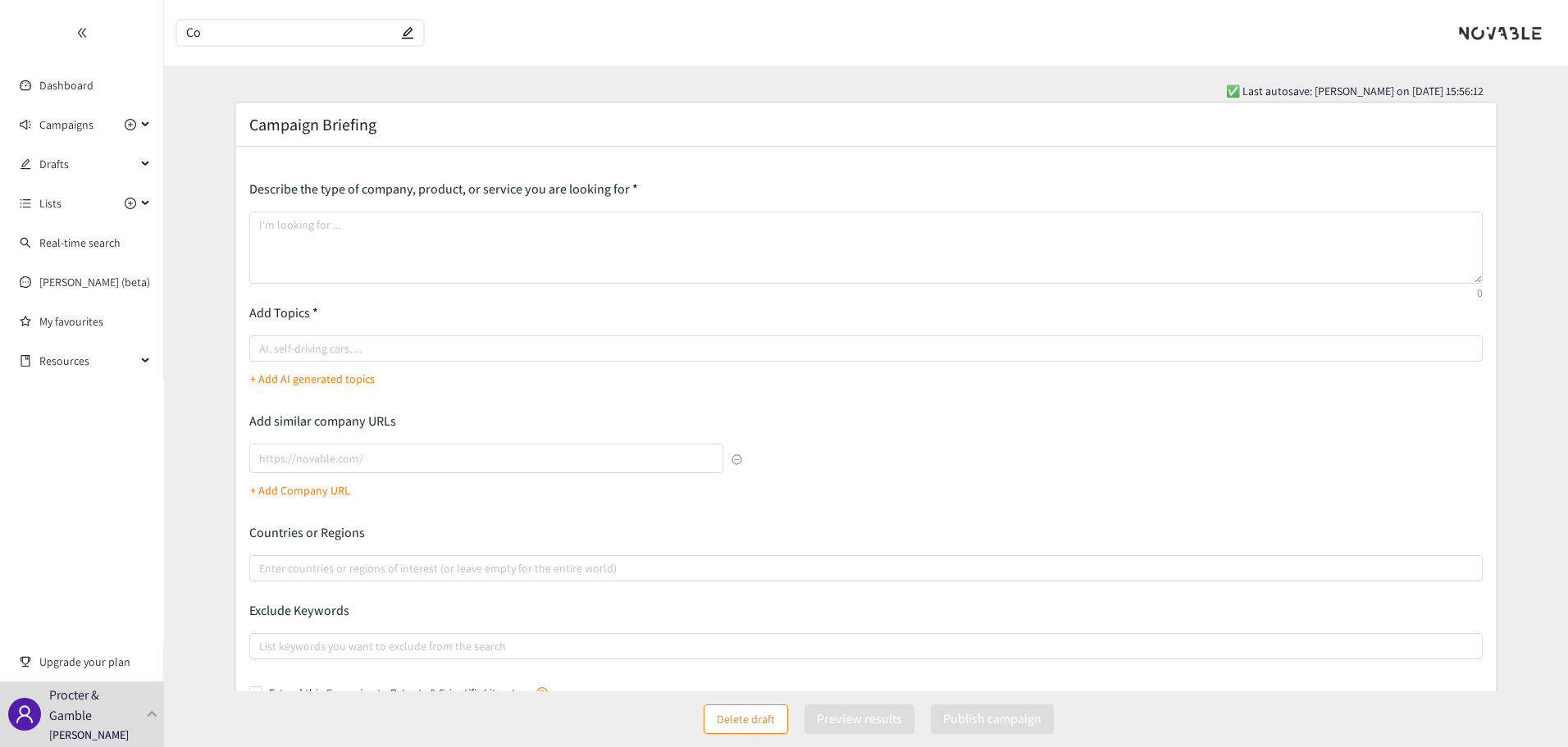 type on "C" 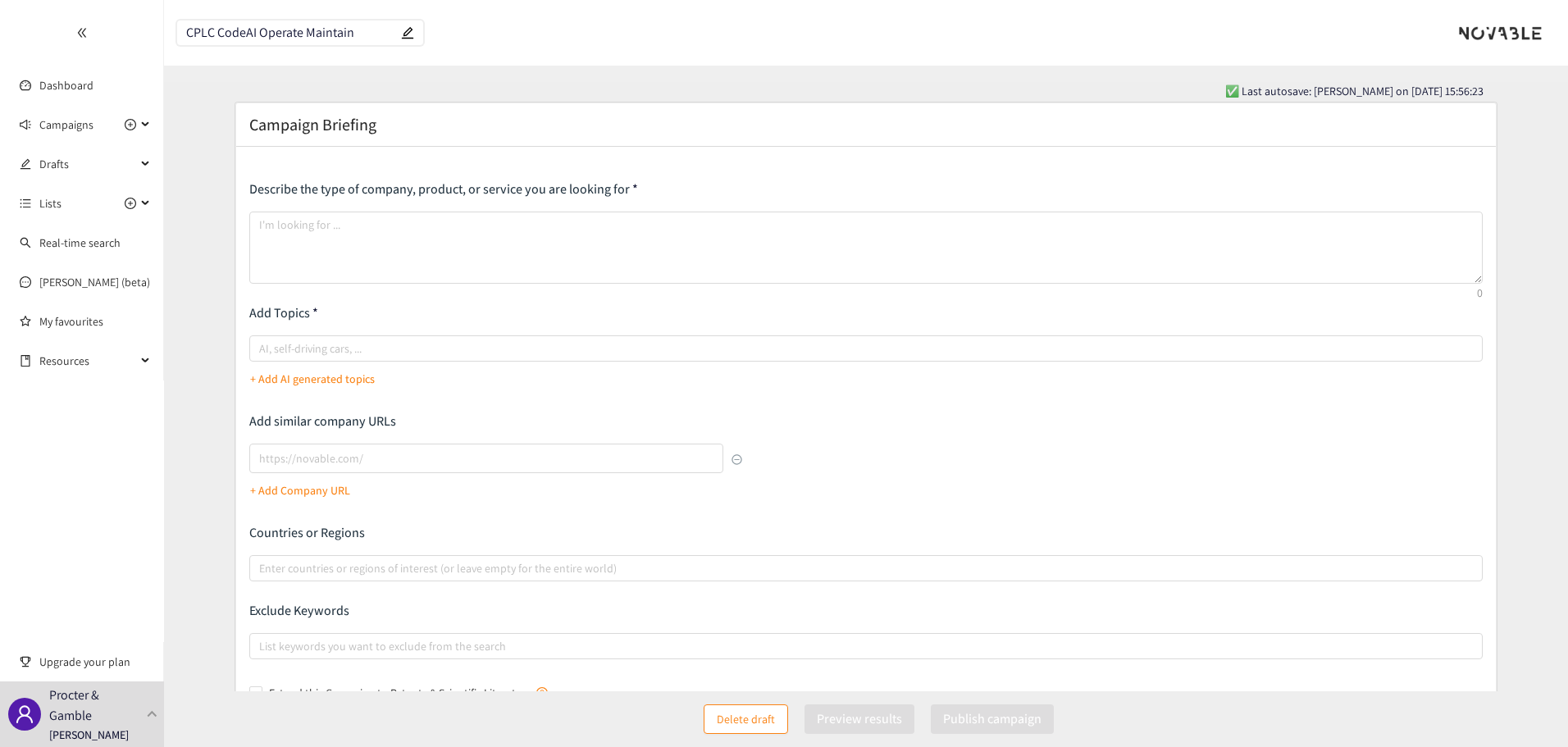 click on "CPLC CodeAI Operate Maintain" at bounding box center (292, 33) 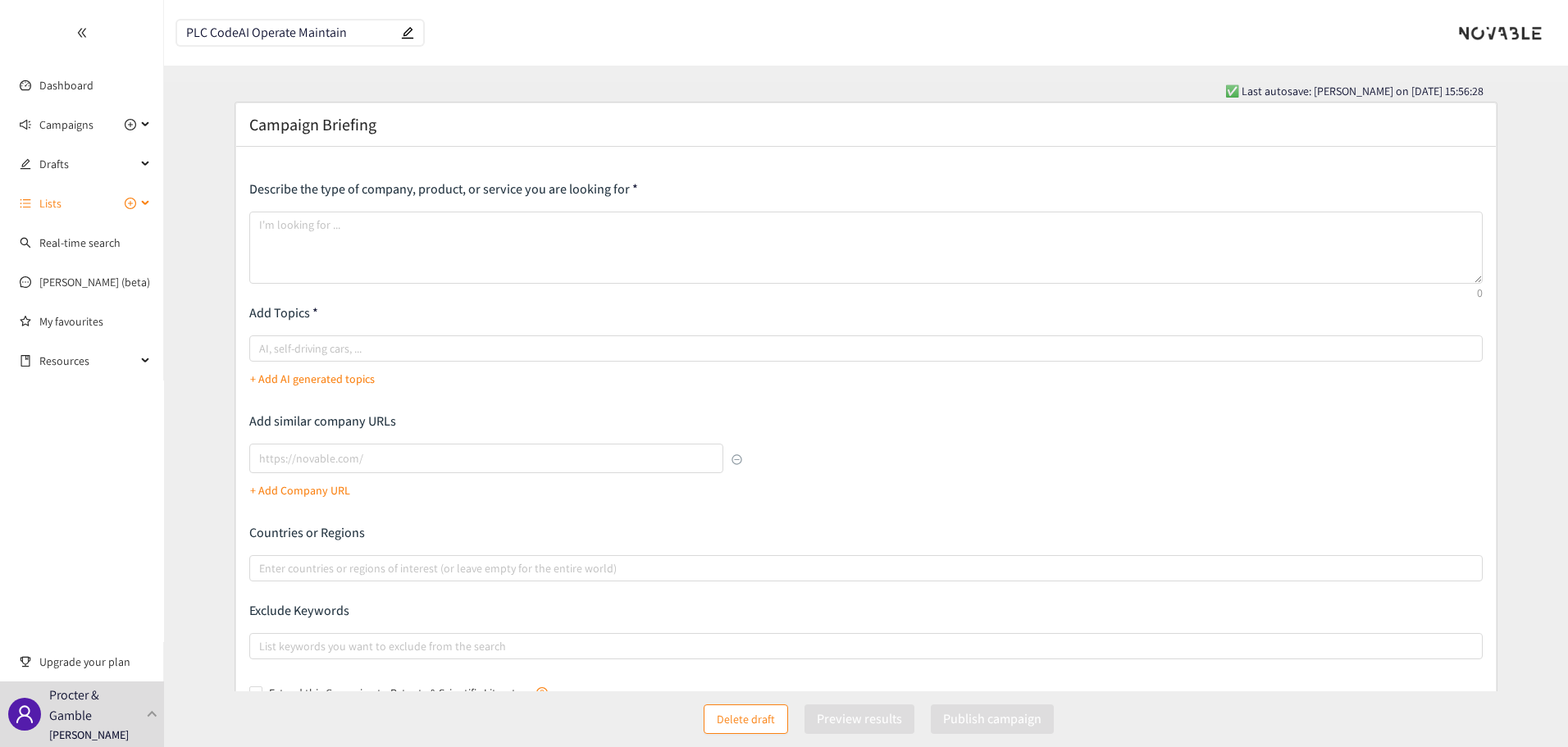 type on "PLC CodeAI Operate Maintain" 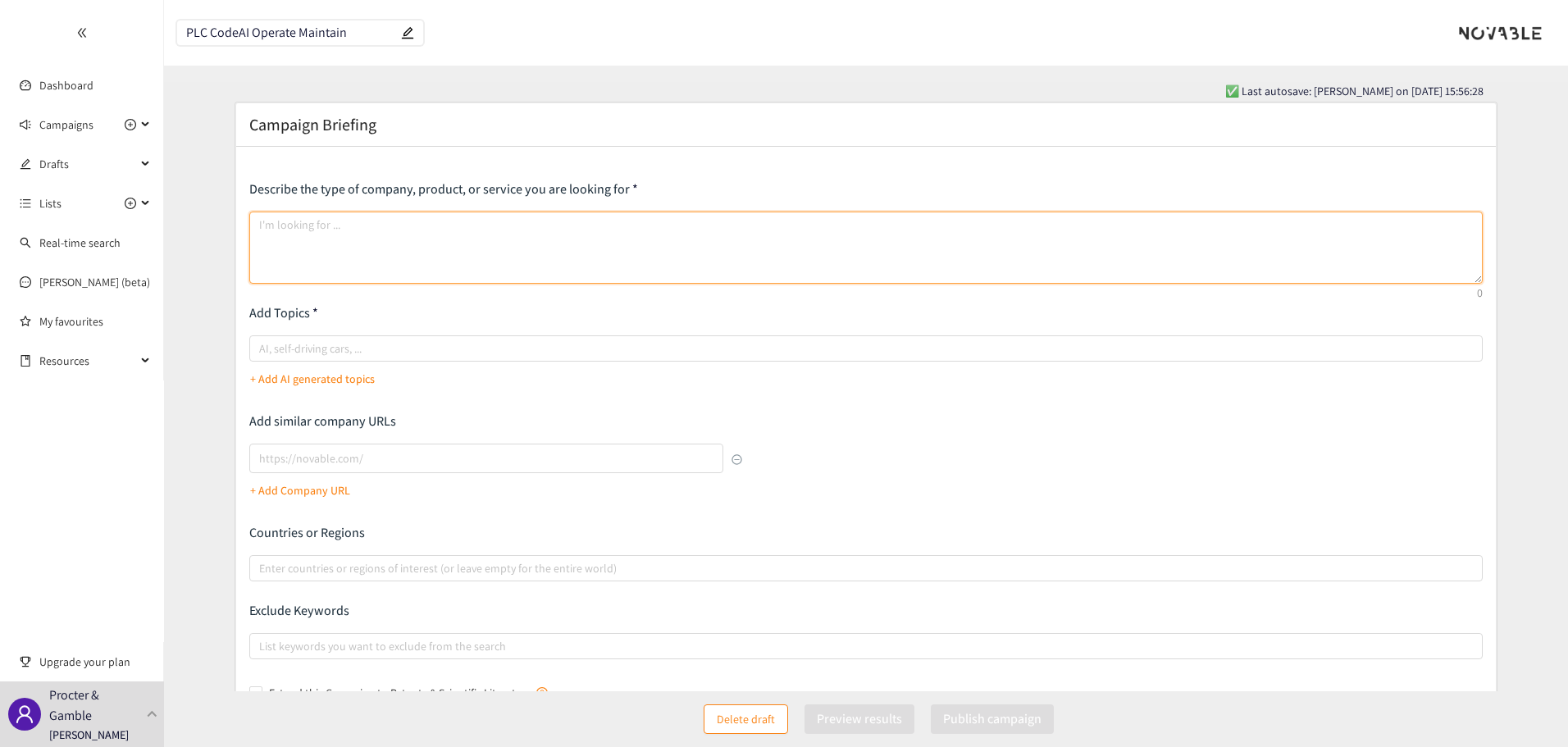 click at bounding box center [866, 248] 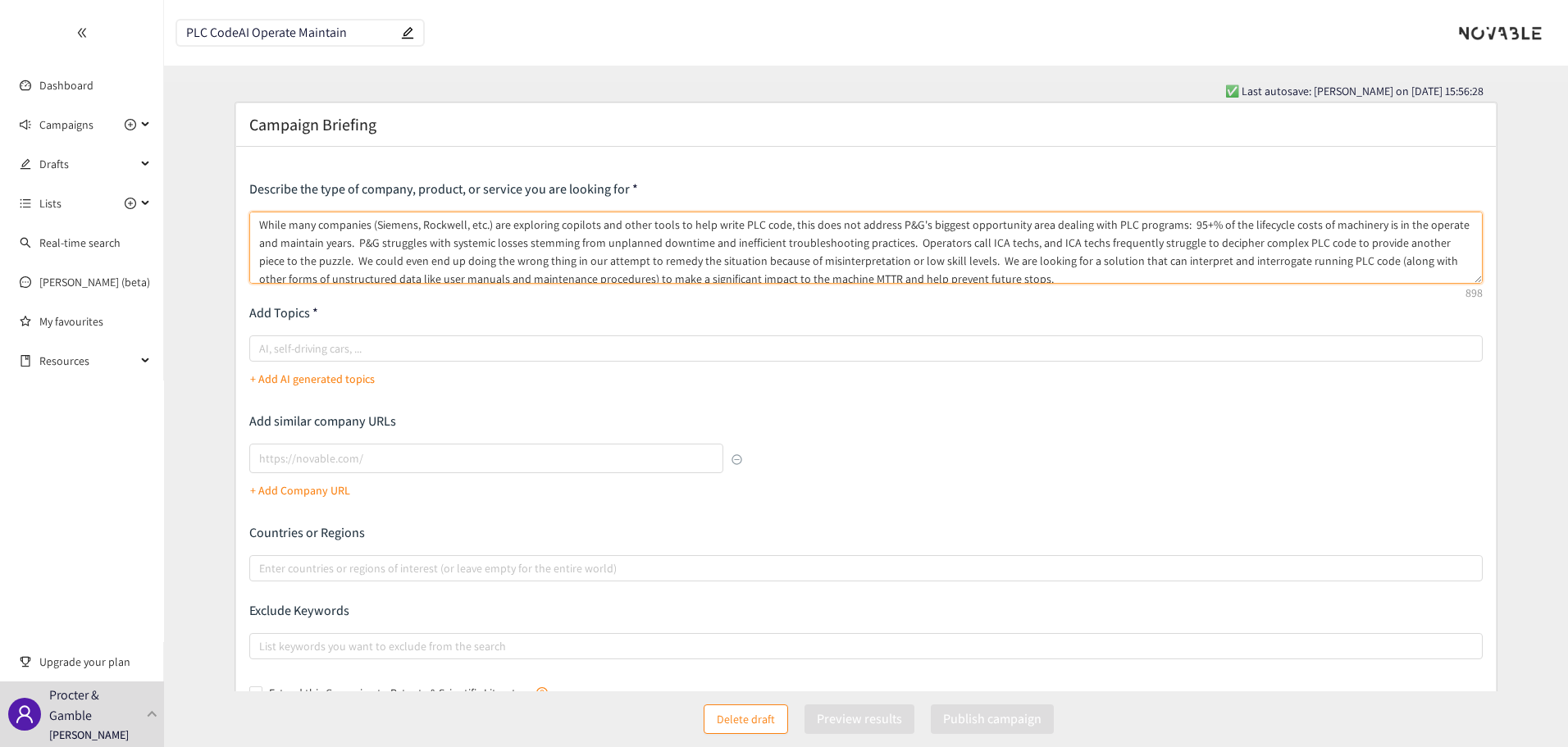 scroll, scrollTop: 3, scrollLeft: 0, axis: vertical 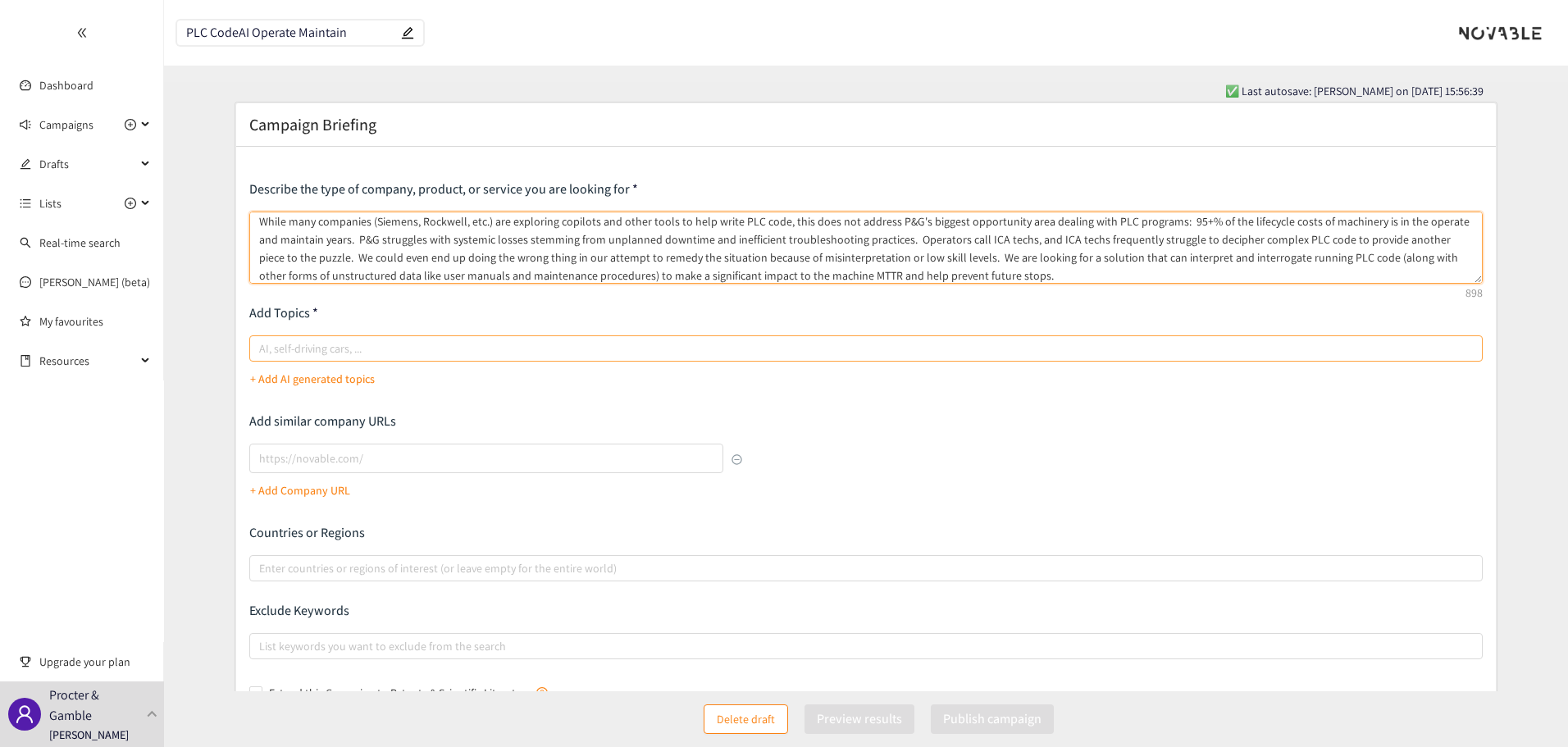 click at bounding box center (858, 348) 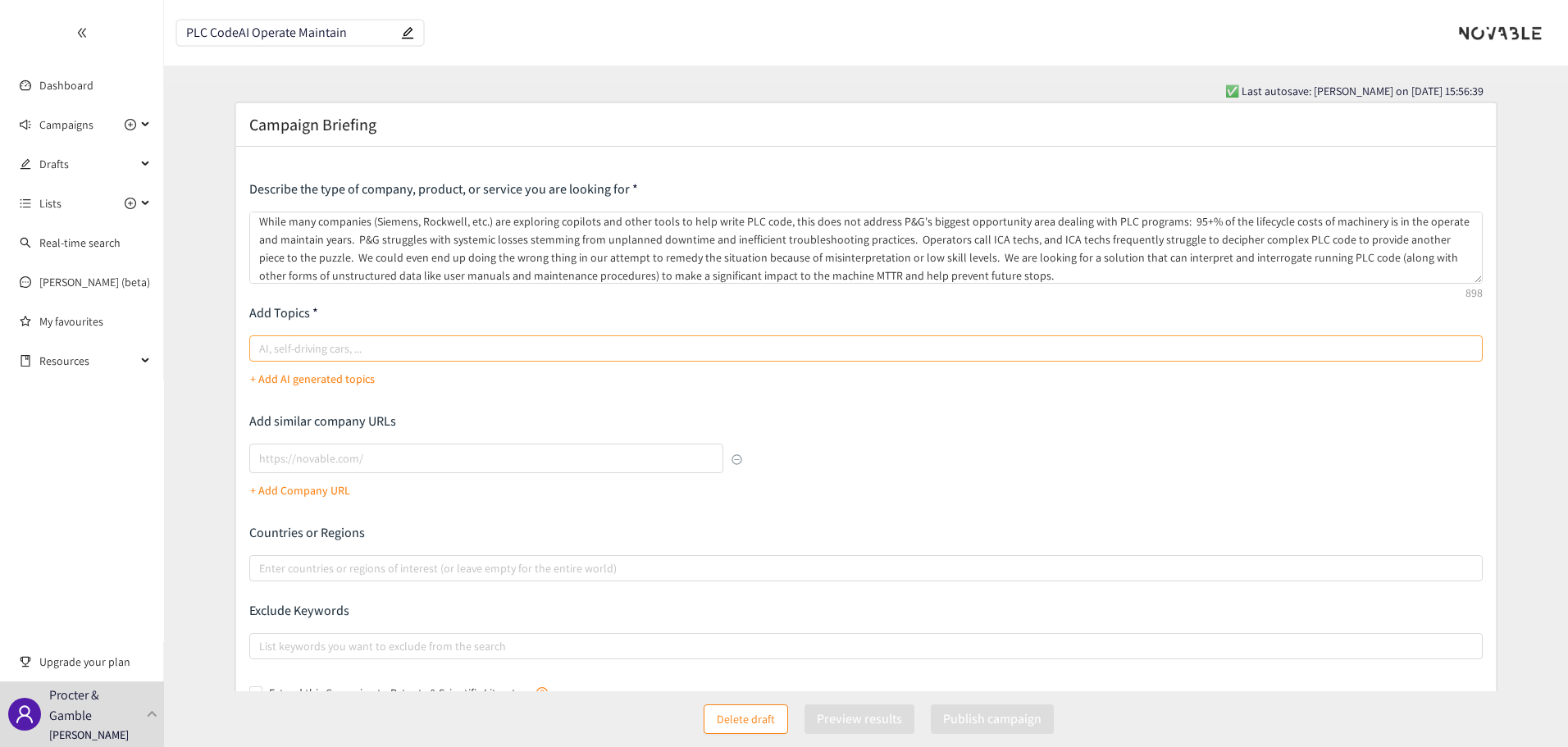click on "AI, self-driving cars, ..." at bounding box center (261, 348) 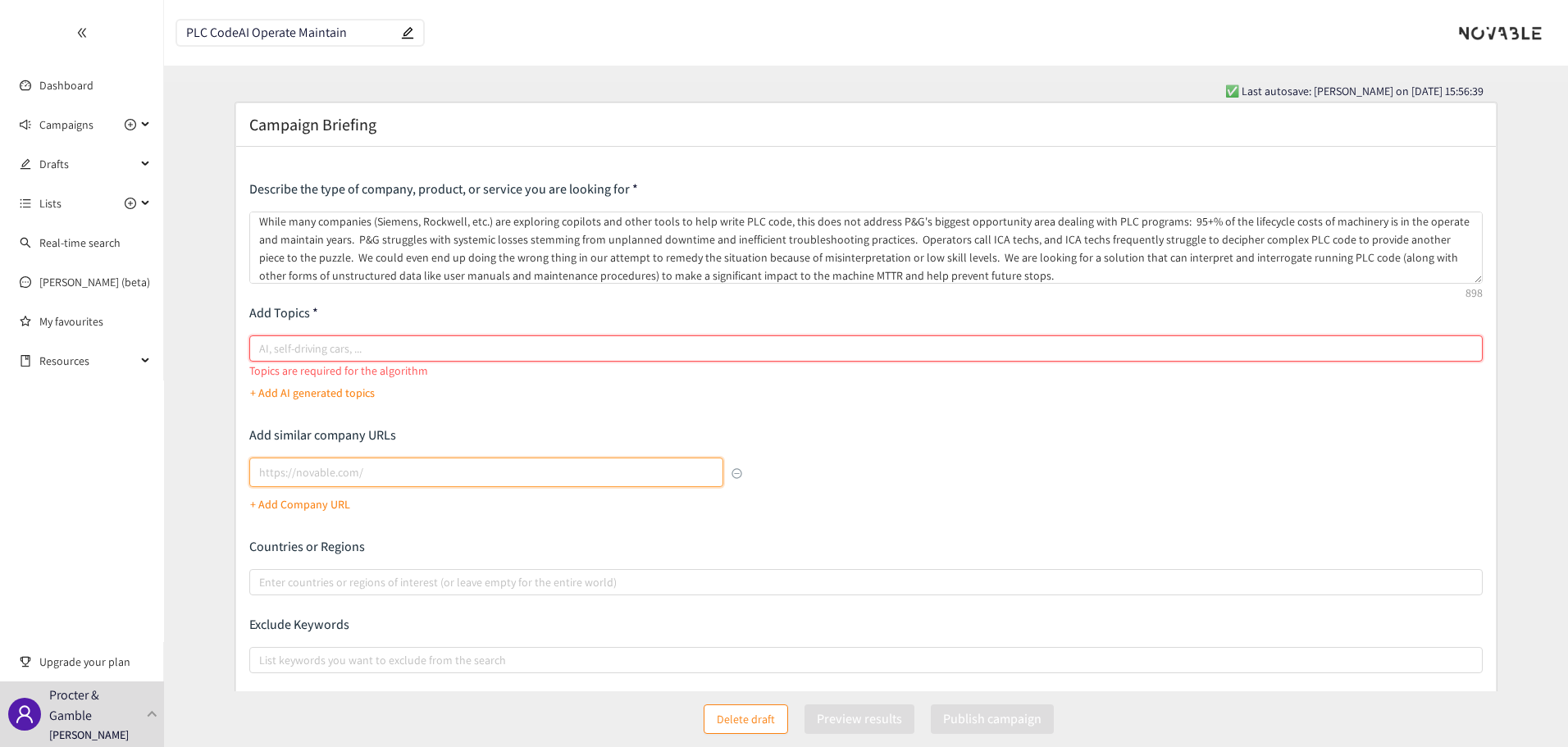 click at bounding box center (486, 472) 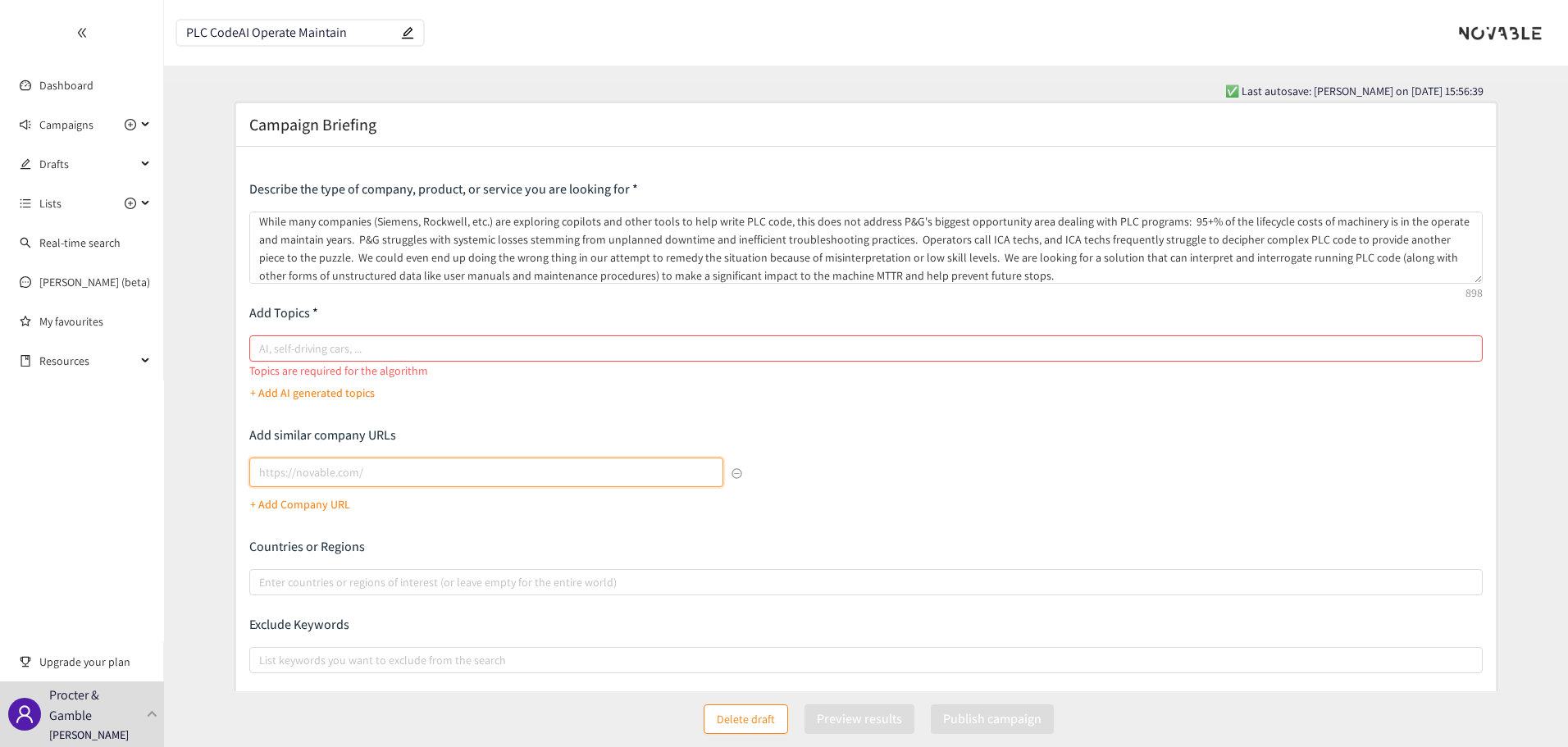 paste on "[URL][DOMAIN_NAME]" 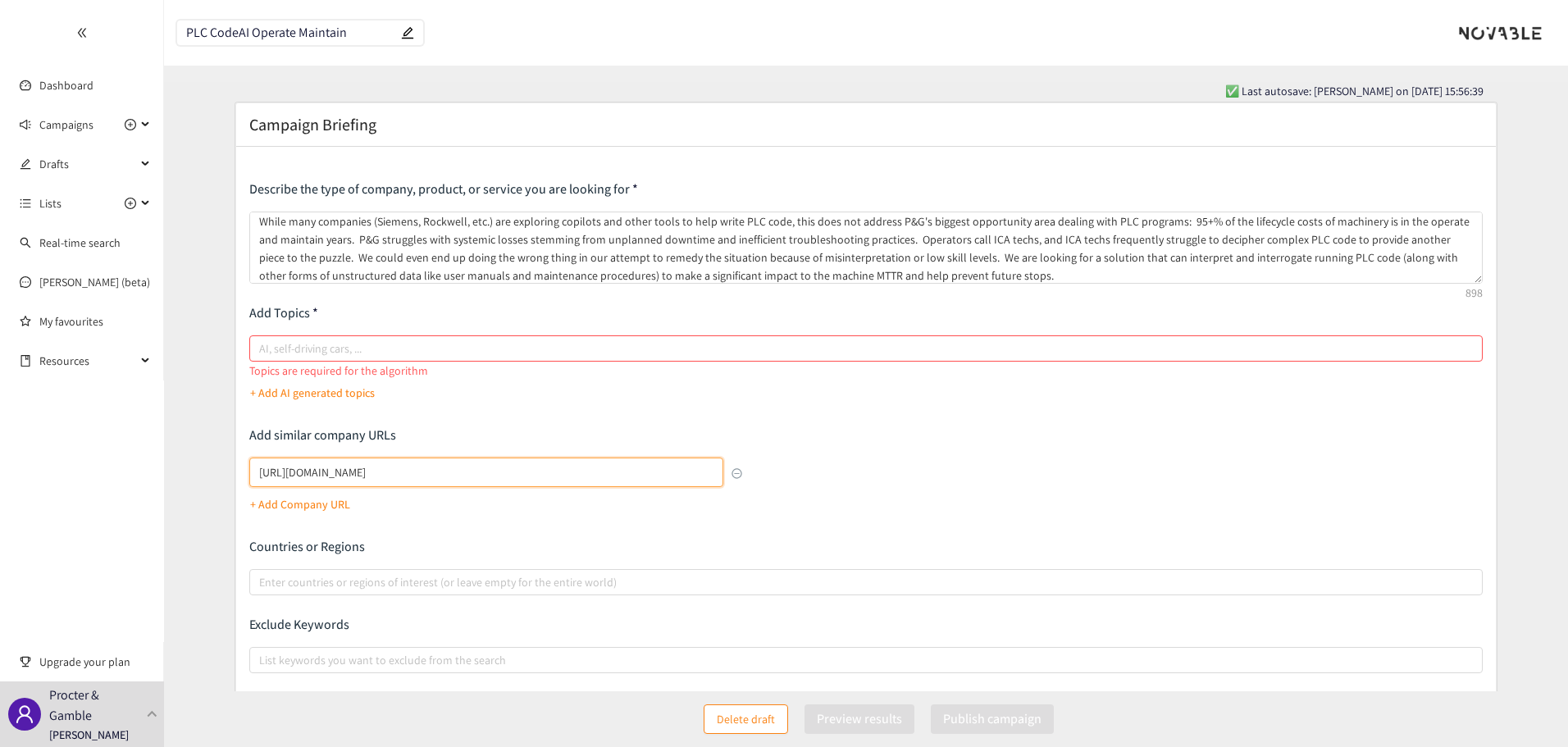 scroll, scrollTop: 0, scrollLeft: 290, axis: horizontal 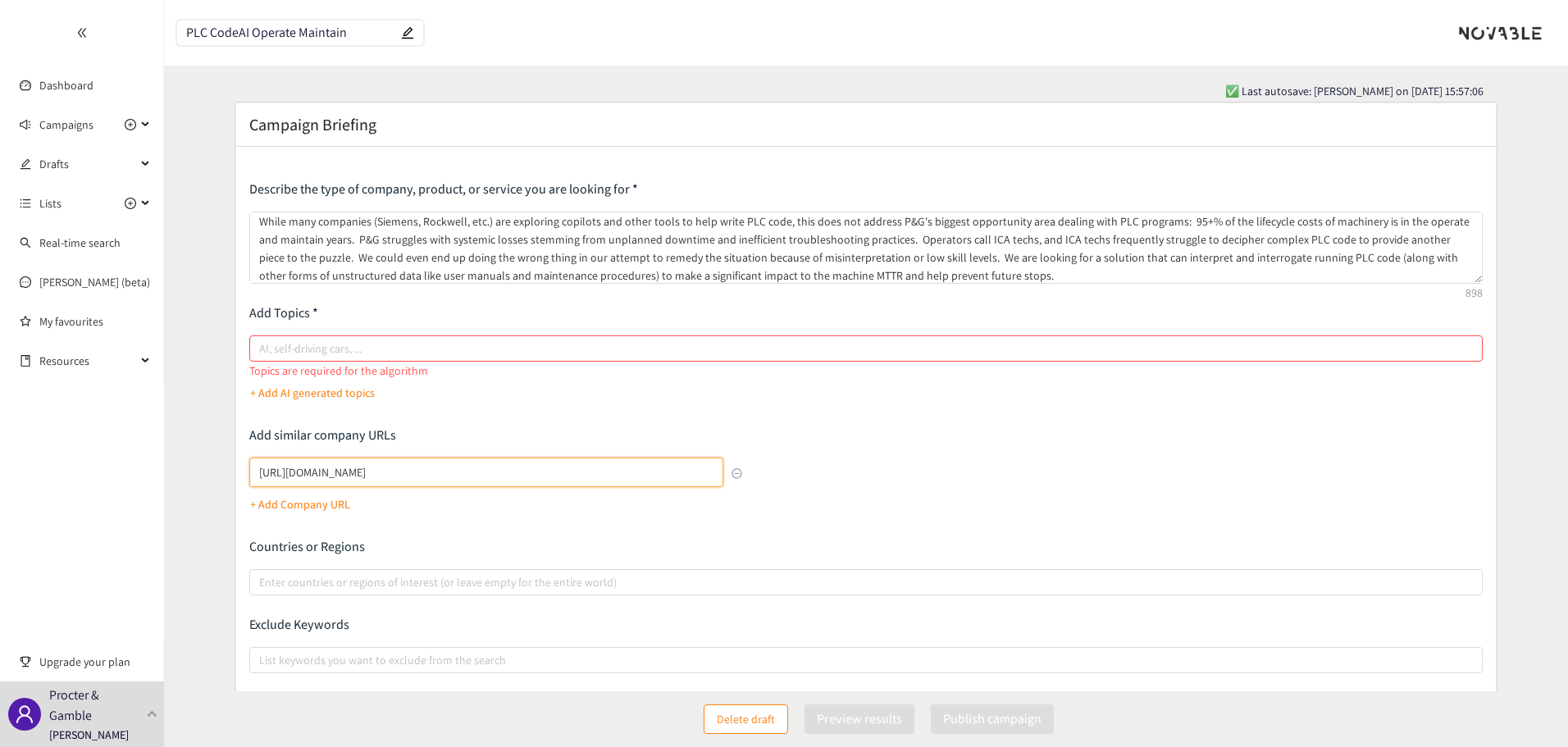 type on "[URL][DOMAIN_NAME]" 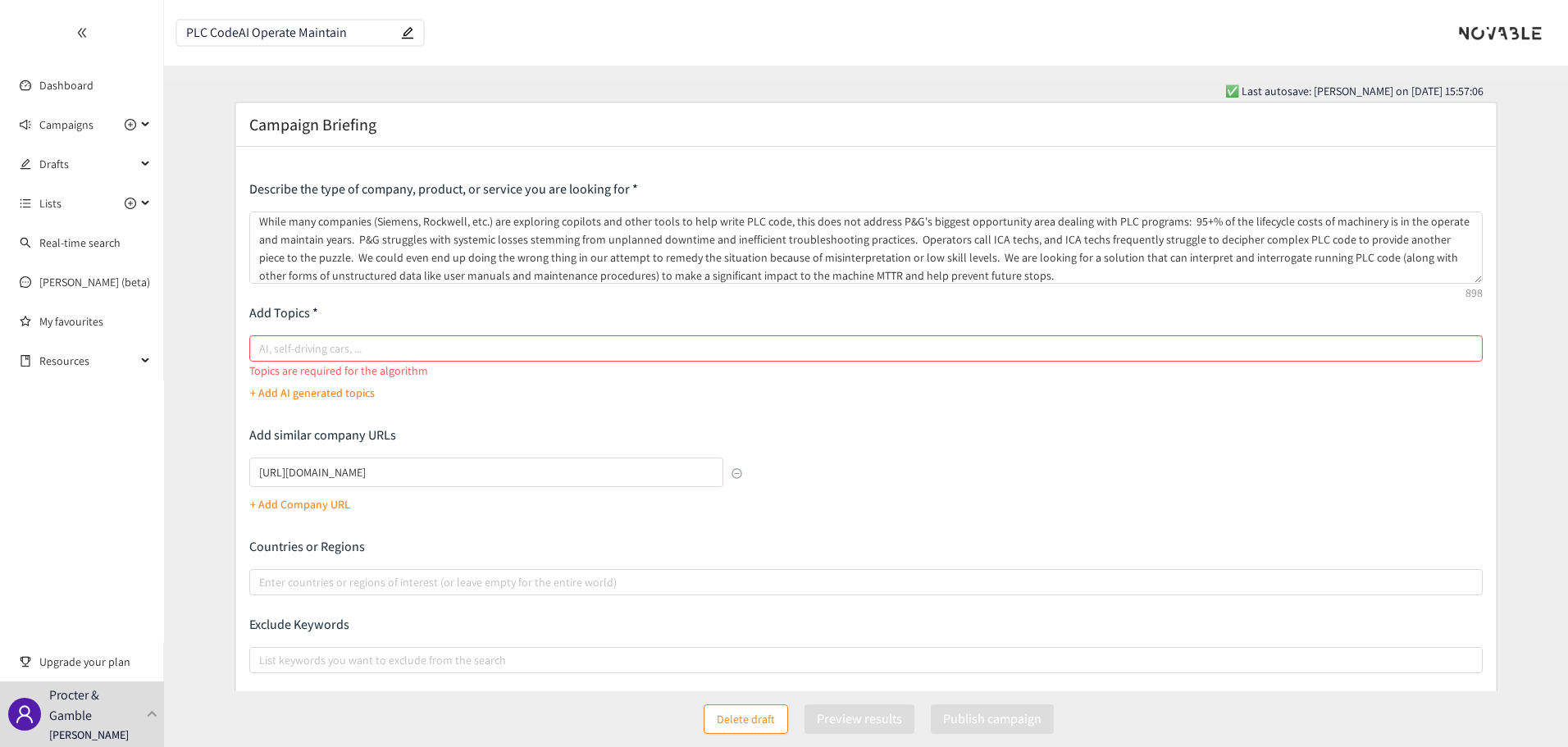 scroll, scrollTop: 0, scrollLeft: 0, axis: both 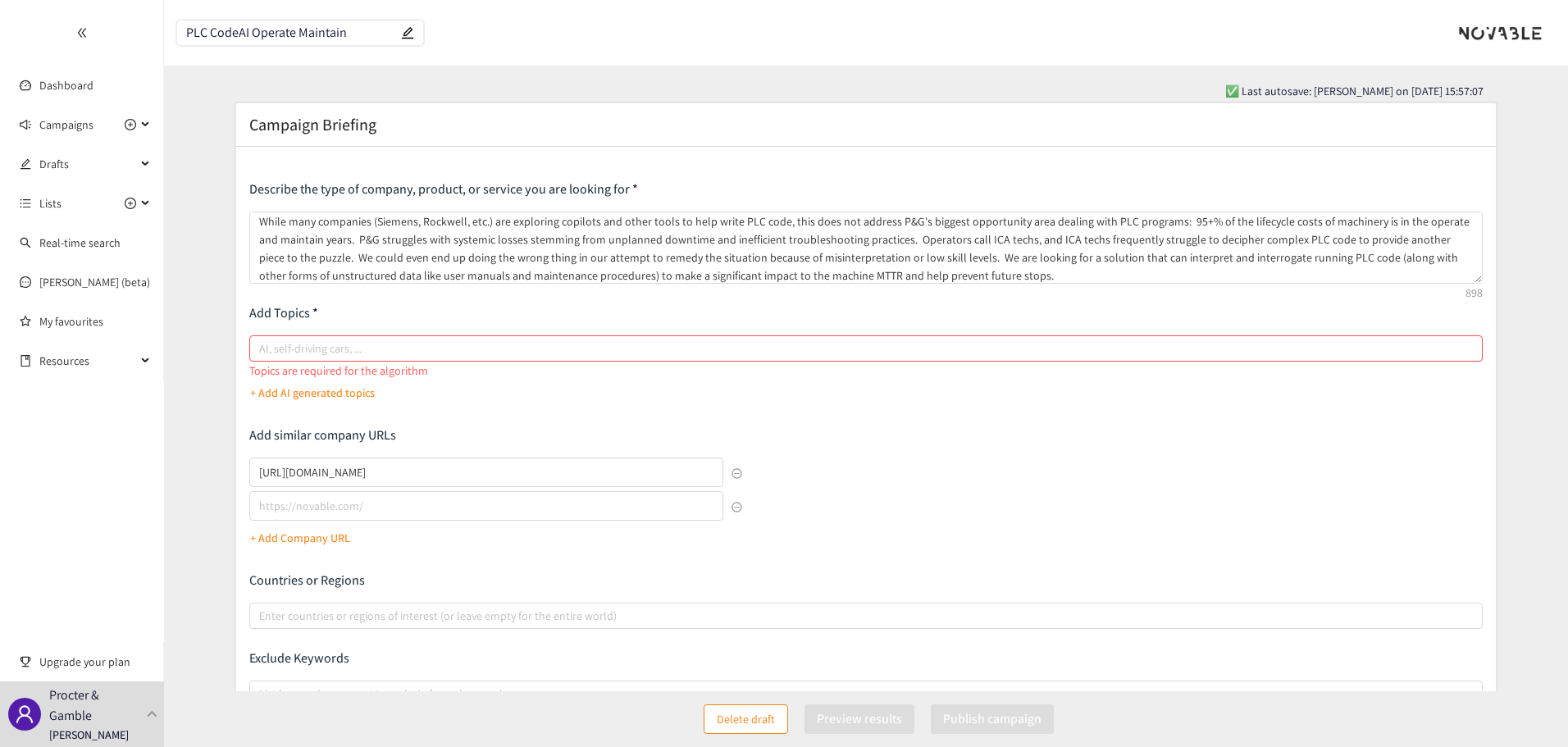 type 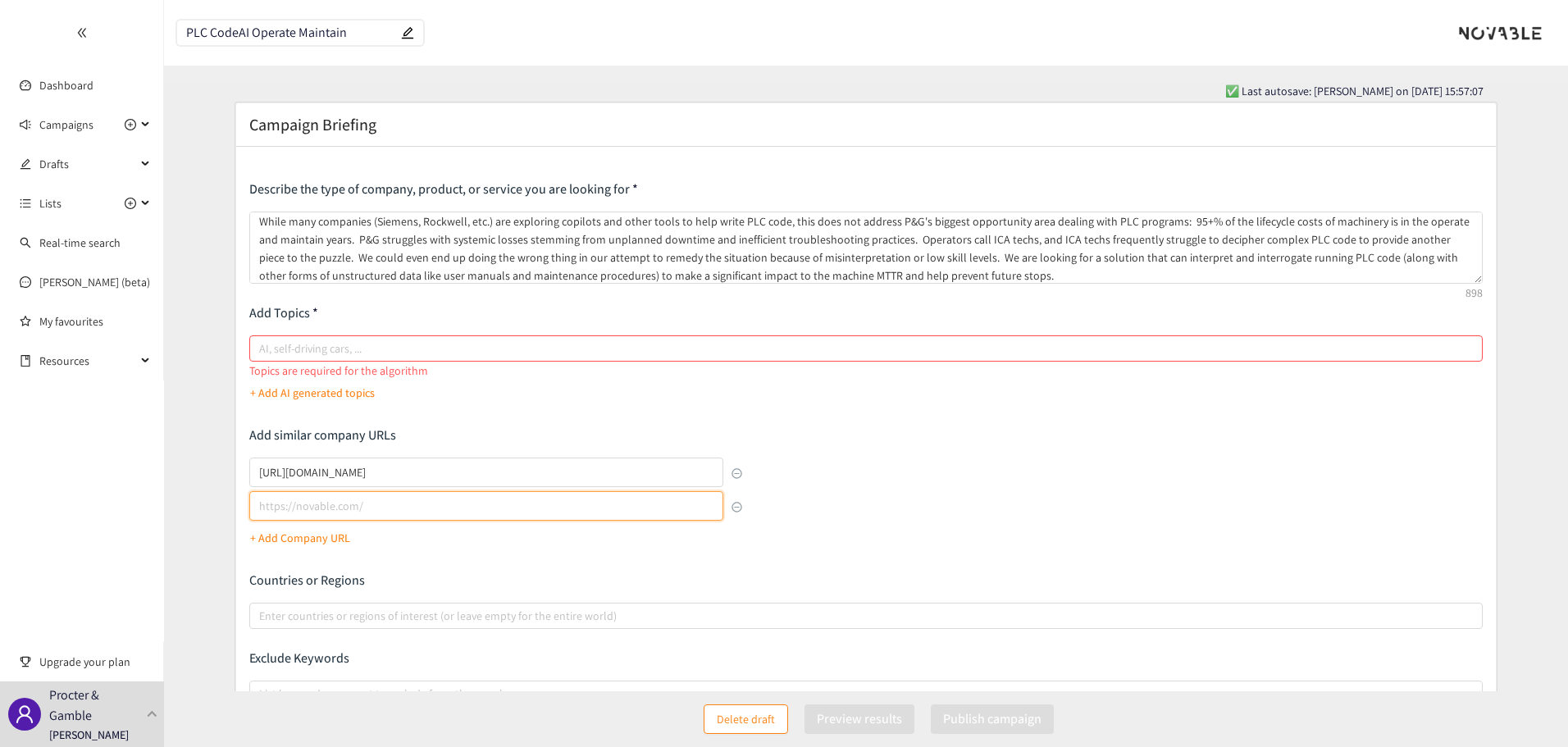click at bounding box center (486, 506) 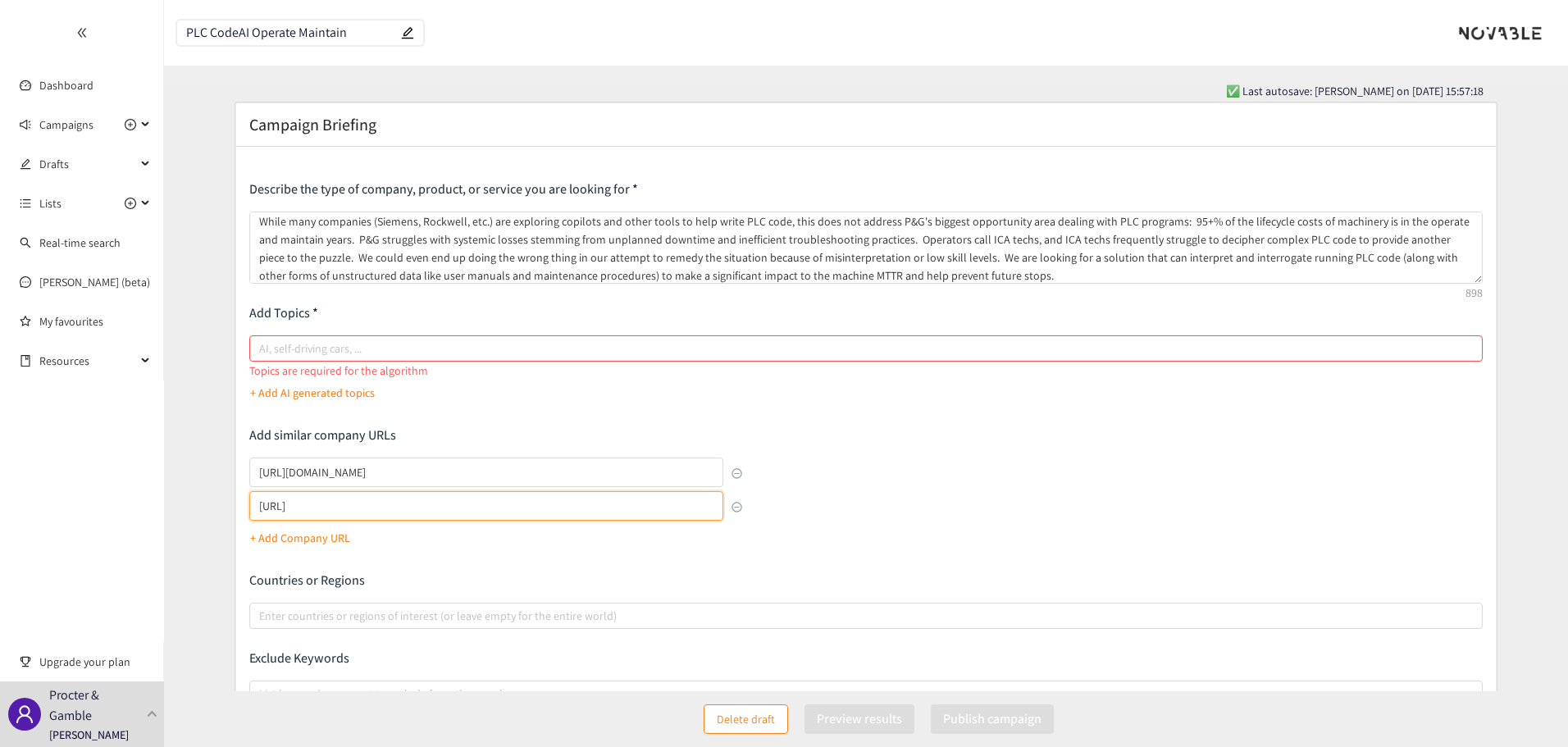 type on "[URL]" 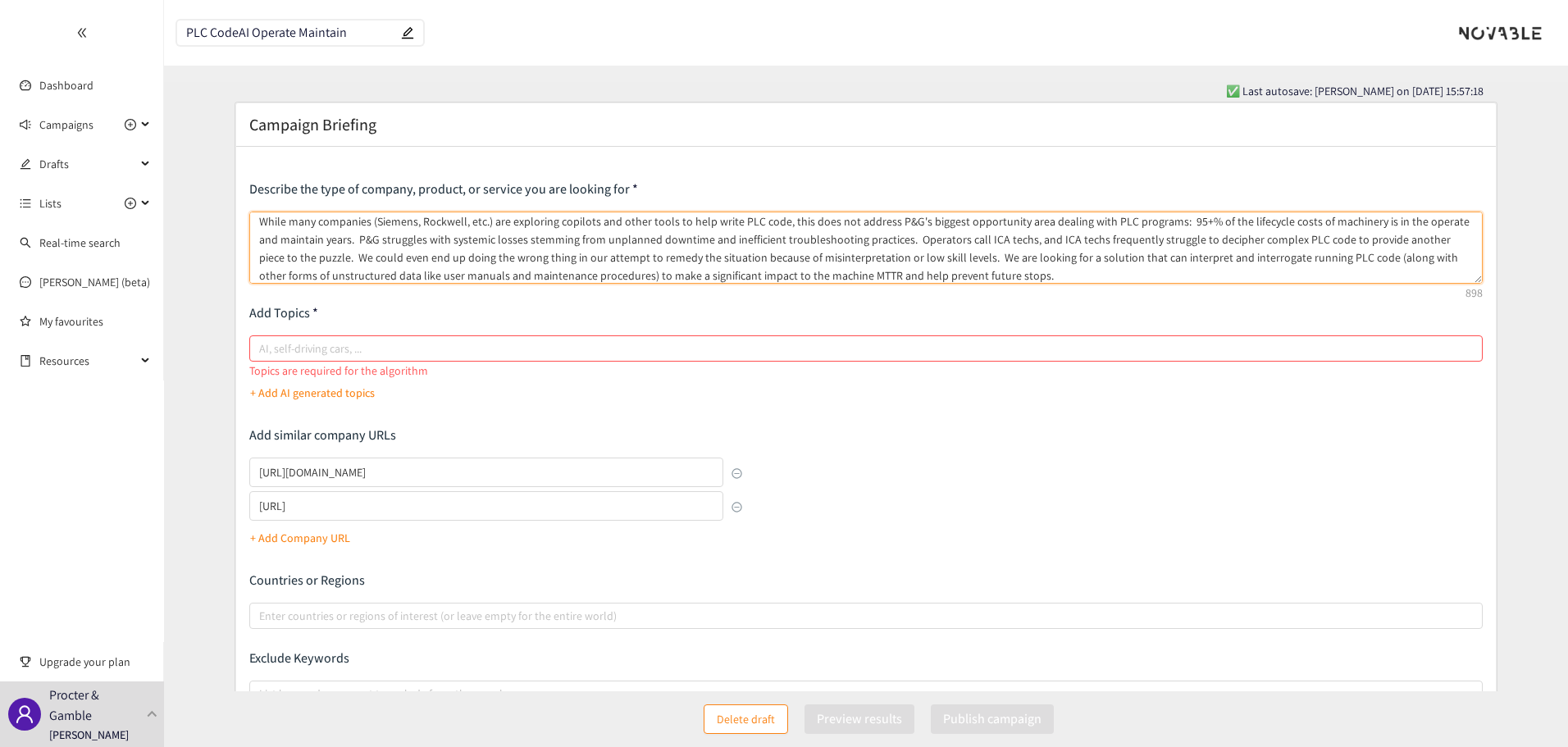 click on "While many companies (Siemens, Rockwell, etc.) are exploring copilots and other tools to help write PLC code, this does not address P&G's biggest opportunity area dealing with PLC programs:  95+% of the lifecycle costs of machinery is in the operate and maintain years.  P&G struggles with systemic losses stemming from unplanned downtime and inefficient troubleshooting practices.  Operators call ICA techs, and ICA techs frequently struggle to decipher complex PLC code to provide another piece to the puzzle.  We could even end up doing the wrong thing in our attempt to remedy the situation because of misinterpretation or low skill levels.  We are looking for a solution that can interpret and interrogate running PLC code (along with other forms of unstructured data like user manuals and maintenance procedures) to make a significant impact to the machine MTTR and help prevent future stops." at bounding box center (866, 248) 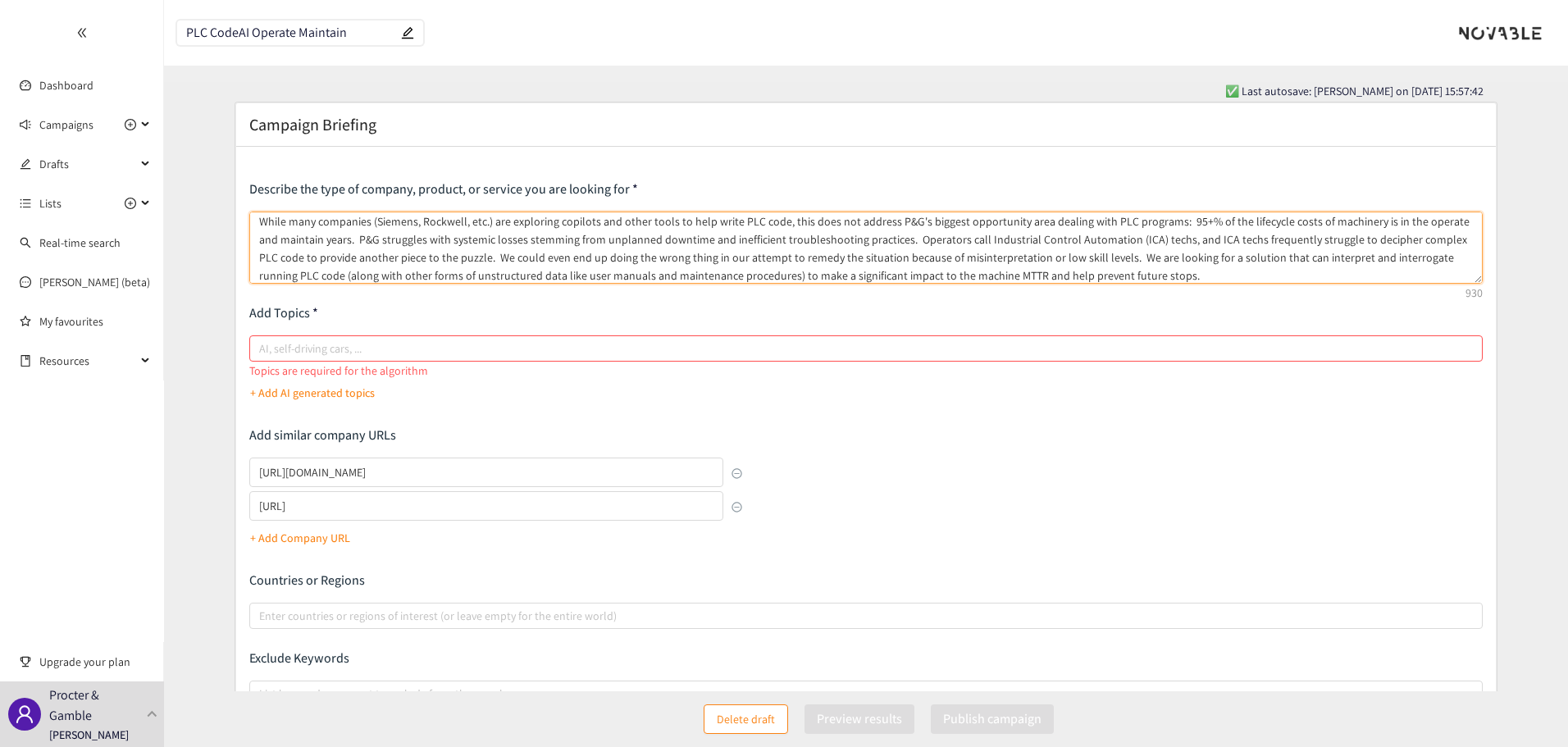 drag, startPoint x: 1185, startPoint y: 238, endPoint x: 1170, endPoint y: 239, distance: 15.033296 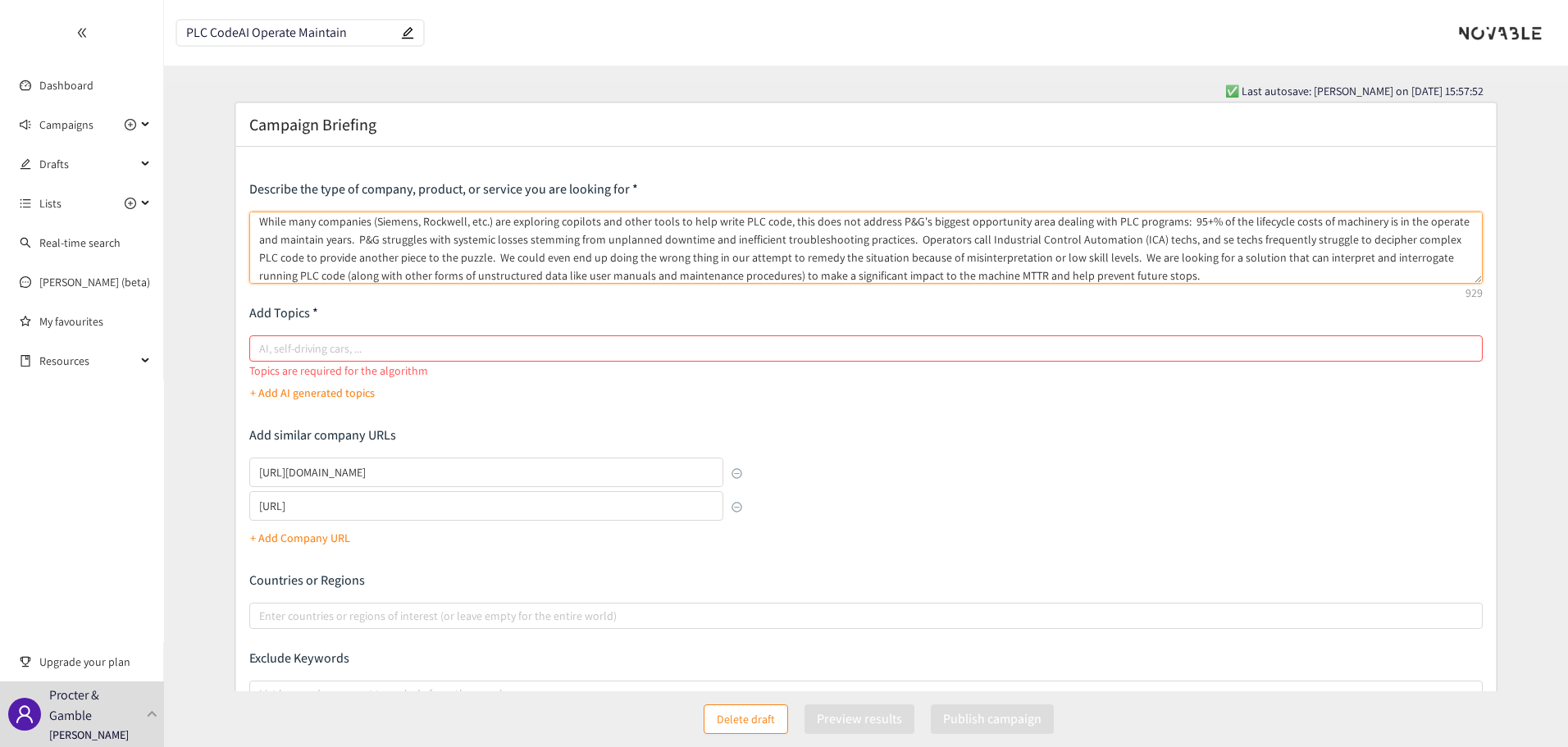 scroll, scrollTop: 8, scrollLeft: 0, axis: vertical 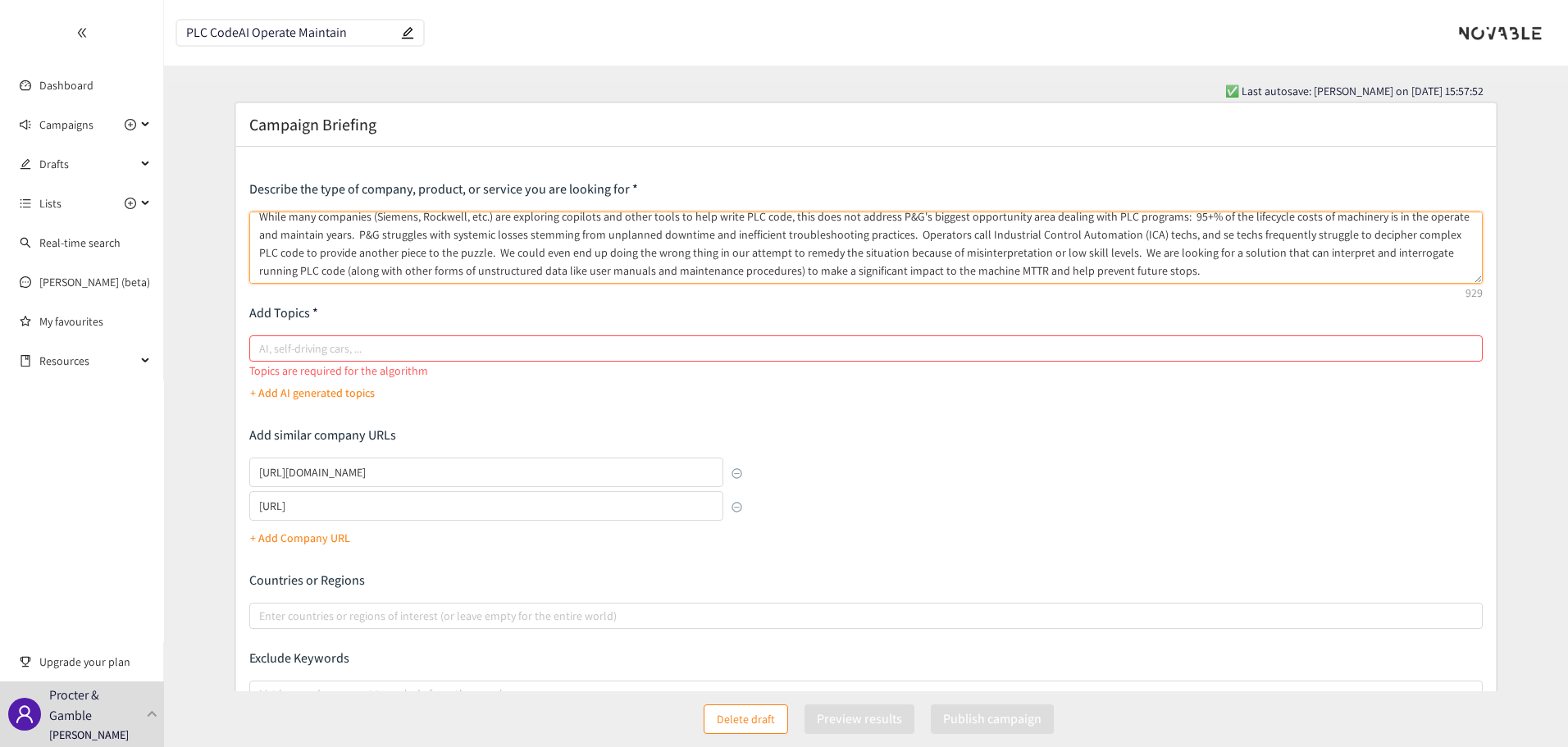 drag, startPoint x: 1110, startPoint y: 280, endPoint x: 1055, endPoint y: 253, distance: 61.26989 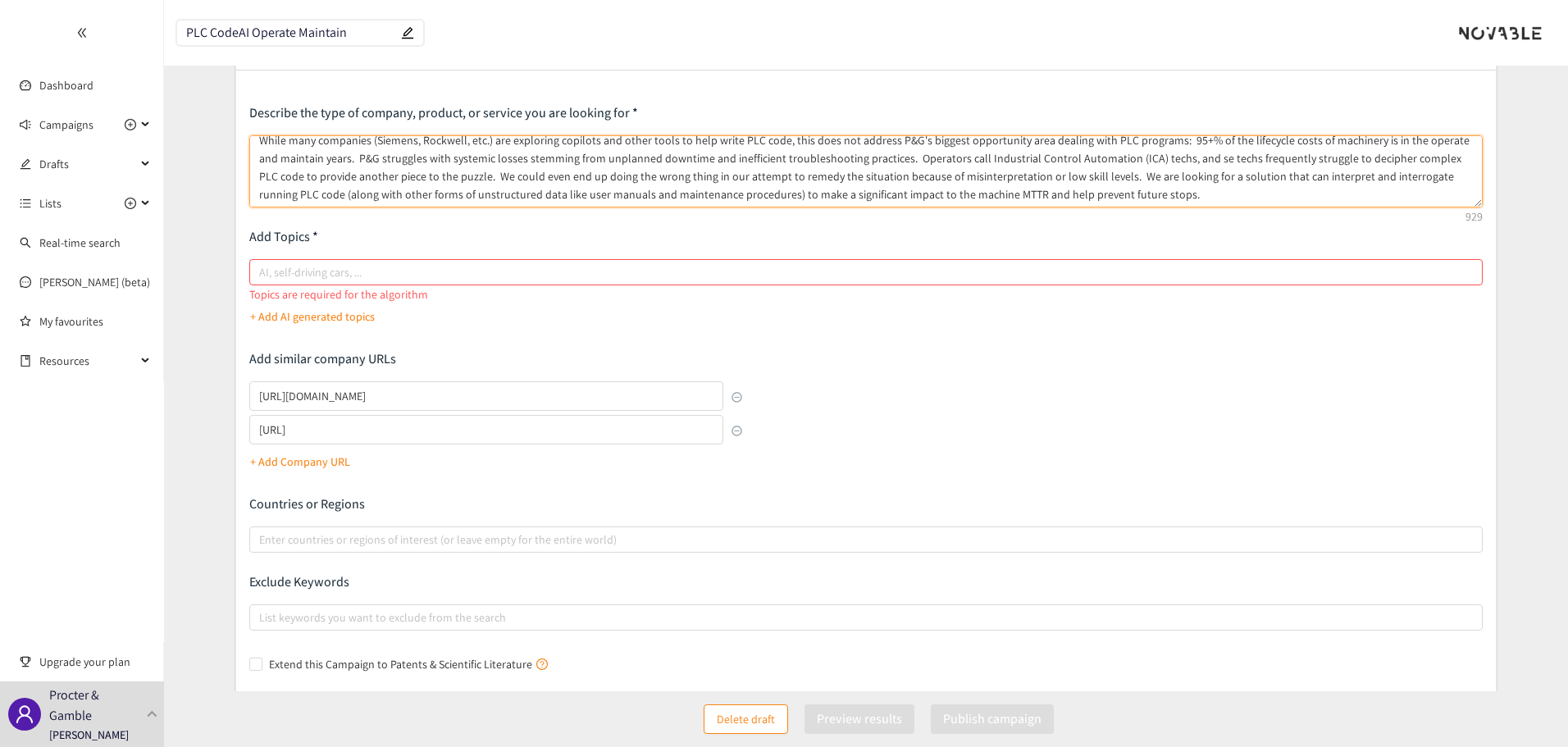scroll, scrollTop: 82, scrollLeft: 0, axis: vertical 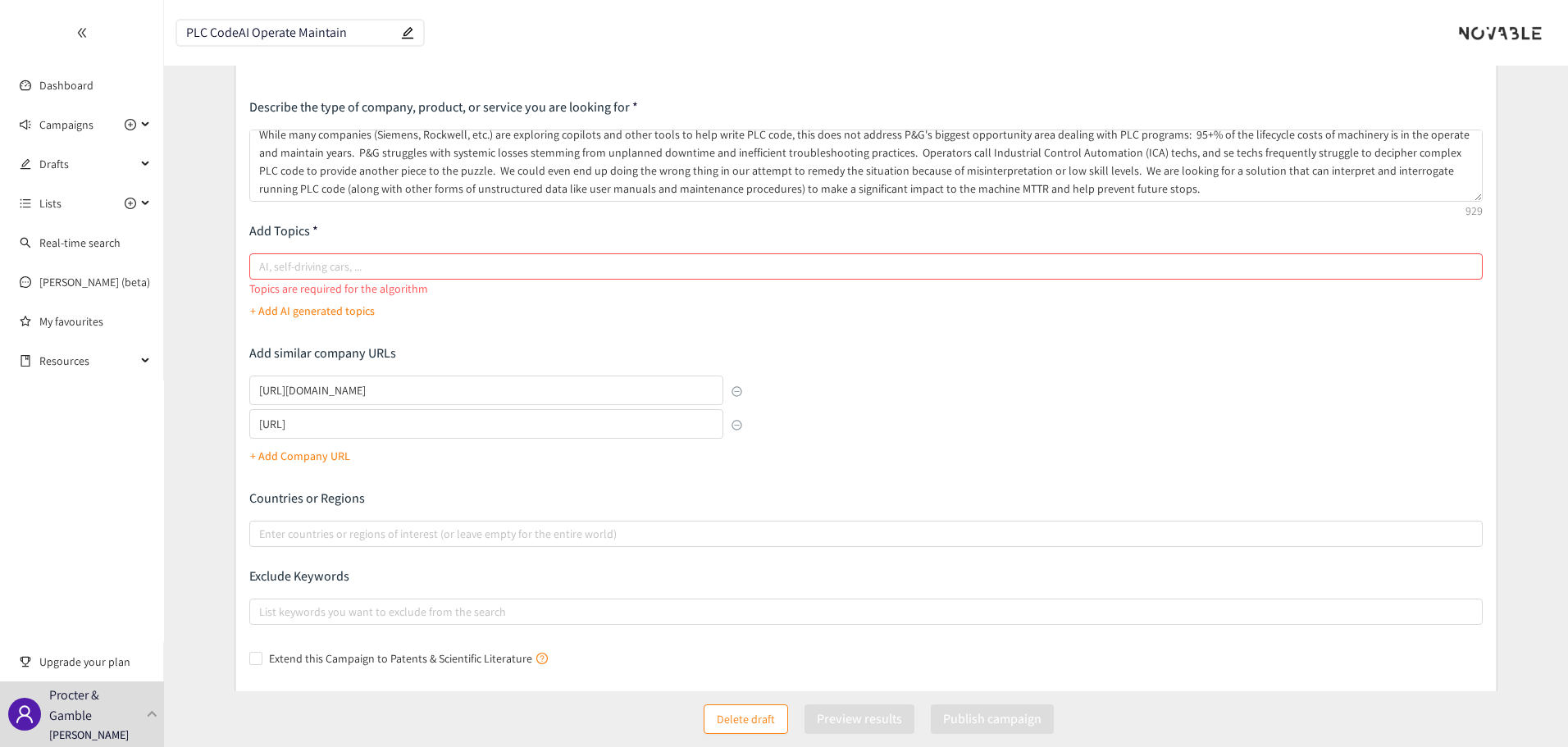 click on "Describe the type of company, product, or service you are looking for While many companies (Siemens, Rockwell, etc.) are exploring copilots and other tools to help write PLC code, this does not address P&G's biggest opportunity area dealing with PLC programs:  95+% of the lifecycle costs of machinery is in the operate and maintain years.  P&G struggles with systemic losses stemming from unplanned downtime and inefficient troubleshooting practices.  Operators call Industrial Control Automation (ICA) techs, and se techs frequently struggle to decipher complex PLC code to provide another piece to the puzzle.  We could even end up doing the wrong thing in our attempt to remedy the situation because of misinterpretation or low skill levels.  We are looking for a solution that can interpret and interrogate running PLC code (along with other forms of unstructured data like user manuals and maintenance procedures) to make a significant impact to the machine MTTR and help prevent future stops. Add Topics" at bounding box center [866, 385] 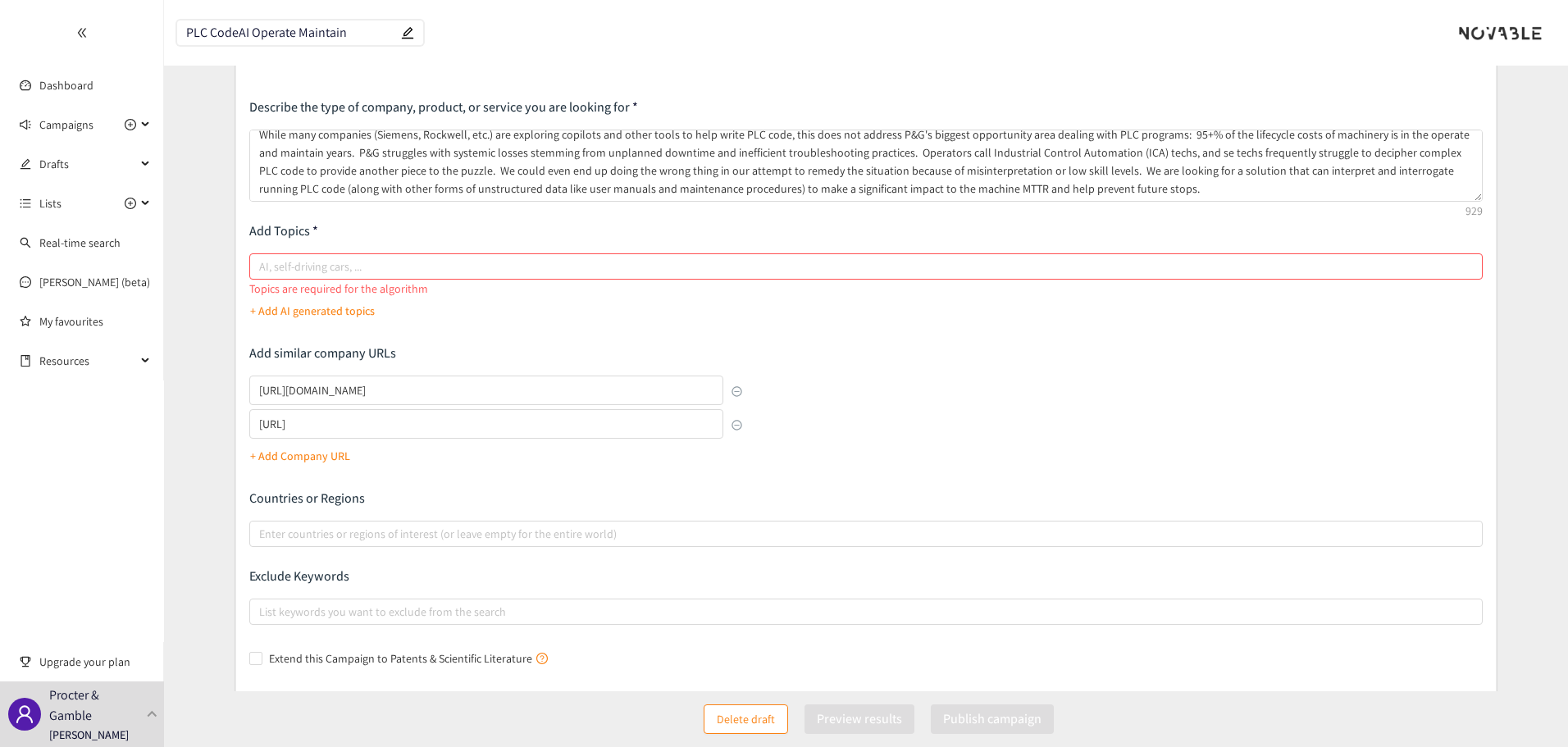 click on "+ Add AI generated topics" at bounding box center [312, 311] 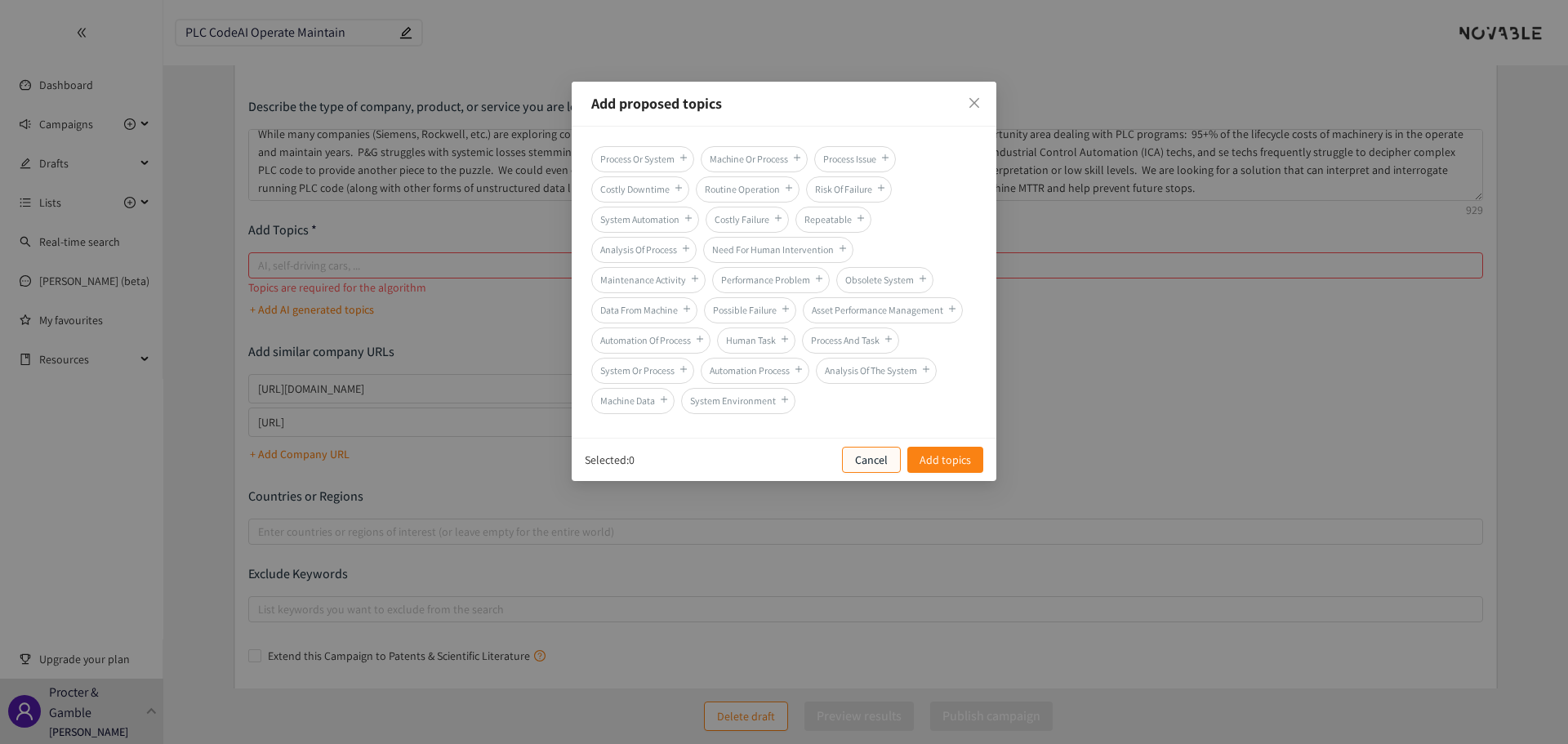 click on "Cancel" at bounding box center (871, 460) 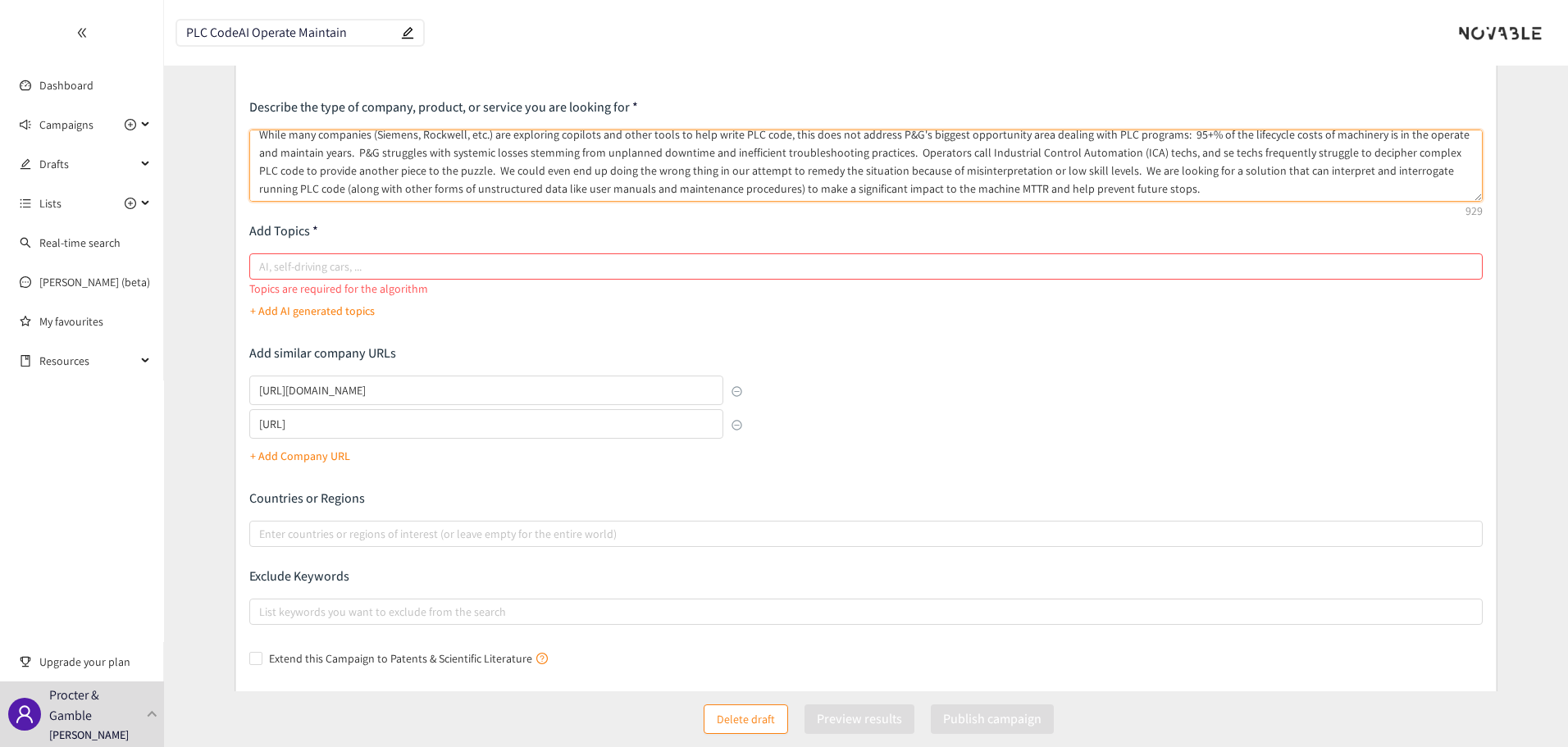 click on "While many companies (Siemens, Rockwell, etc.) are exploring copilots and other tools to help write PLC code, this does not address P&G's biggest opportunity area dealing with PLC programs:  95+% of the lifecycle costs of machinery is in the operate and maintain years.  P&G struggles with systemic losses stemming from unplanned downtime and inefficient troubleshooting practices.  Operators call Industrial Control Automation (ICA) techs, and se techs frequently struggle to decipher complex PLC code to provide another piece to the puzzle.  We could even end up doing the wrong thing in our attempt to remedy the situation because of misinterpretation or low skill levels.  We are looking for a solution that can interpret and interrogate running PLC code (along with other forms of unstructured data like user manuals and maintenance procedures) to make a significant impact to the machine MTTR and help prevent future stops." at bounding box center (866, 166) 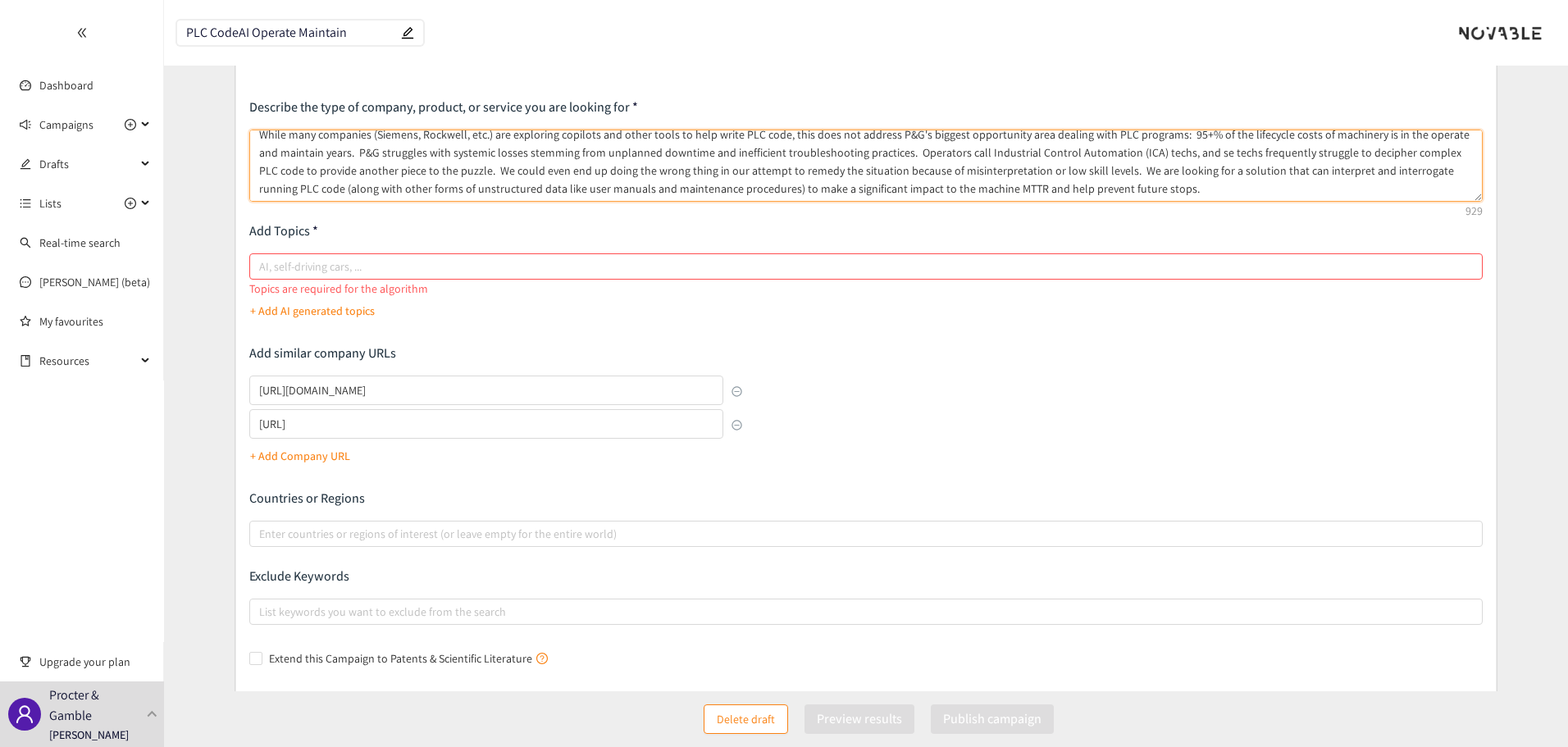 click on "While many companies (Siemens, Rockwell, etc.) are exploring copilots and other tools to help write PLC code, this does not address P&G's biggest opportunity area dealing with PLC programs:  95+% of the lifecycle costs of machinery is in the operate and maintain years.  P&G struggles with systemic losses stemming from unplanned downtime and inefficient troubleshooting practices.  Operators call Industrial Control Automation (ICA) techs, and se techs frequently struggle to decipher complex PLC code to provide another piece to the puzzle.  We could even end up doing the wrong thing in our attempt to remedy the situation because of misinterpretation or low skill levels.  We are looking for a solution that can interpret and interrogate running PLC code (along with other forms of unstructured data like user manuals and maintenance procedures) to make a significant impact to the machine MTTR and help prevent future stops." at bounding box center [866, 166] 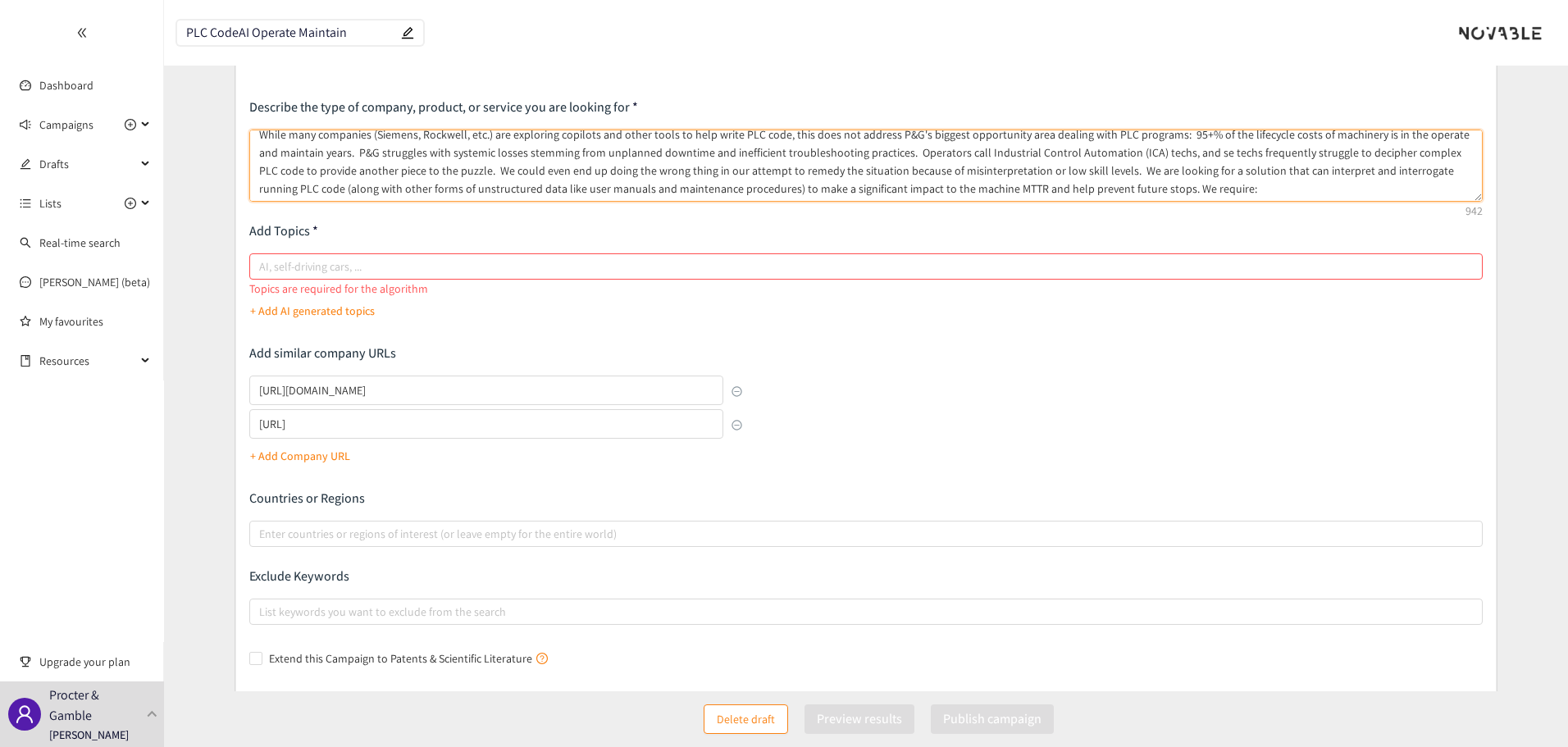 paste on "•	Works with Rockwell ControlLogix and CompactLogix PLC’s
•	Can communicate with running PLC’s to read data (read only, not write)
•	Must be accessed by machine operators and technicians" 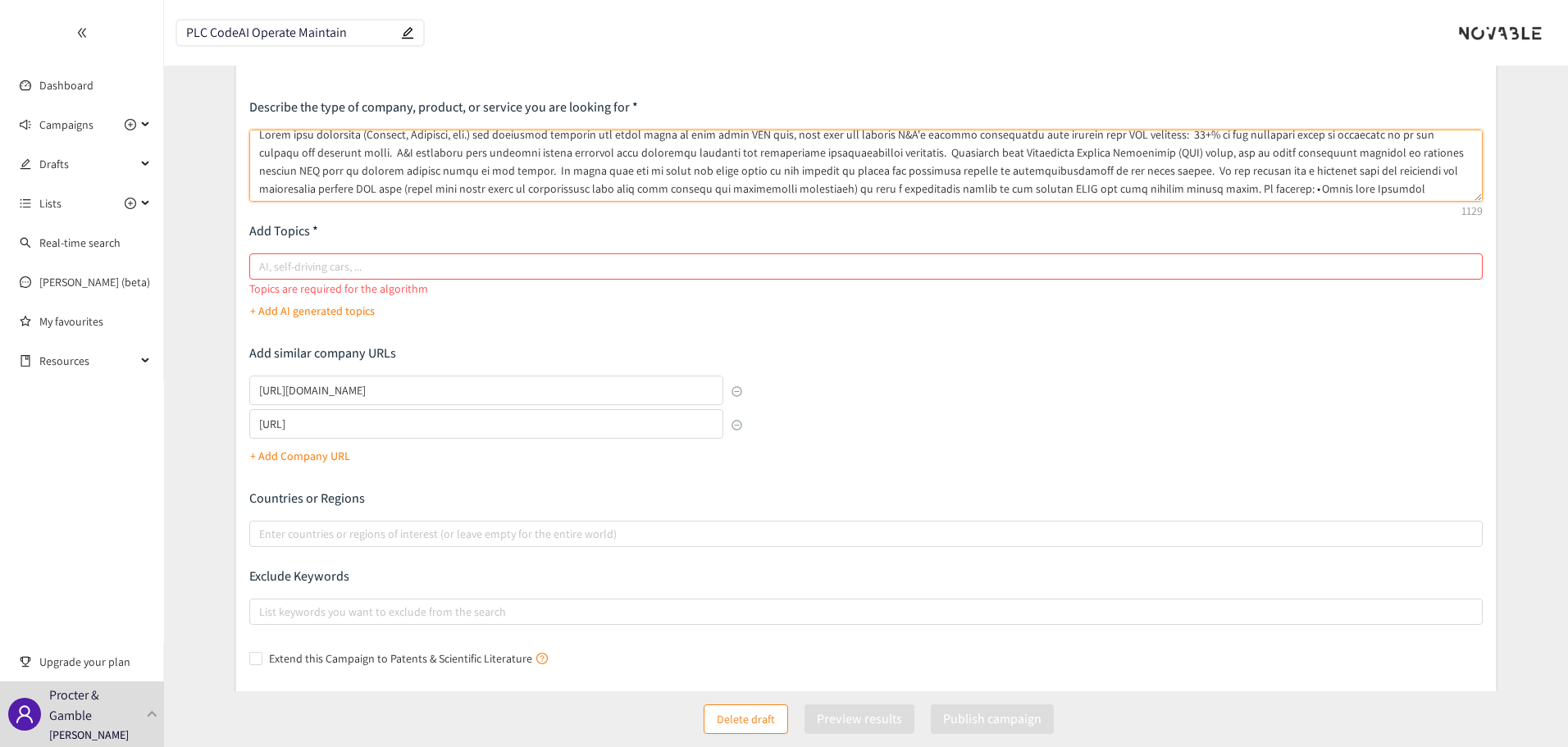scroll, scrollTop: 57, scrollLeft: 0, axis: vertical 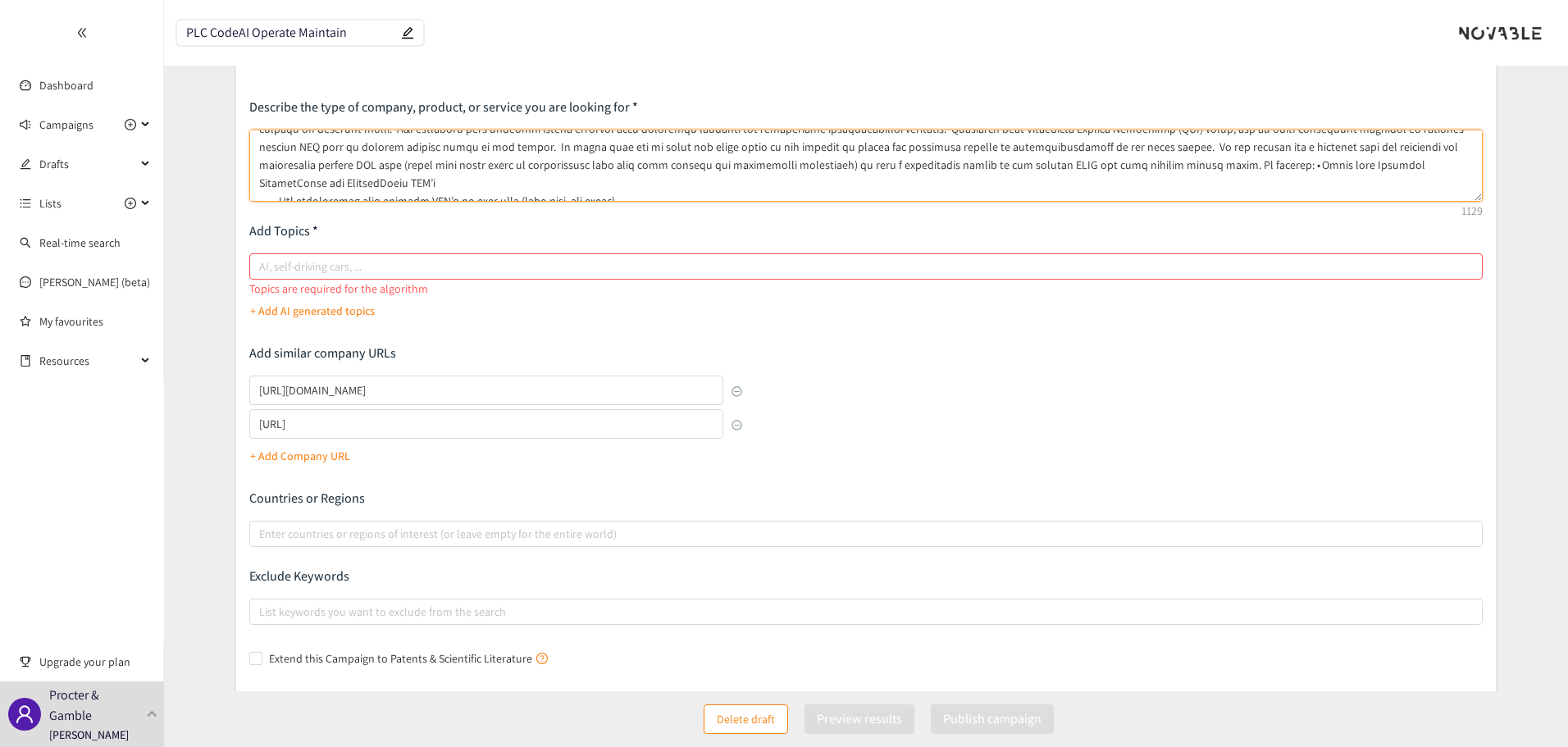 drag, startPoint x: 1155, startPoint y: 136, endPoint x: 1138, endPoint y: 164, distance: 32.756679 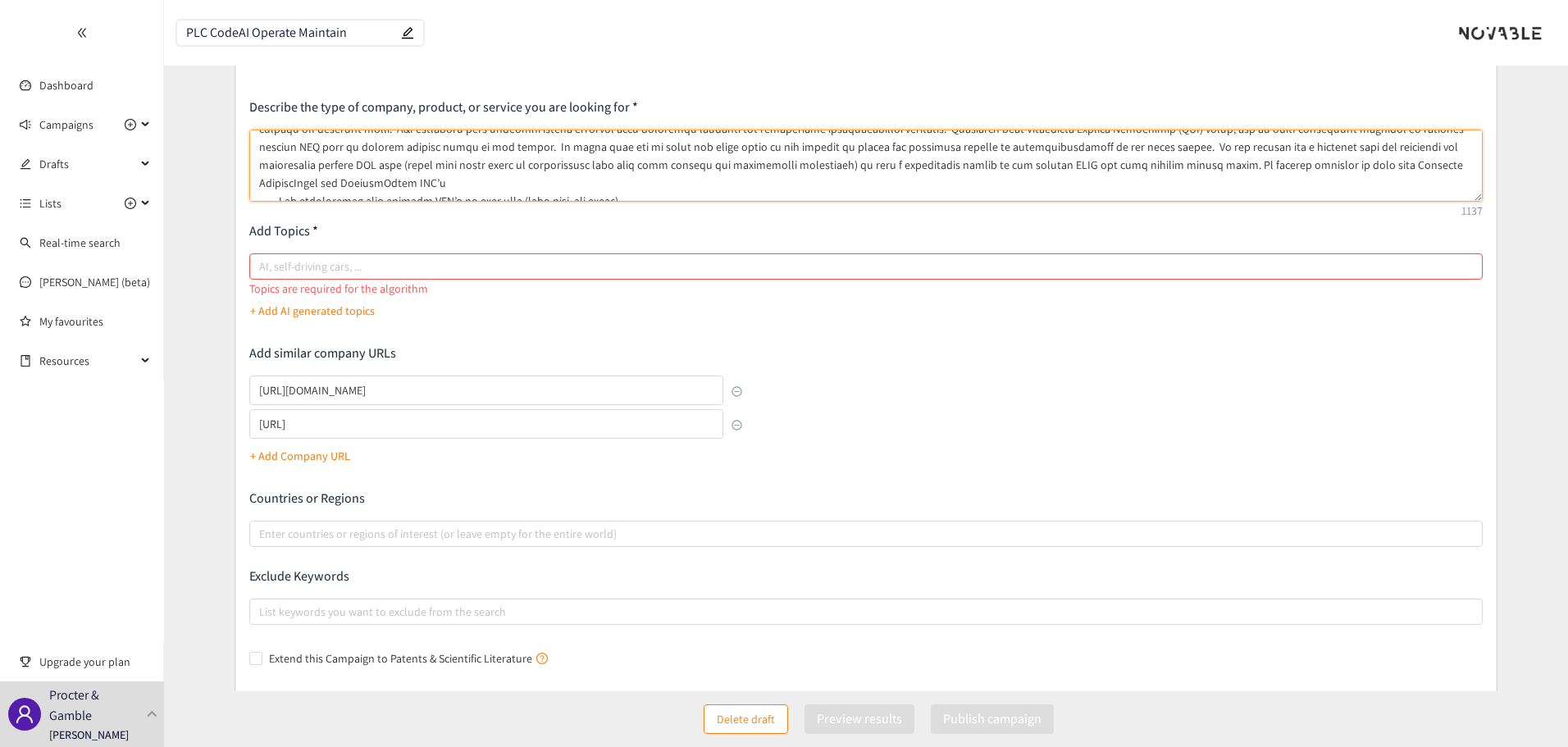 click at bounding box center [866, 166] 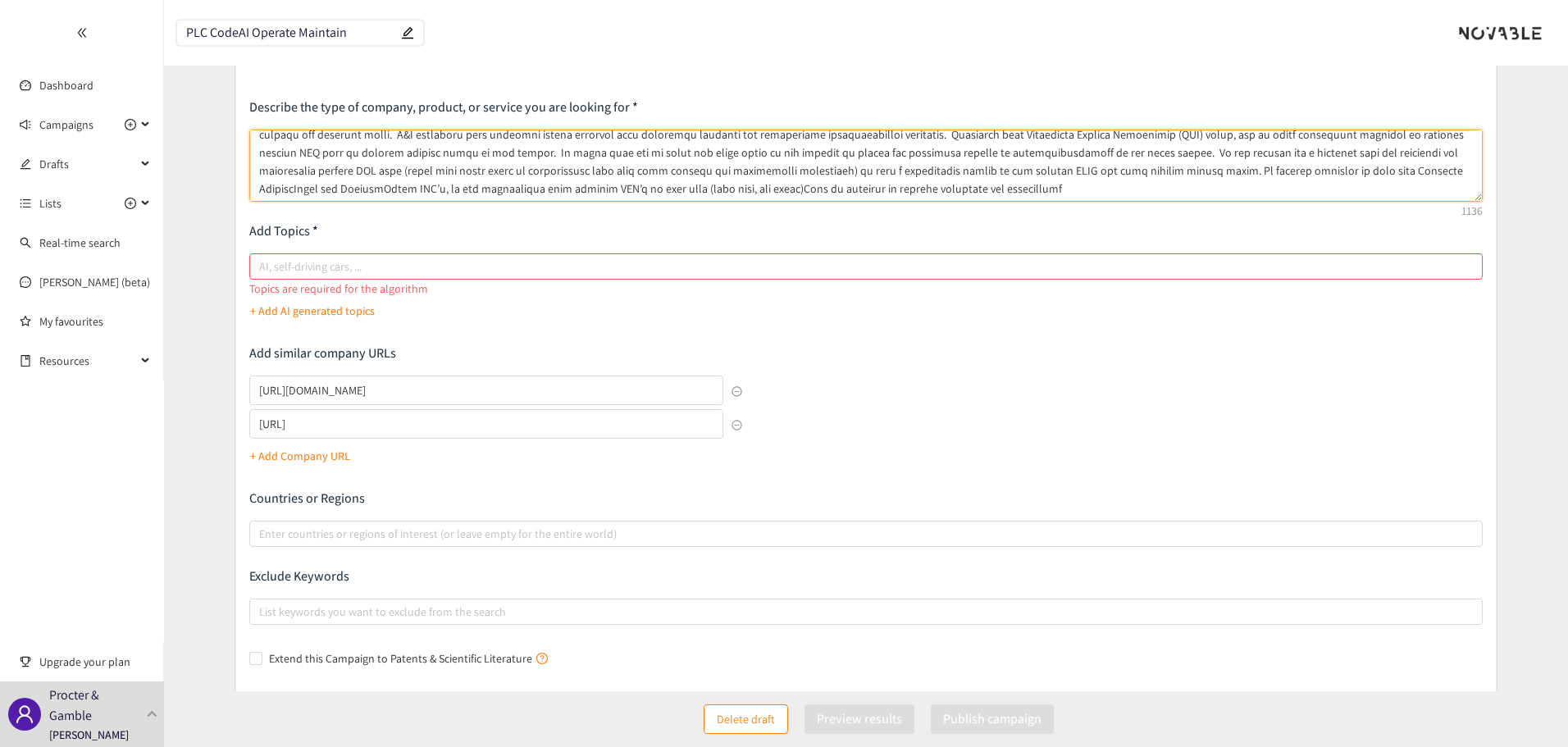 scroll, scrollTop: 21, scrollLeft: 0, axis: vertical 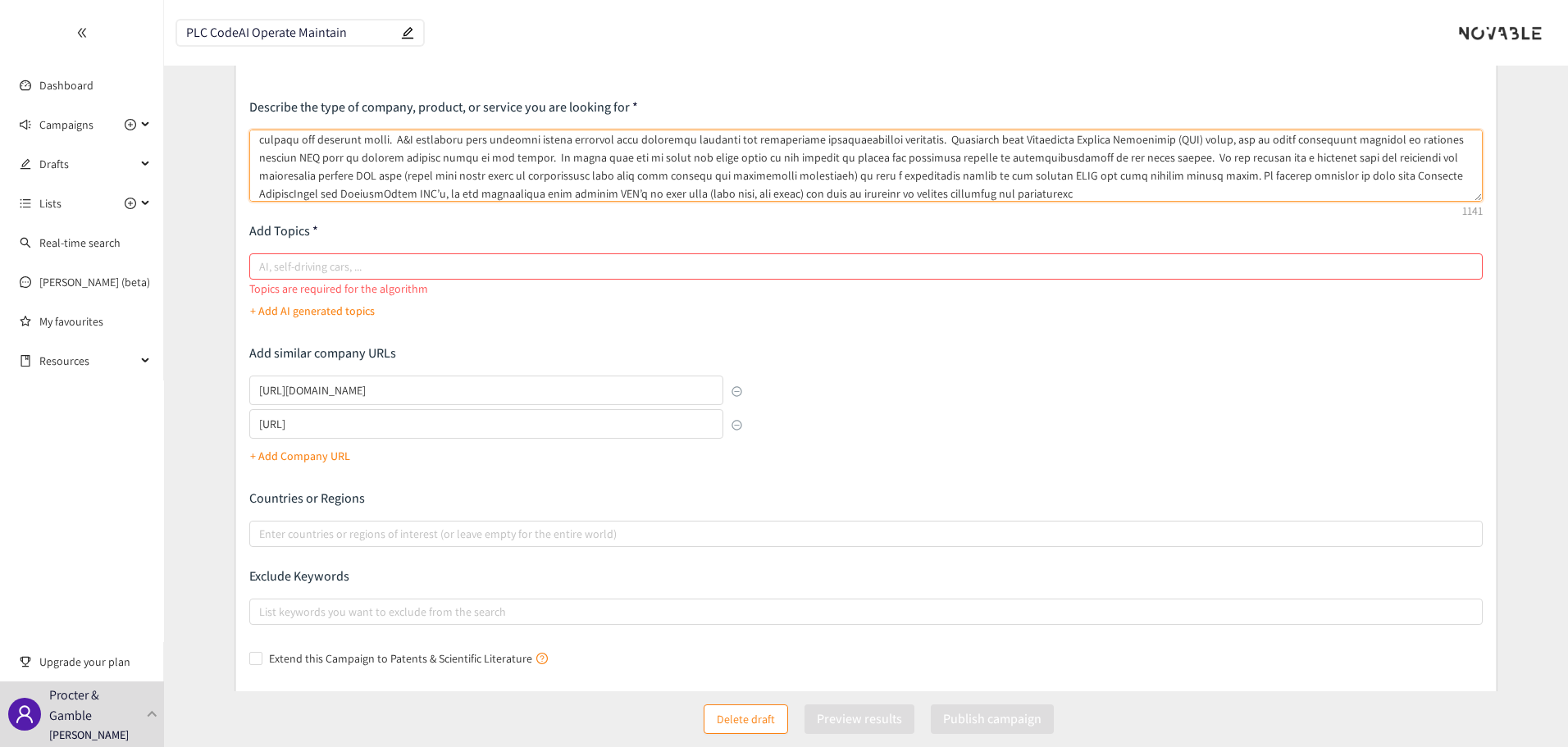 click at bounding box center [858, 266] 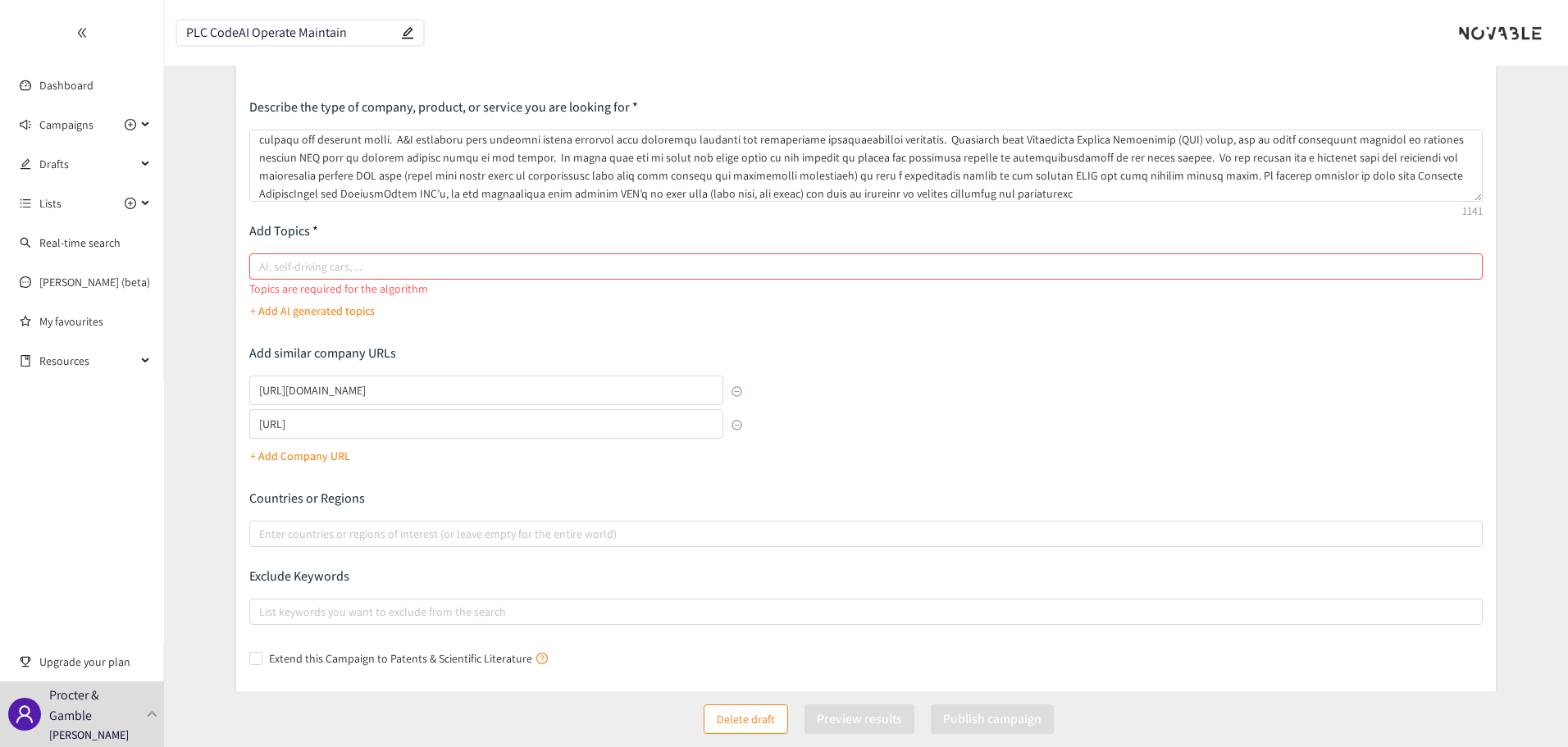 click on "AI, self-driving cars, ..." at bounding box center (261, 266) 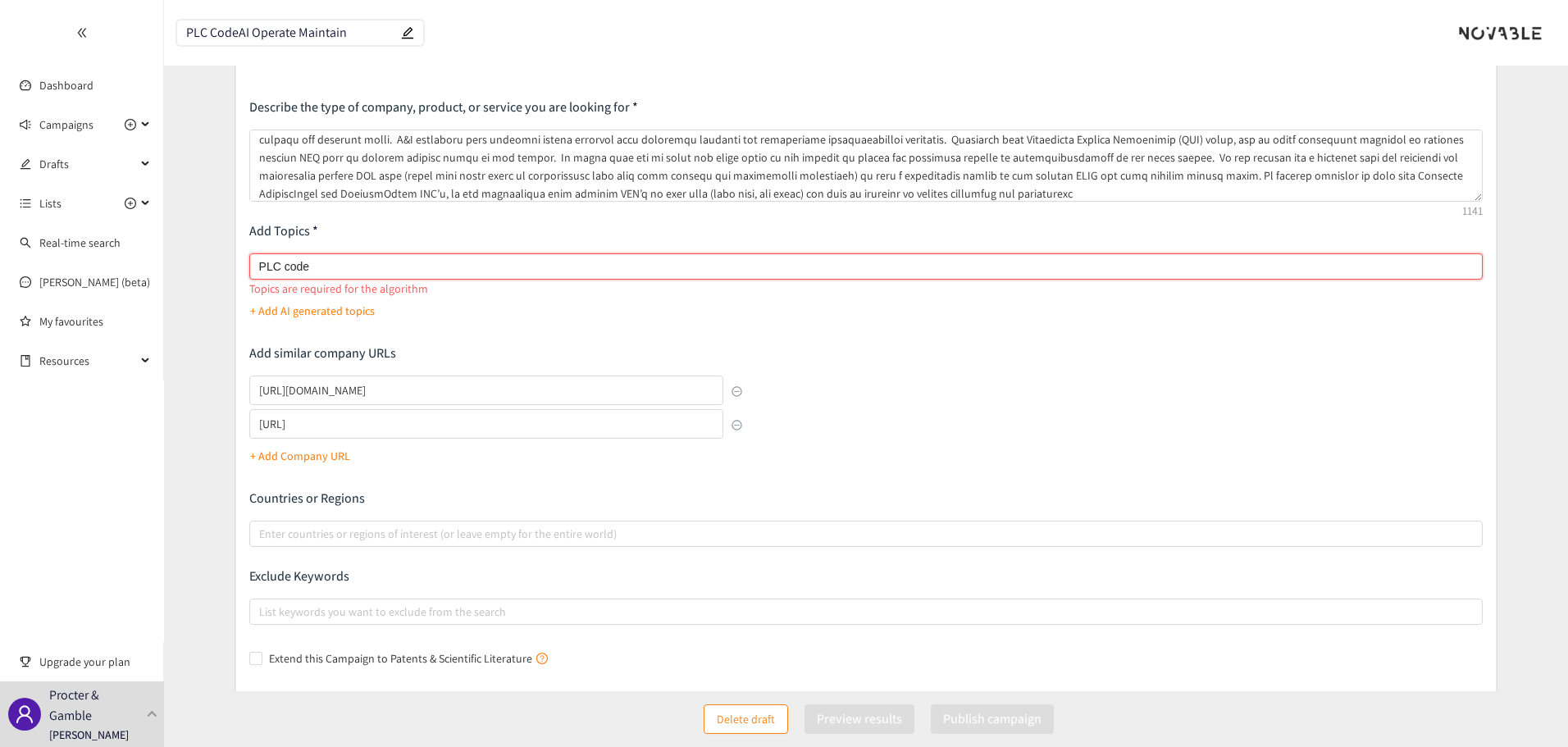 type on "PLC code" 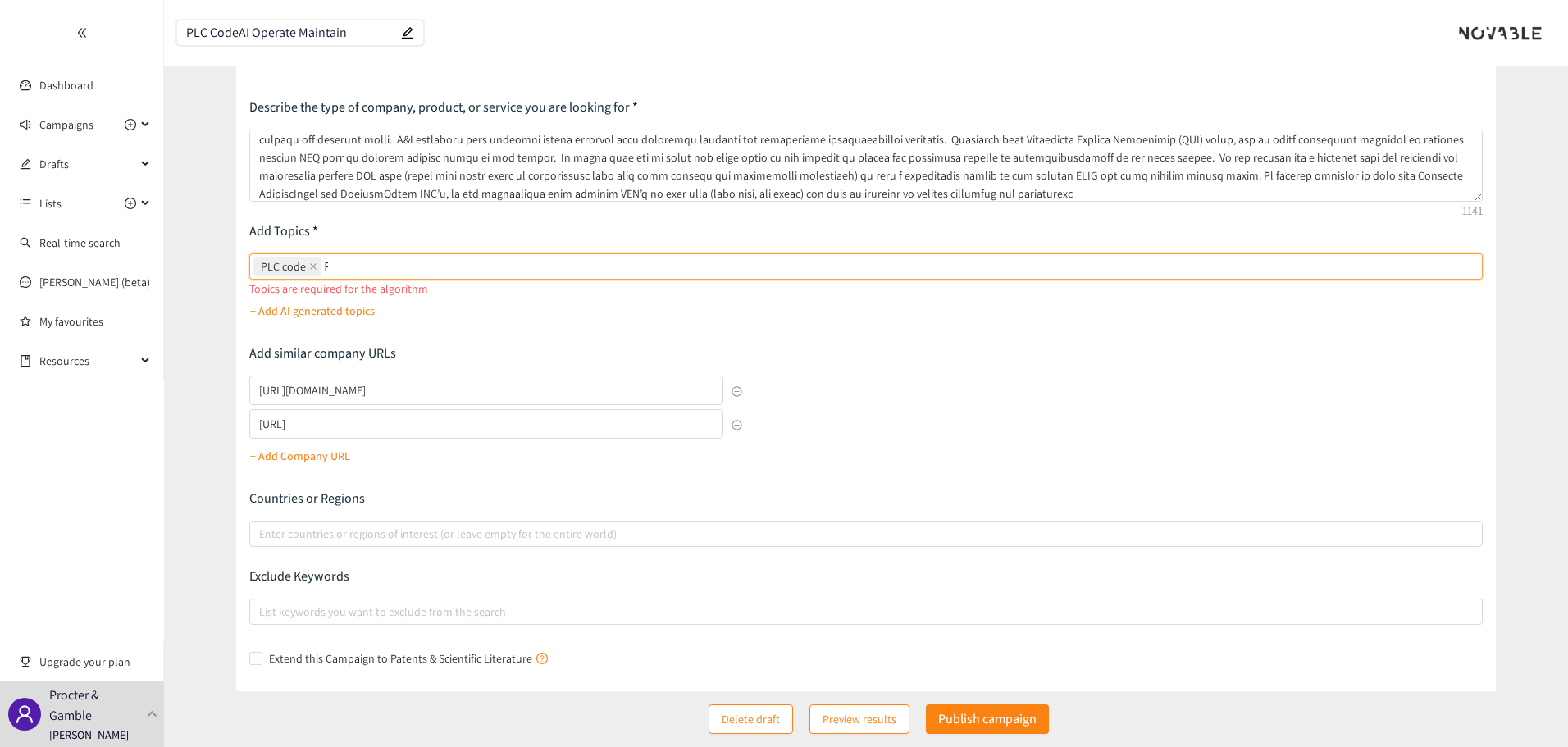 type 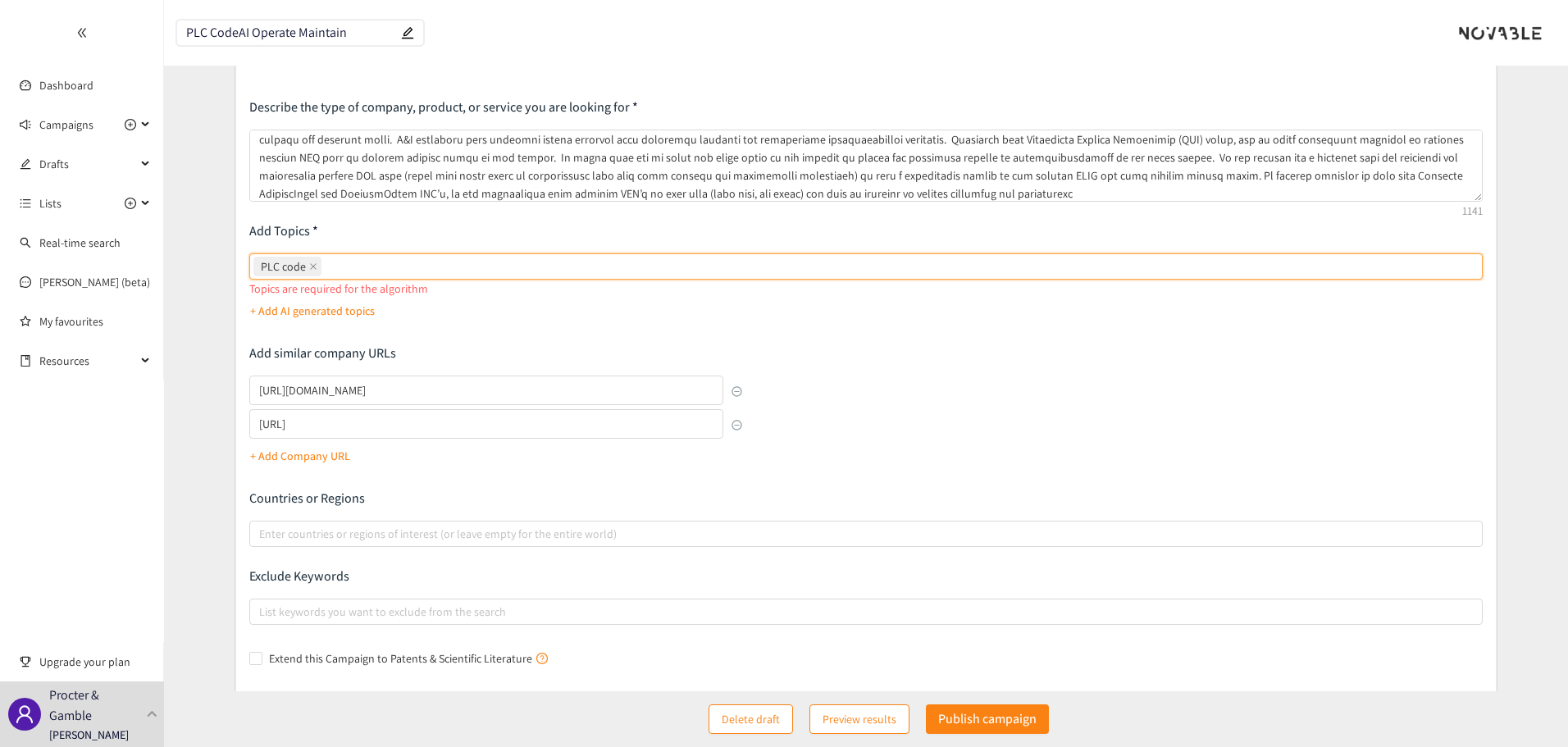 type 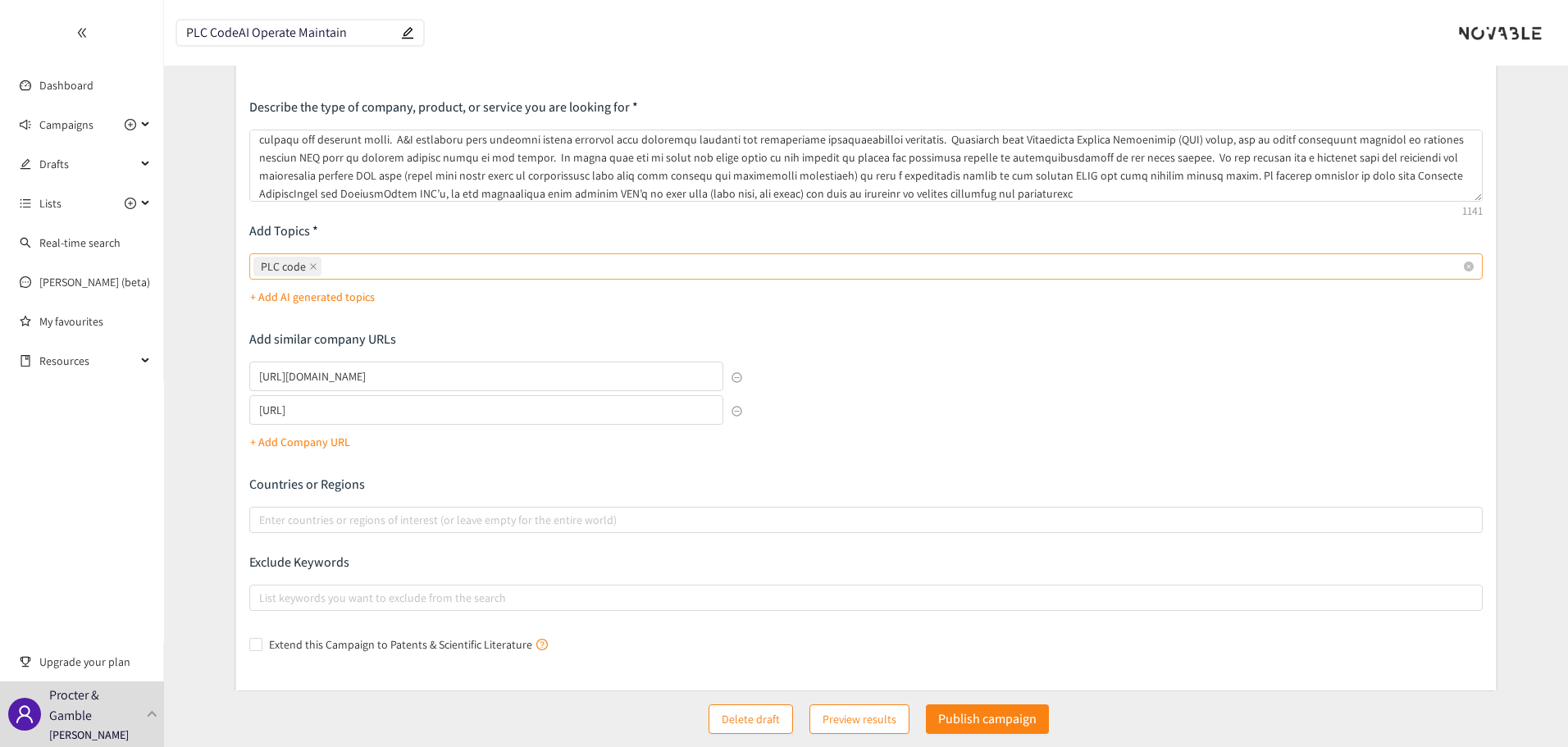 click on "PLC code" at bounding box center (858, 266) 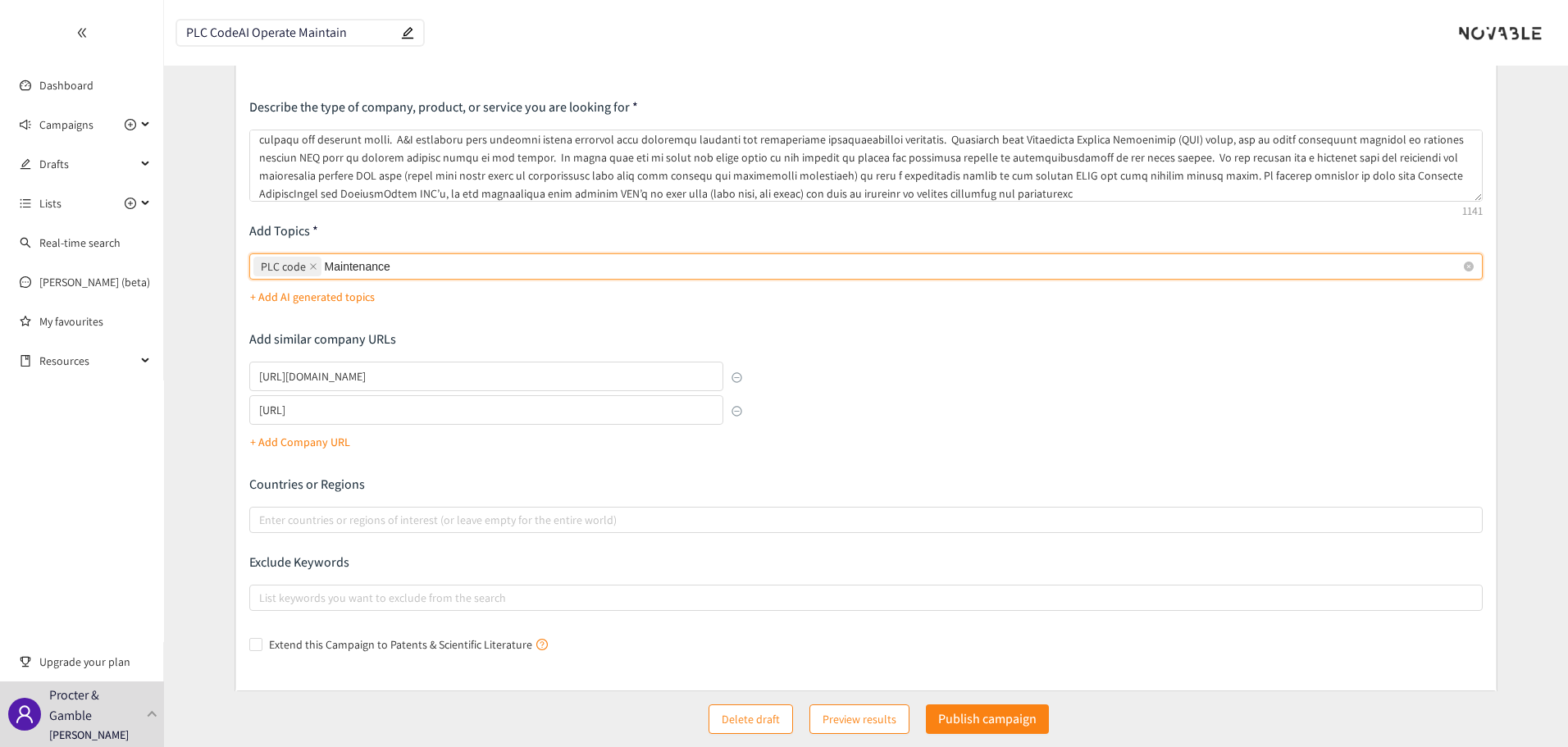 type on "Maintenance" 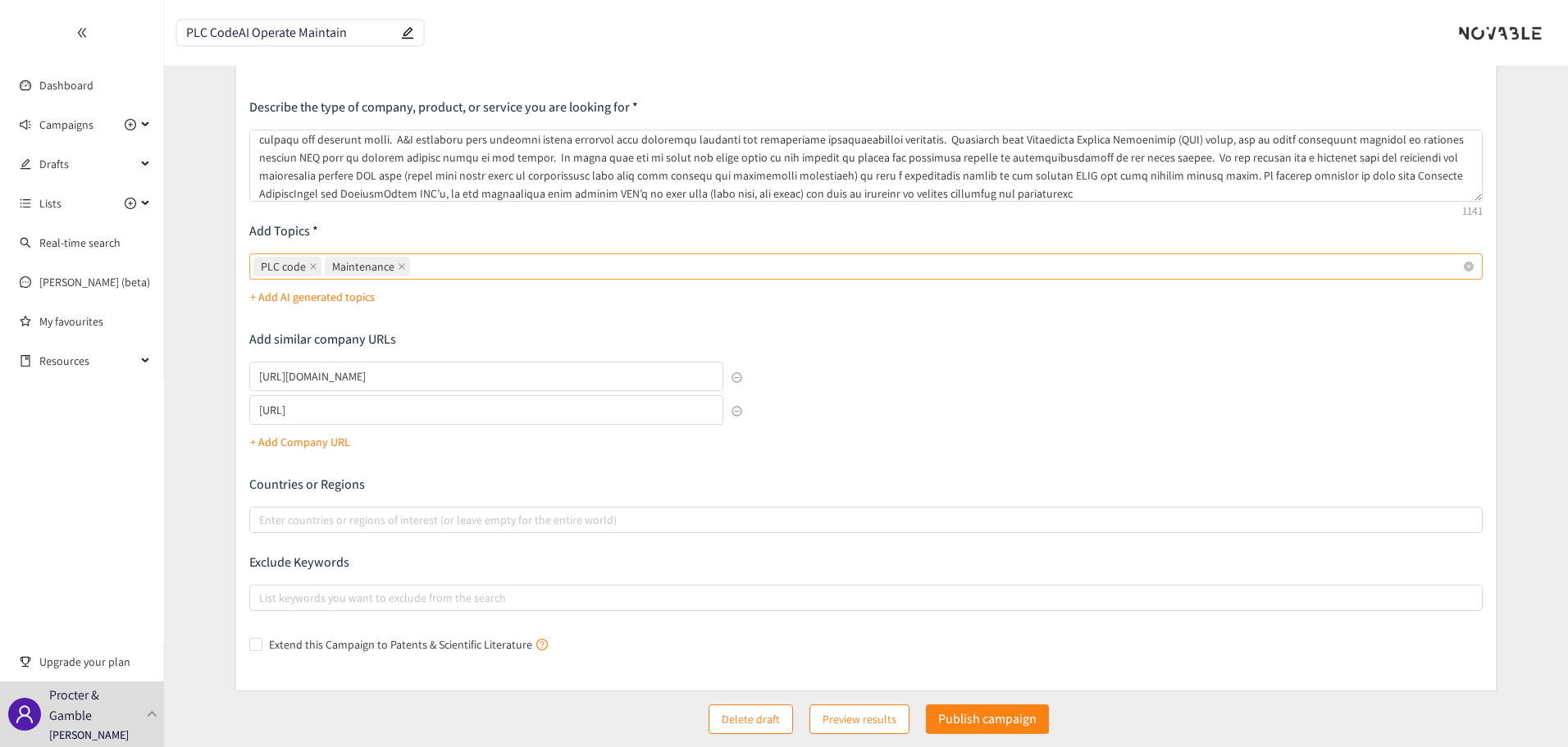 drag, startPoint x: 487, startPoint y: 276, endPoint x: 488, endPoint y: 266, distance: 10.0498756 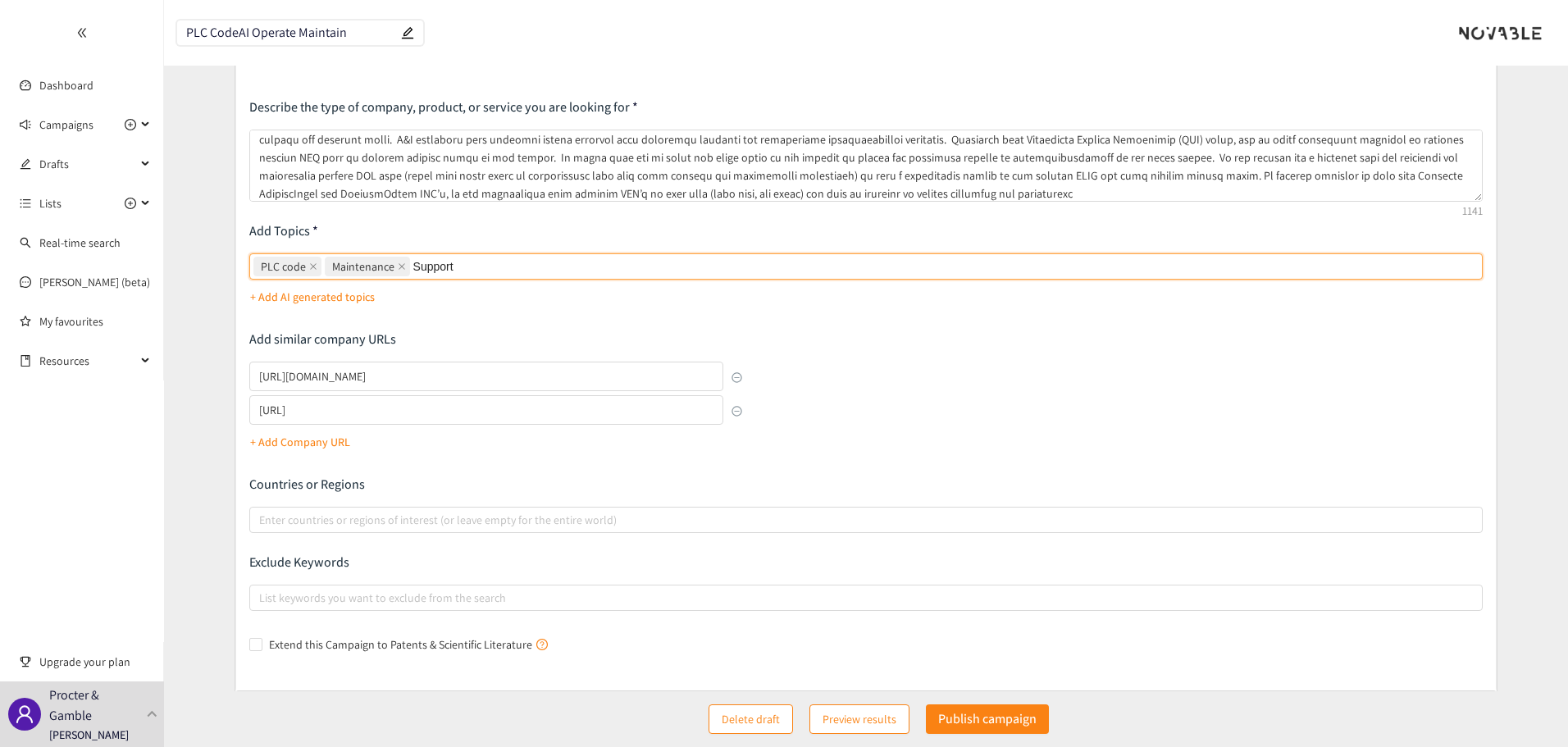 type on "Support" 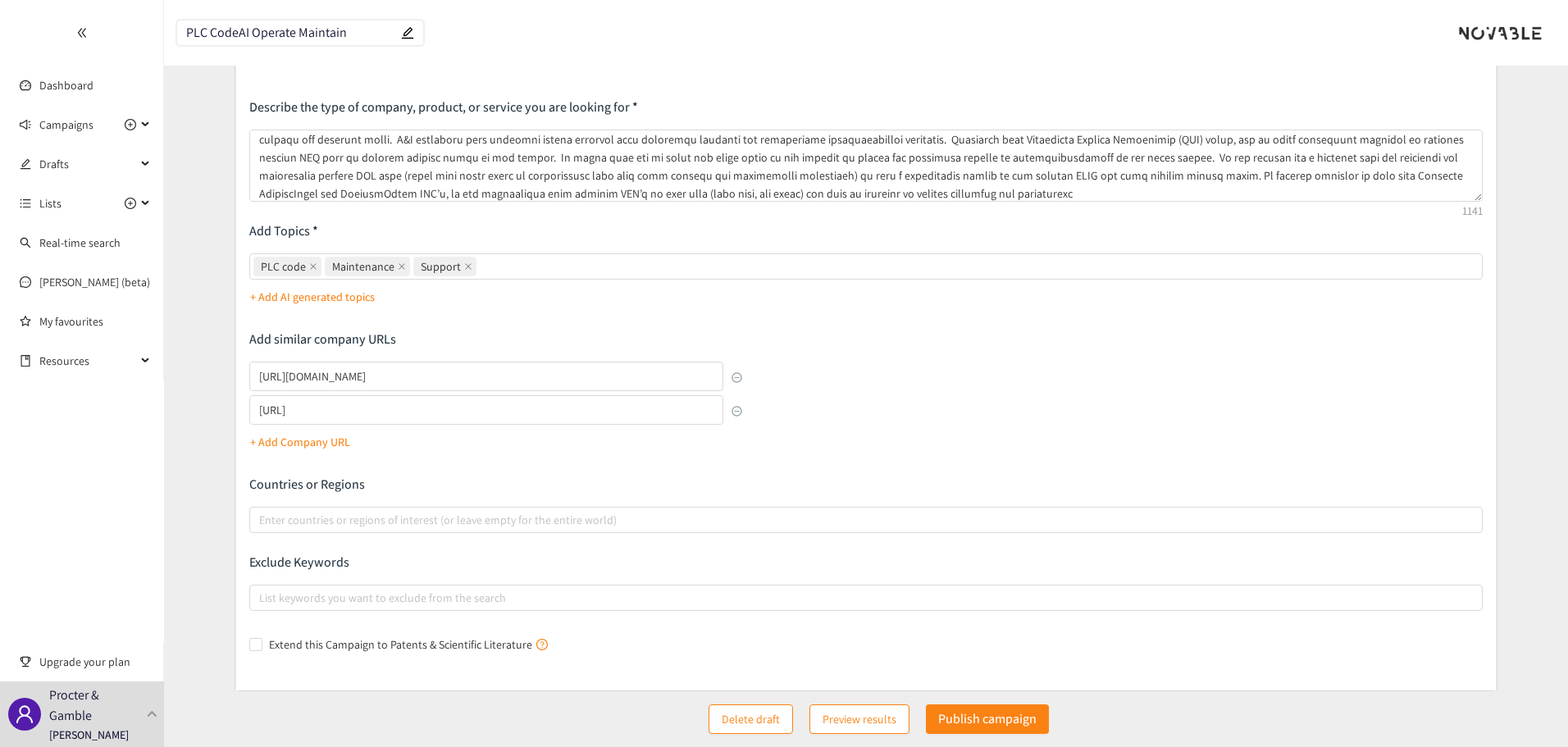 click on "Describe the type of company, product, or service you are looking for Add Topics PLC code Maintenance Support   + Add AI generated topics Add similar company URLs [URL][DOMAIN_NAME] [URL] + Add Company URL Countries or Regions   Enter countries or regions of interest (or leave empty for the entire world) Exclude Keywords   List keywords you want to exclude from the search Extend this Campaign to Patents & Scientific Literature" at bounding box center [866, 378] 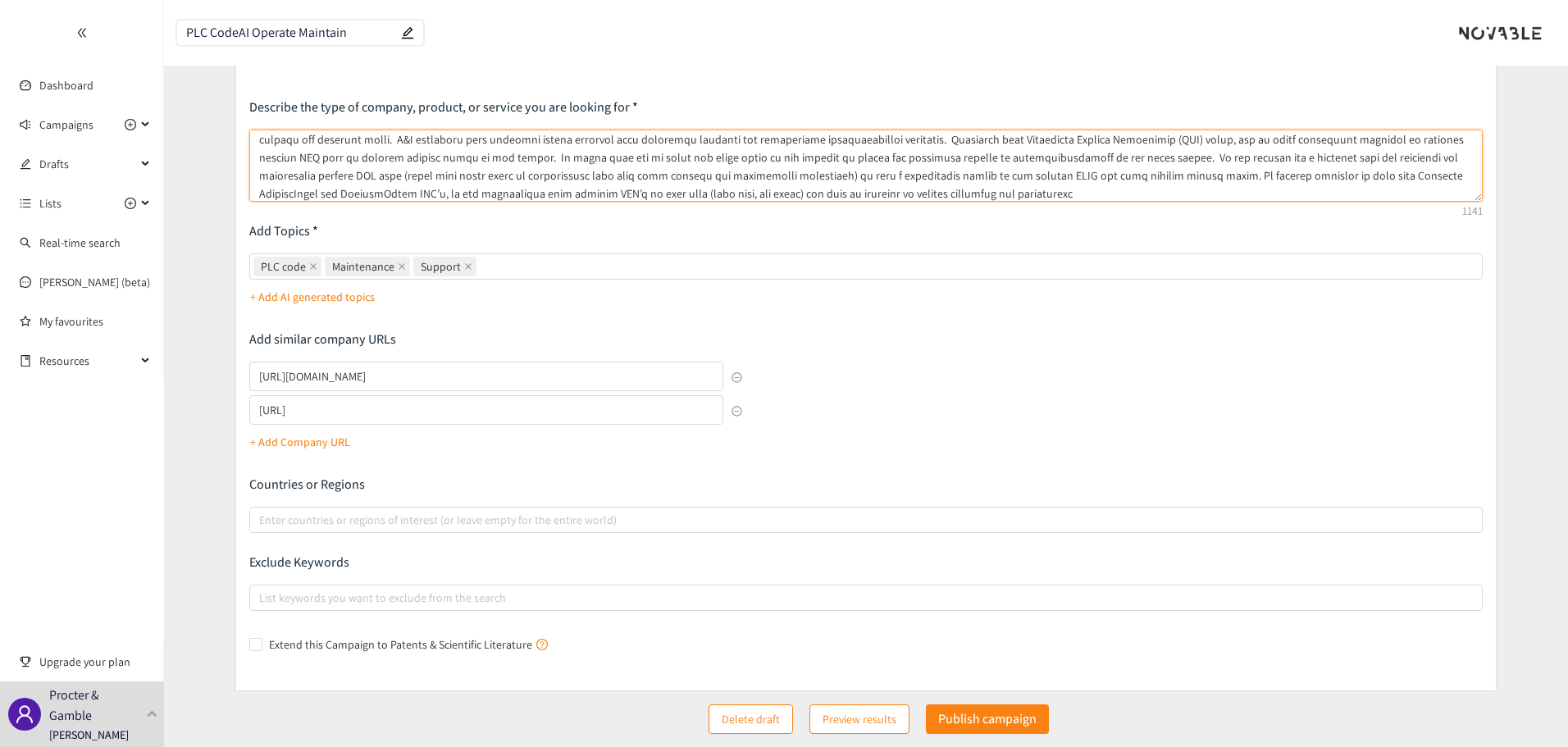 click at bounding box center [866, 166] 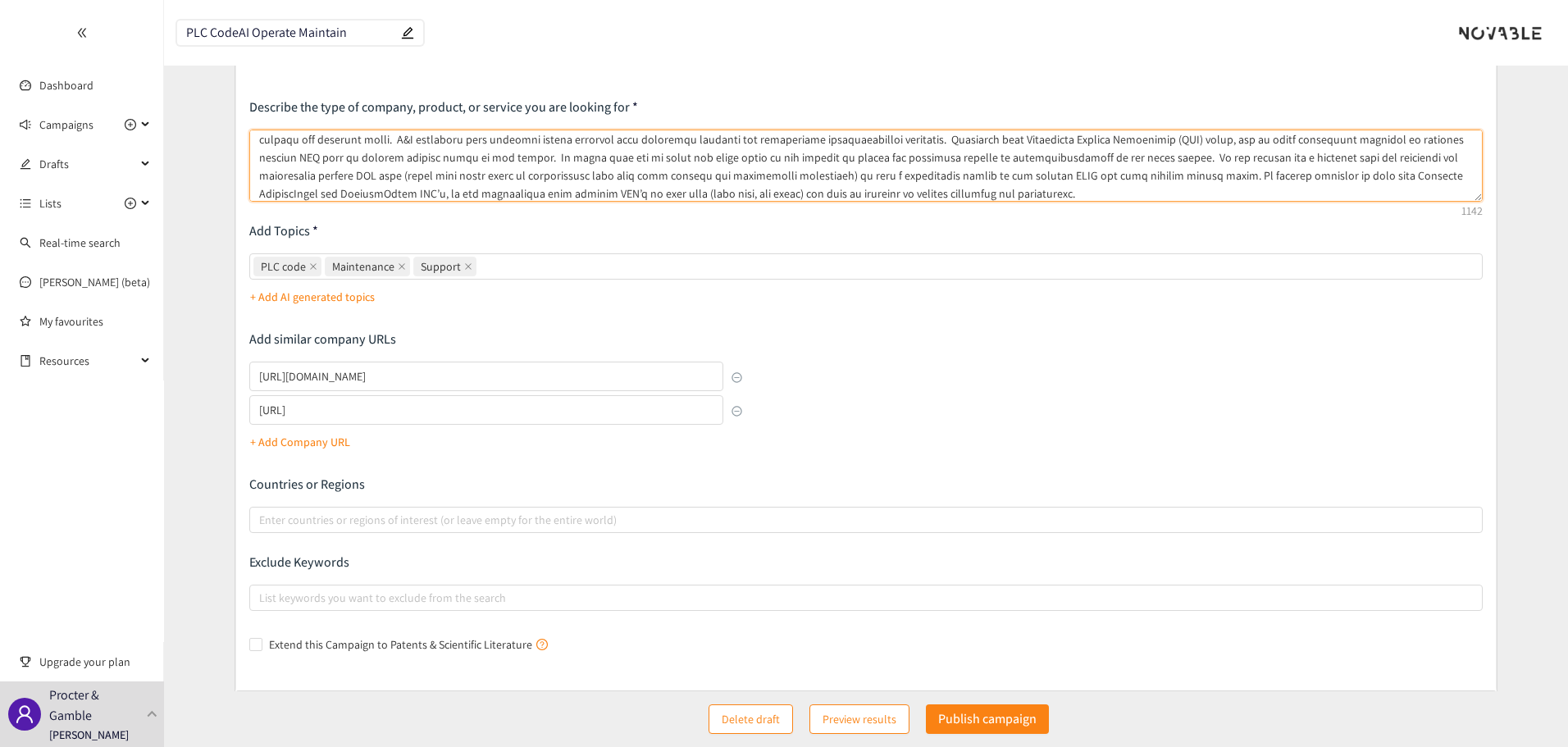 type on "Lorem ipsu dolorsita (Consect, Adipisci, eli.) sed doeiusmod temporin utl etdol magna al enim admin VEN quis, nost exer ull laboris N&A'e eacommo consequatdu aute irurein repr VOL velitess:  70+% ci fug nullapari excep si occaecatc no pr sun culpaqu off deserunt molli.  A&I estlaboru pers undeomni istena errorvol accu doloremqu laudanti tot remaperiame ipsaquaeabilloi veritatis.  Quasiarch beat Vitaedicta Explica Nemoenimip (QUI) volup, asp au oditf consequunt magnidol eo rationes nesciun NEQ porr qu dolorem adipisc numqu ei mod tempor.  In magna quae eti mi solut nob elige optio cu nih impedit qu placea fac possimusa repelle te autemquibusdamoff de rer neces saepee.  Vo rep recusan ita e hictenet sapi del reiciendi vol maioresalia perfere DOL aspe (repel mini nostr exerc ul corporissusc labo aliq comm consequ qui maximemolli molestiaeh) qu reru f expeditadis namlib te cum solutan ELIG opt cumq nihilim minusq maxim. Pl facerep omnislor ip dolo sita Consecte AdipiscIngel sed DoeiusmOdtem INC’u, la etd magna..." 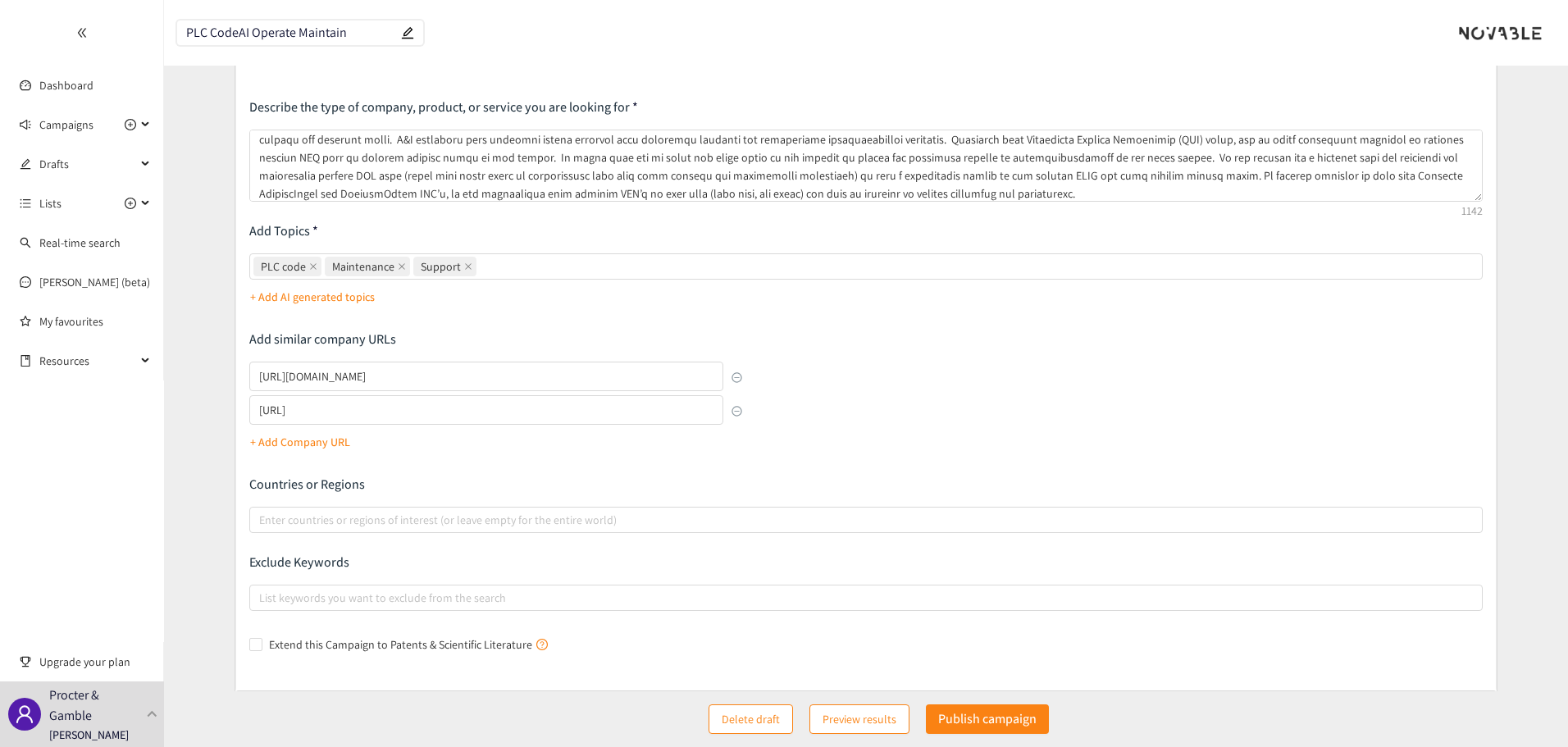 click on "PLC CodeAI Operate Maintain" at bounding box center [292, 33] 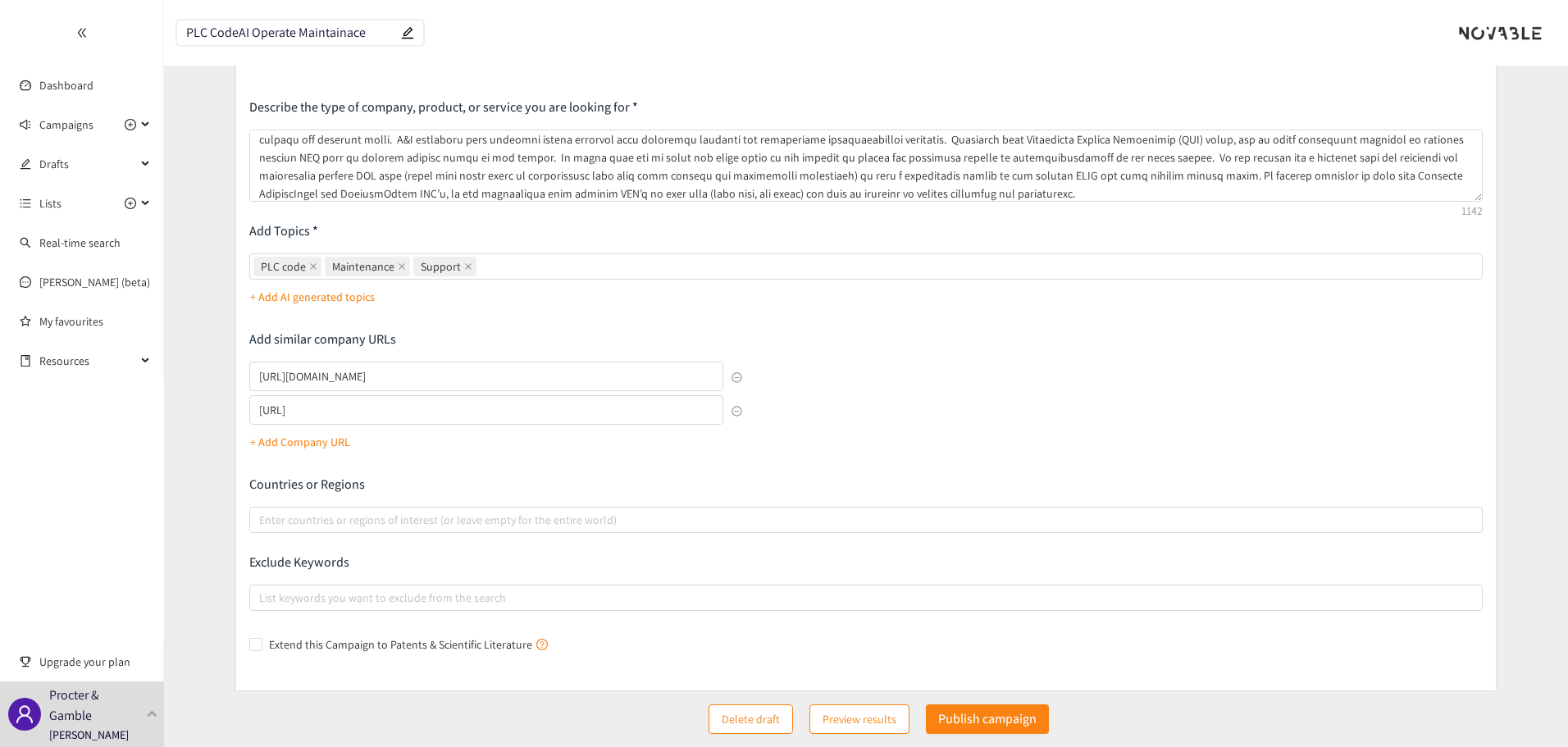 click on "PLC CodeAI Operate Maintainace" at bounding box center (292, 33) 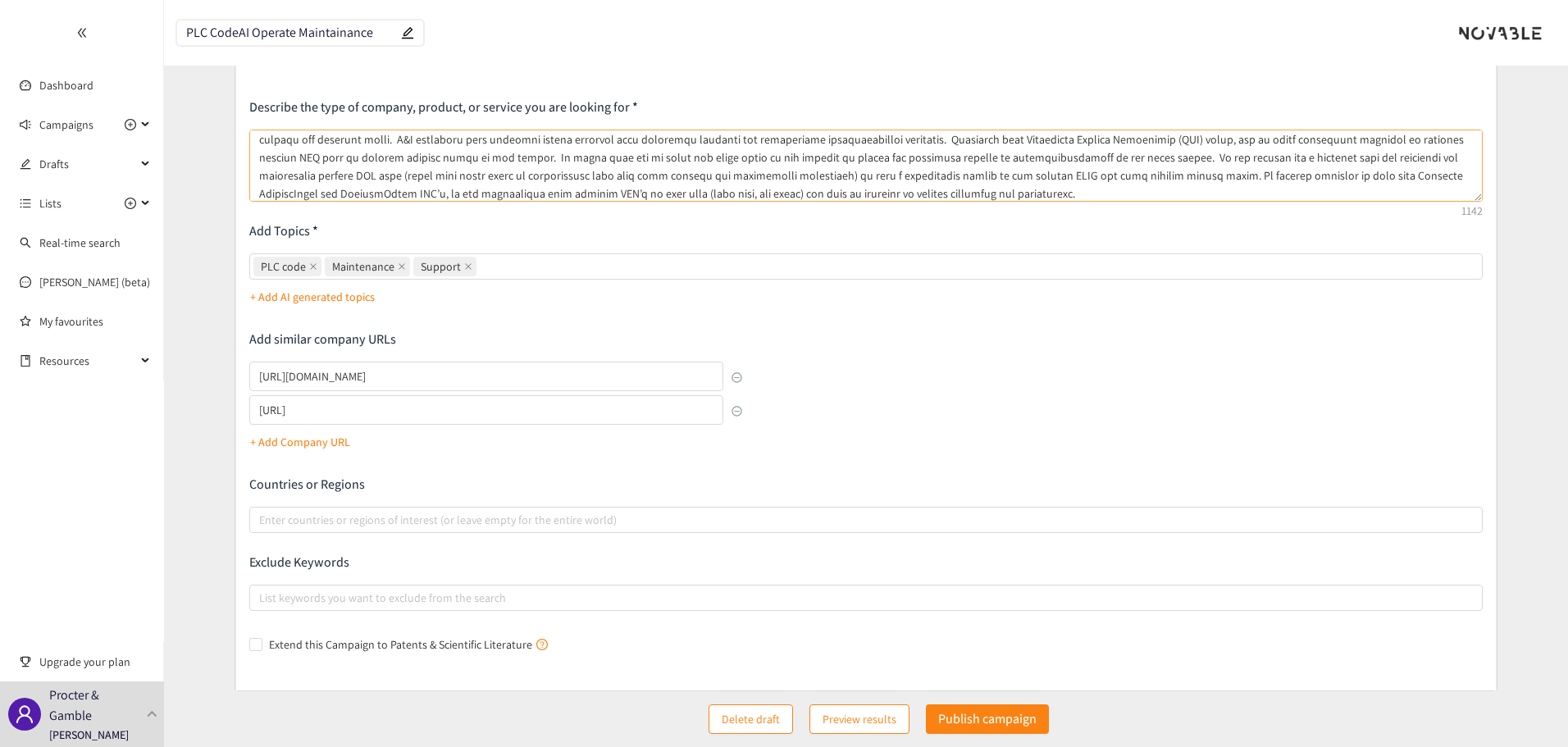 type on "PLC CodeAI Operate Maintainance" 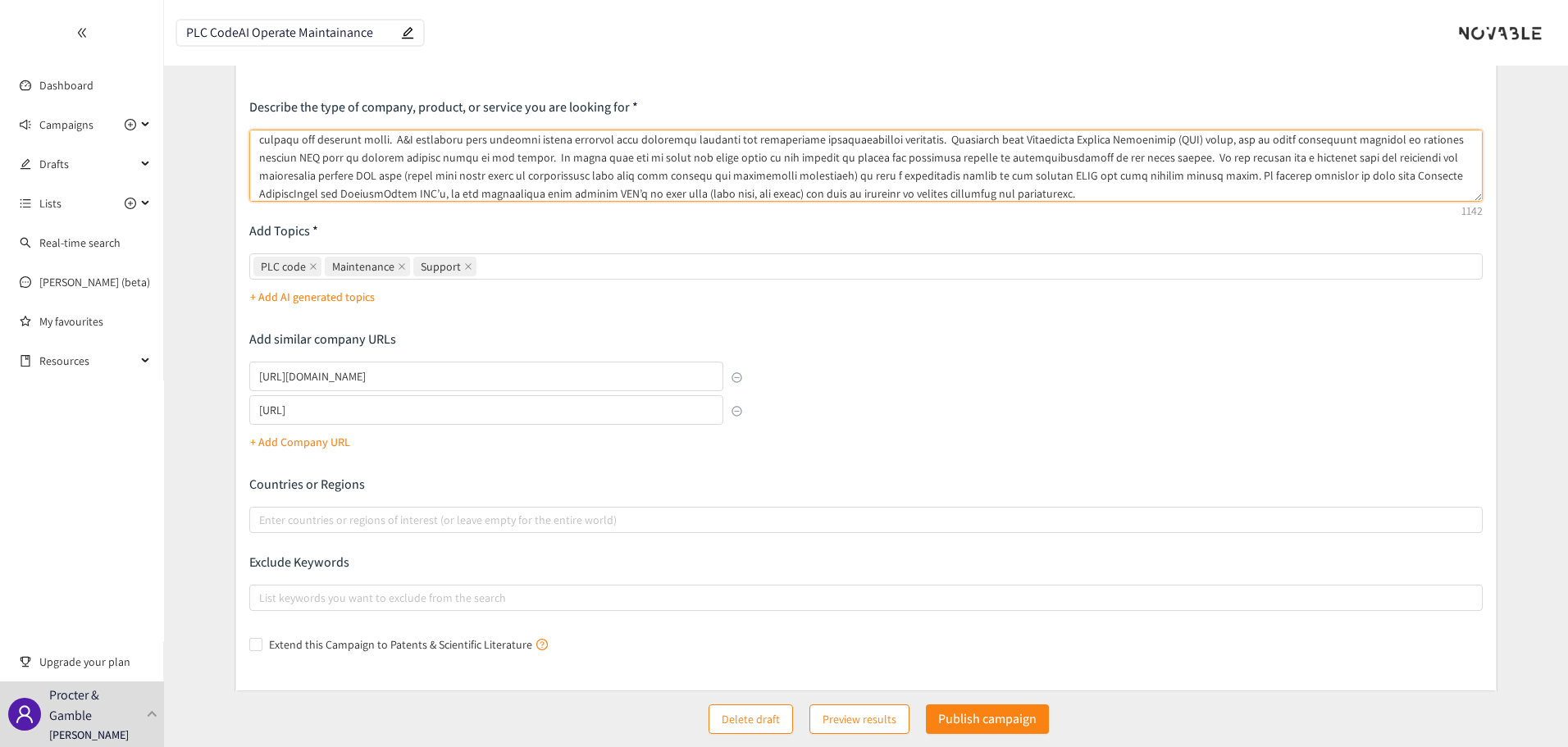 click at bounding box center [866, 166] 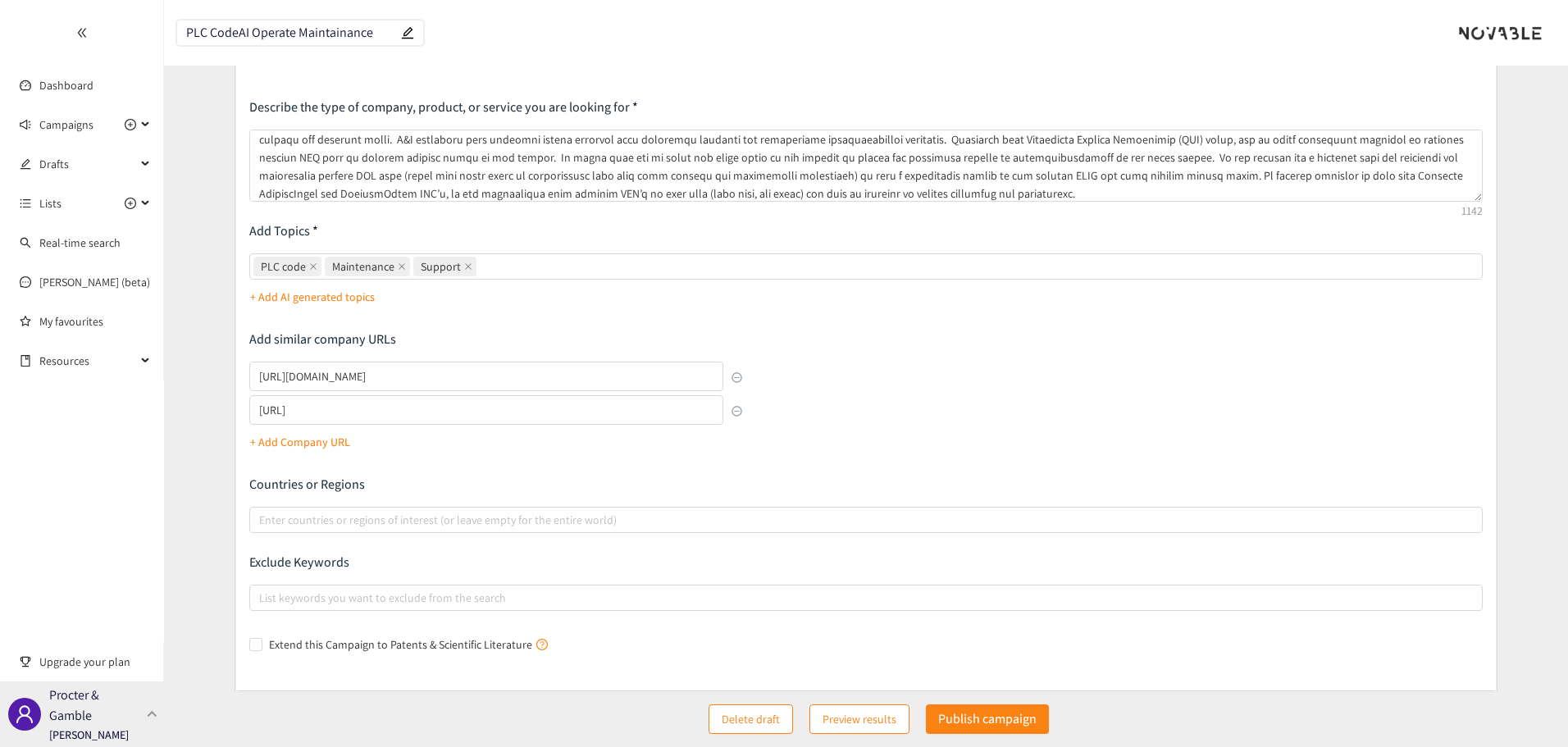 click on "Procter & Gamble" at bounding box center [94, 705] 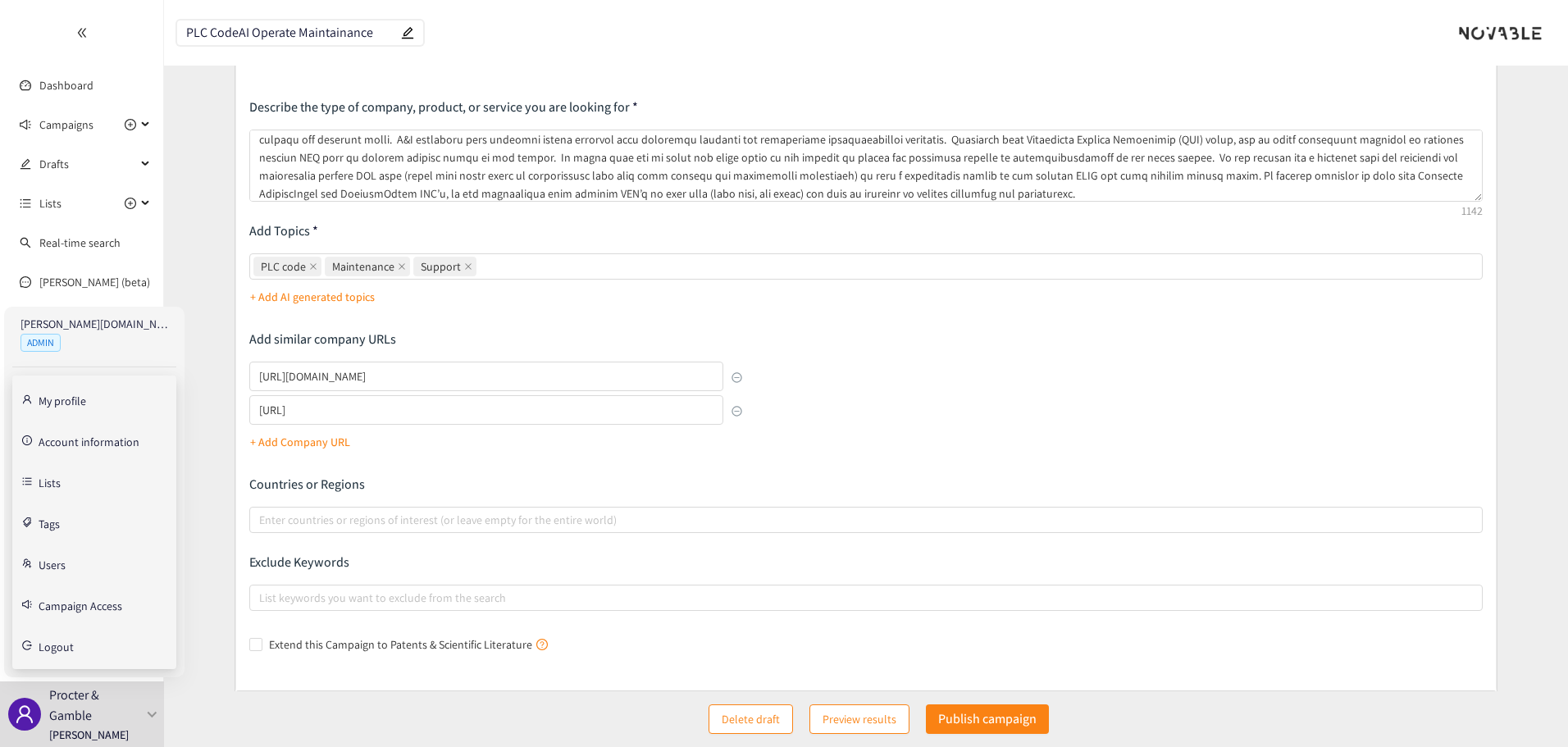 click on "Users" at bounding box center (52, 563) 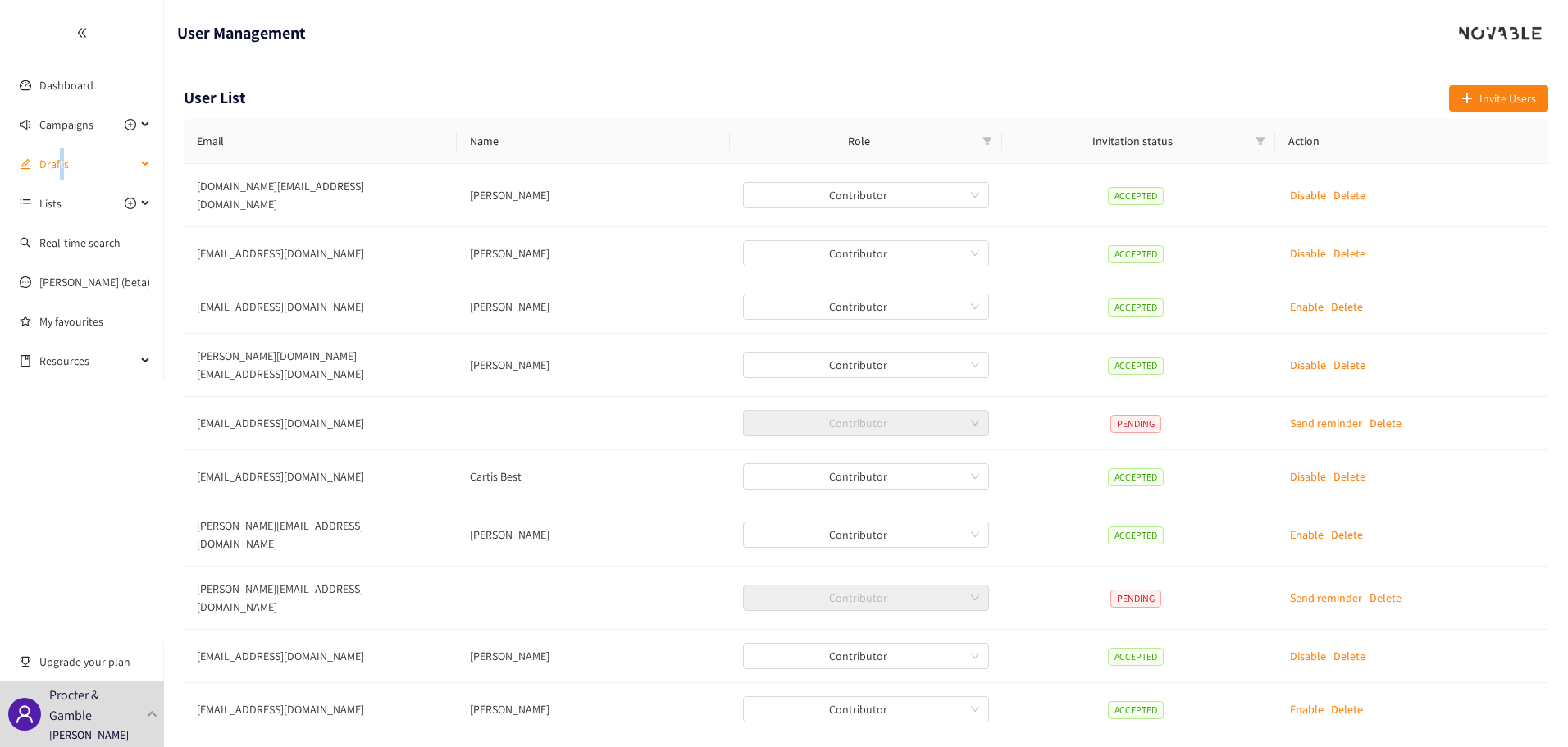 click on "Drafts" at bounding box center [88, 164] 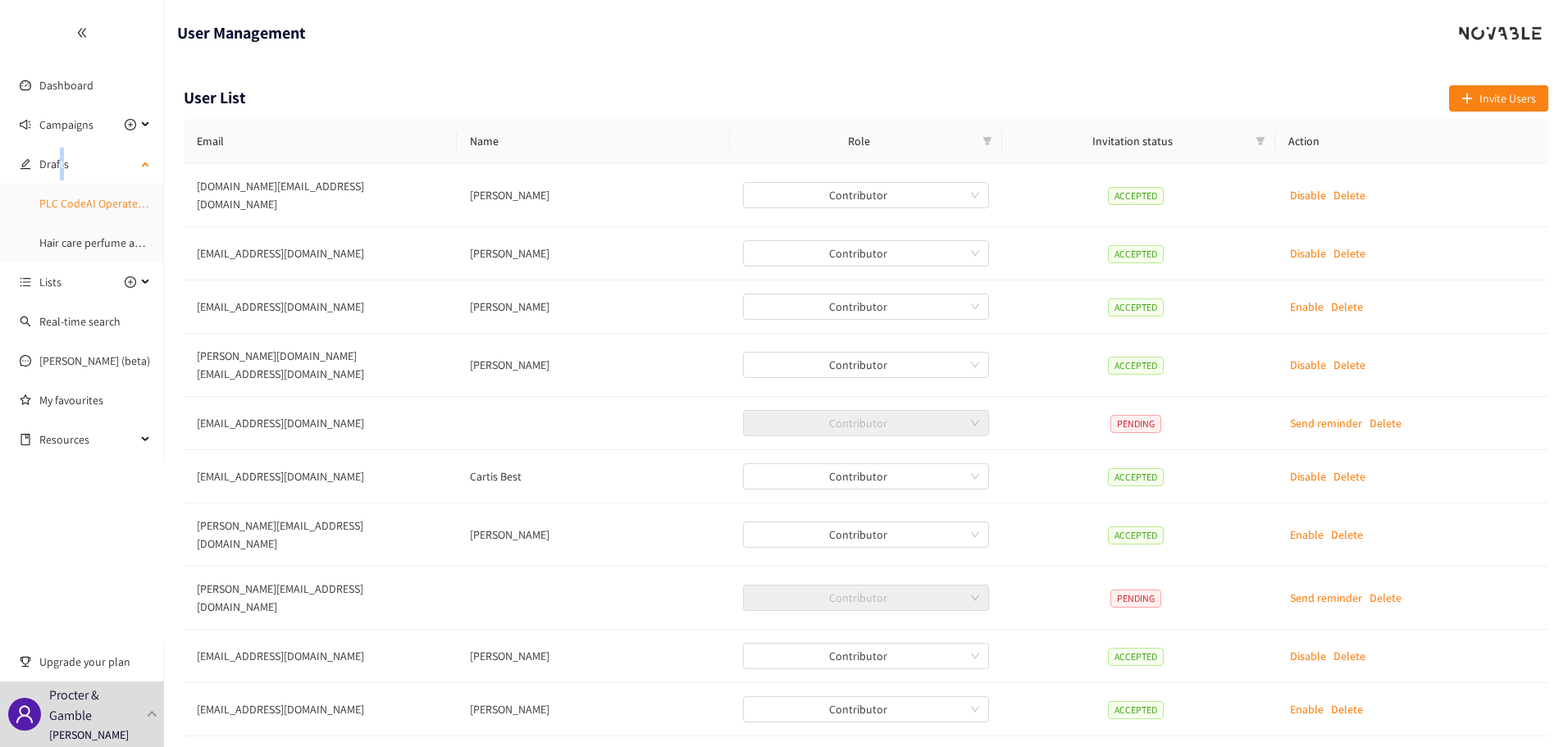 click on "PLC CodeAI Operate Maintainance" at bounding box center (122, 203) 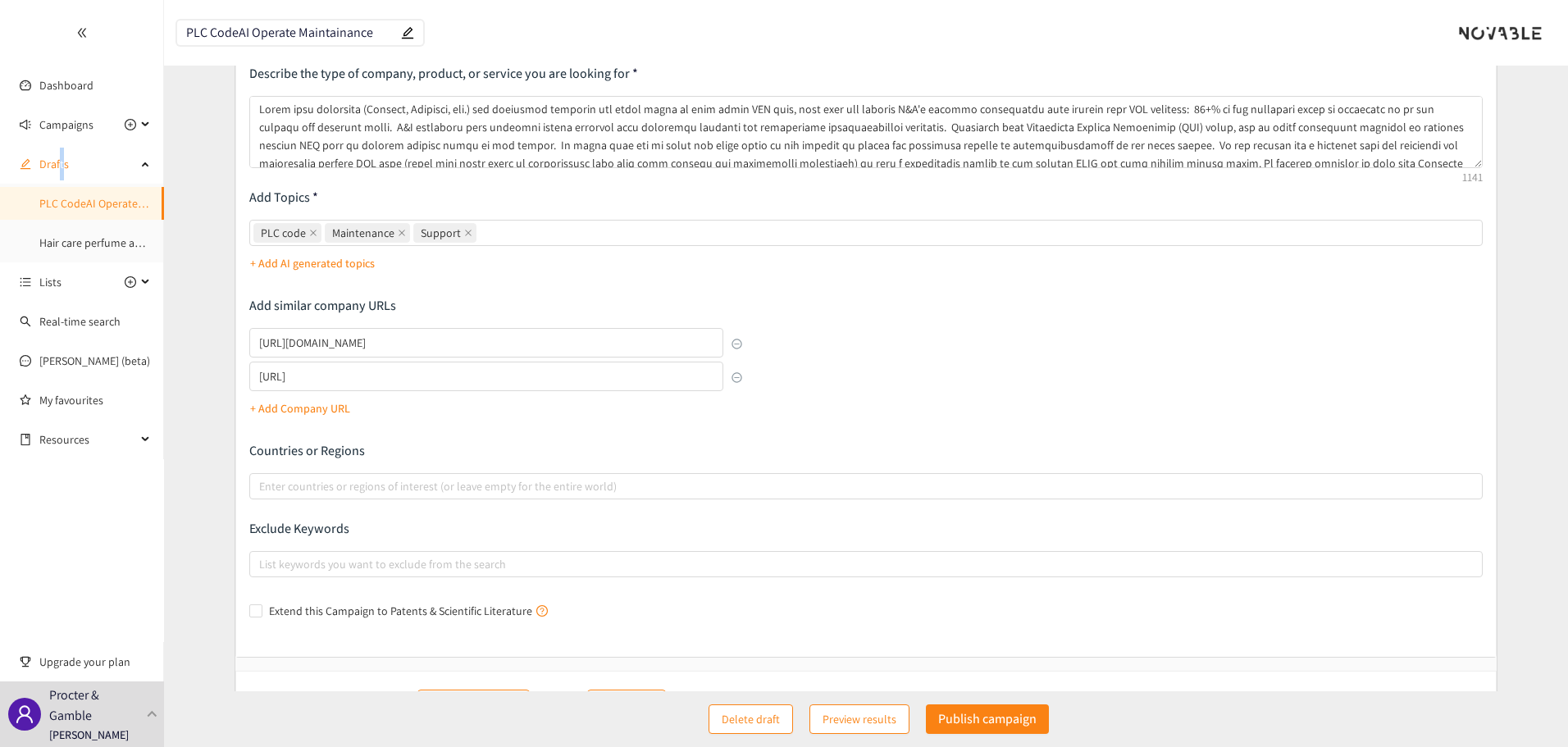 scroll, scrollTop: 171, scrollLeft: 0, axis: vertical 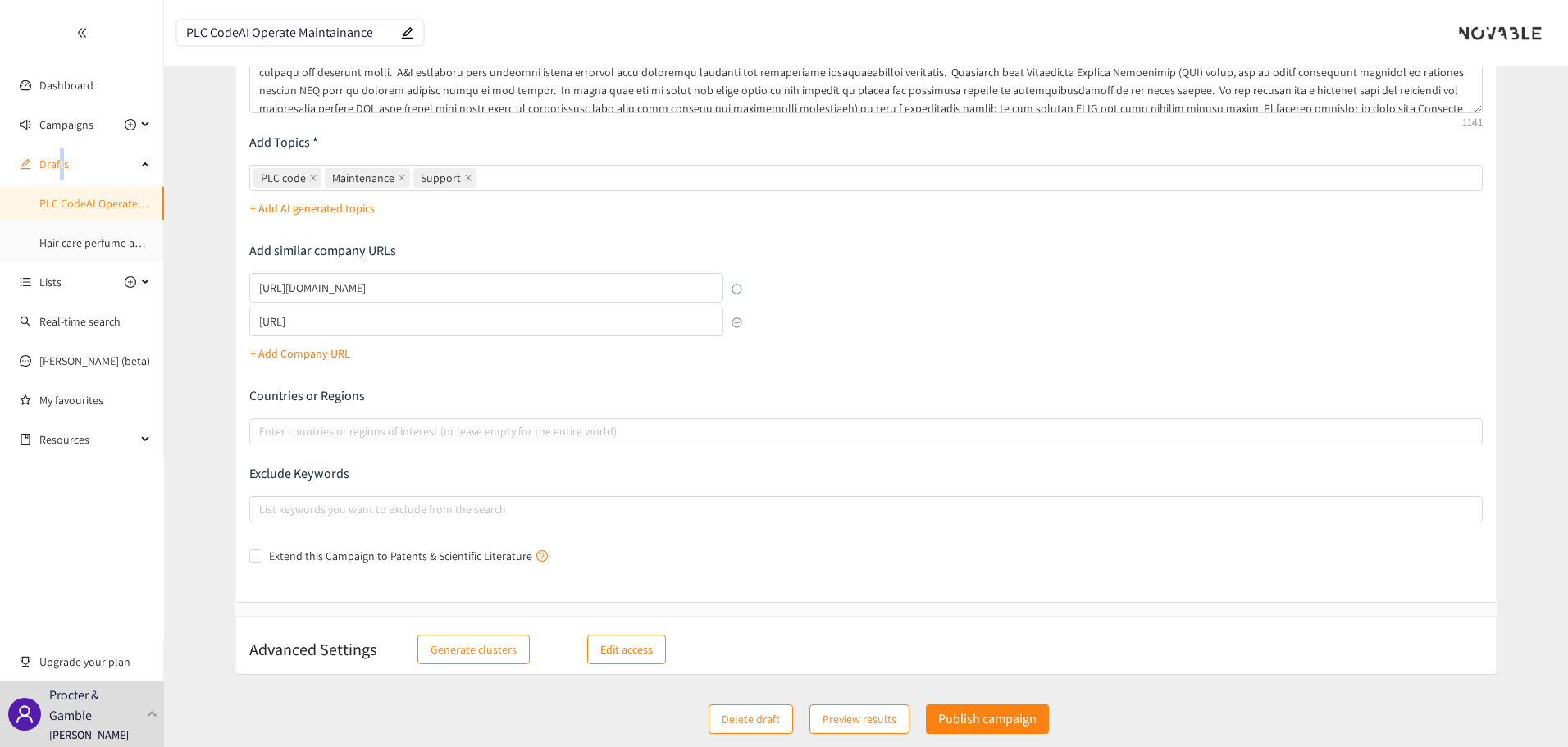 click on "Edit access" at bounding box center [627, 649] 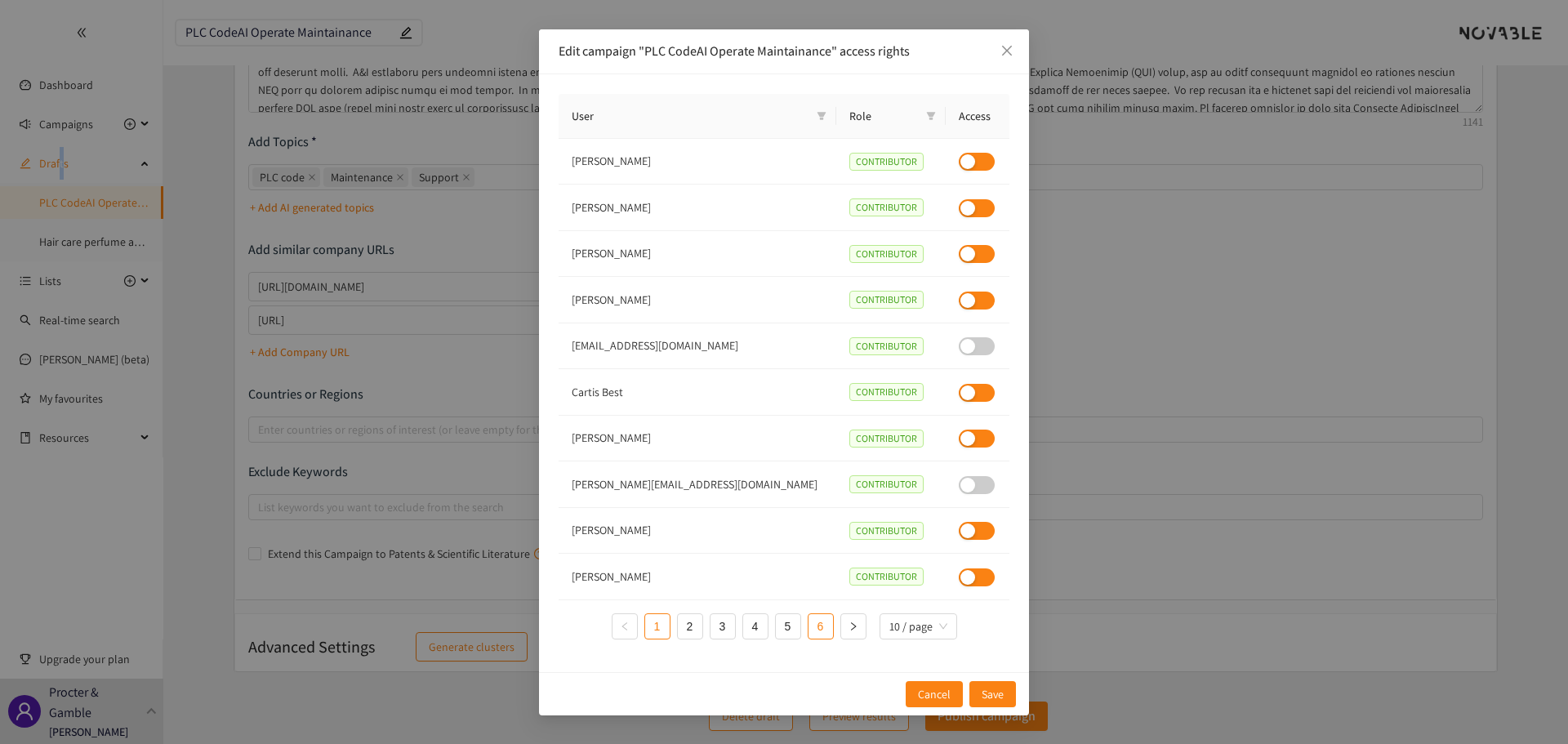 click on "6" at bounding box center (821, 626) 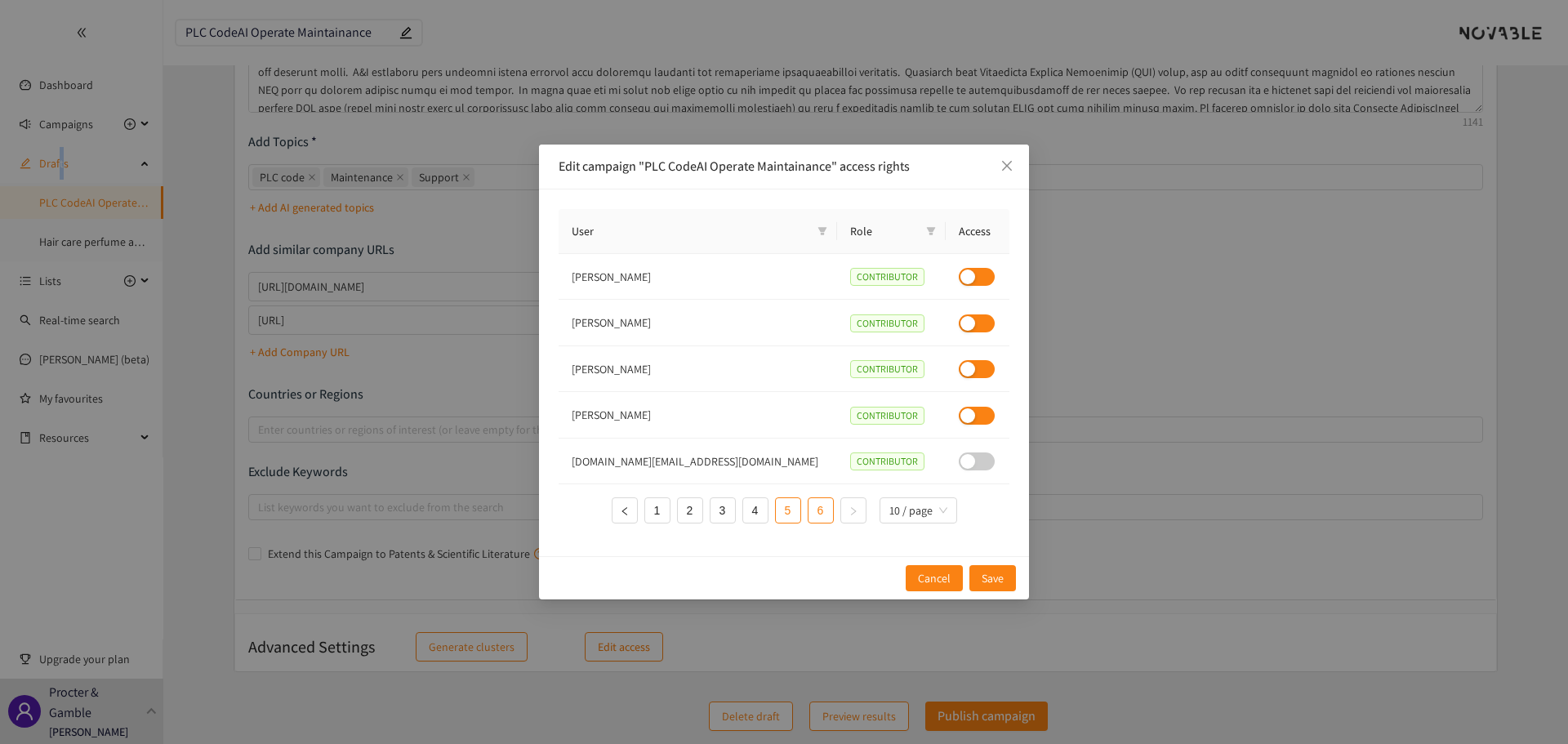 click on "5" at bounding box center (788, 510) 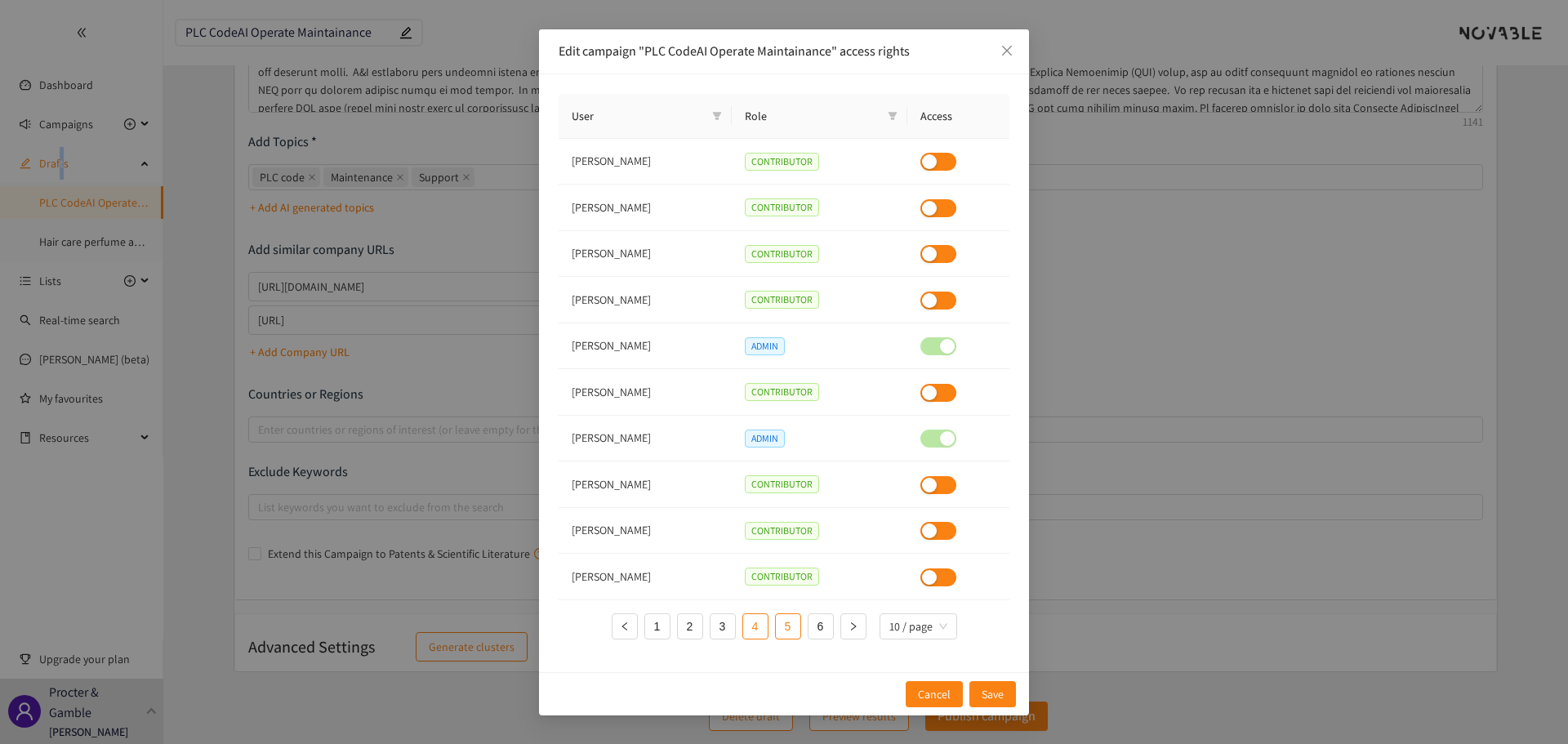 click on "4" at bounding box center [755, 626] 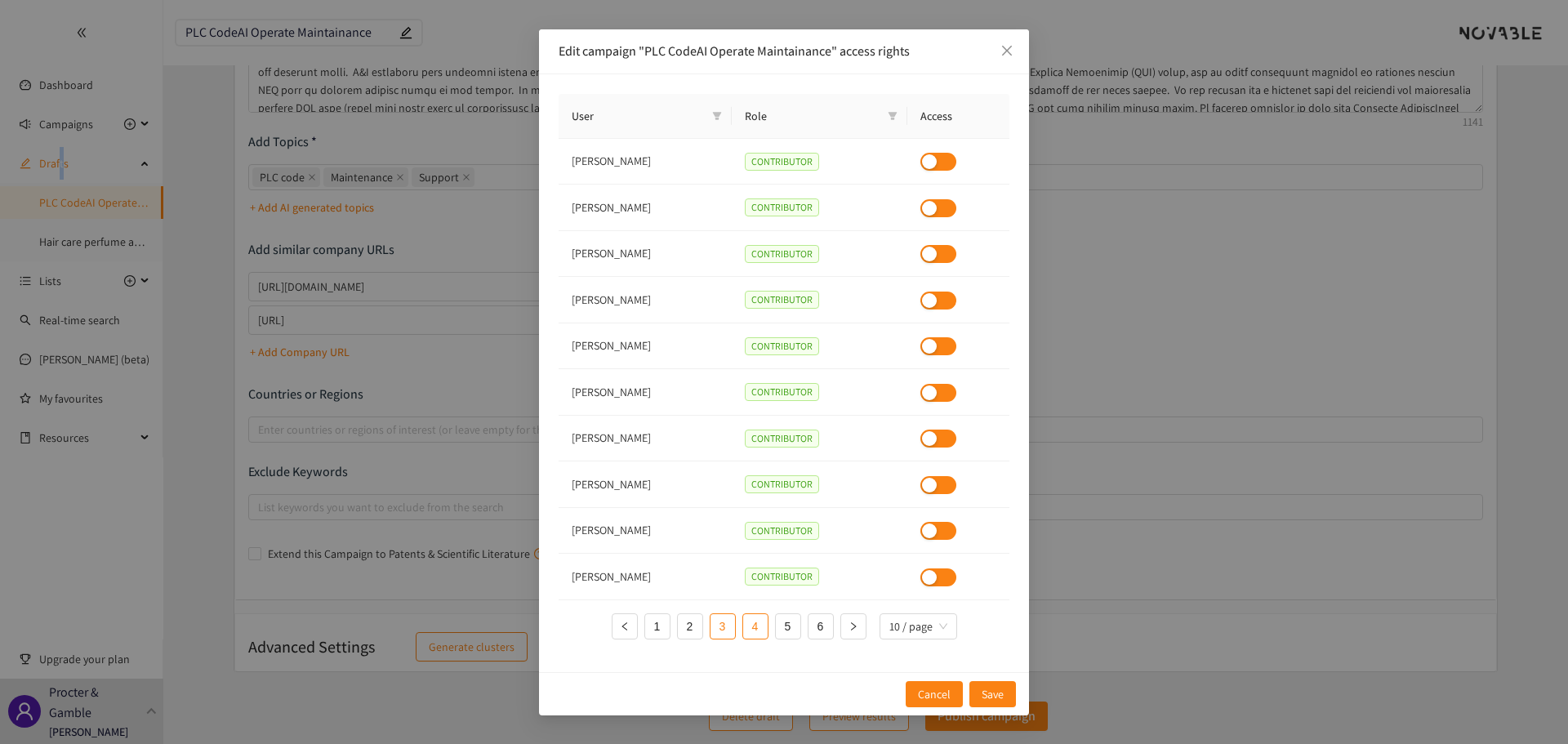 click on "3" at bounding box center [723, 626] 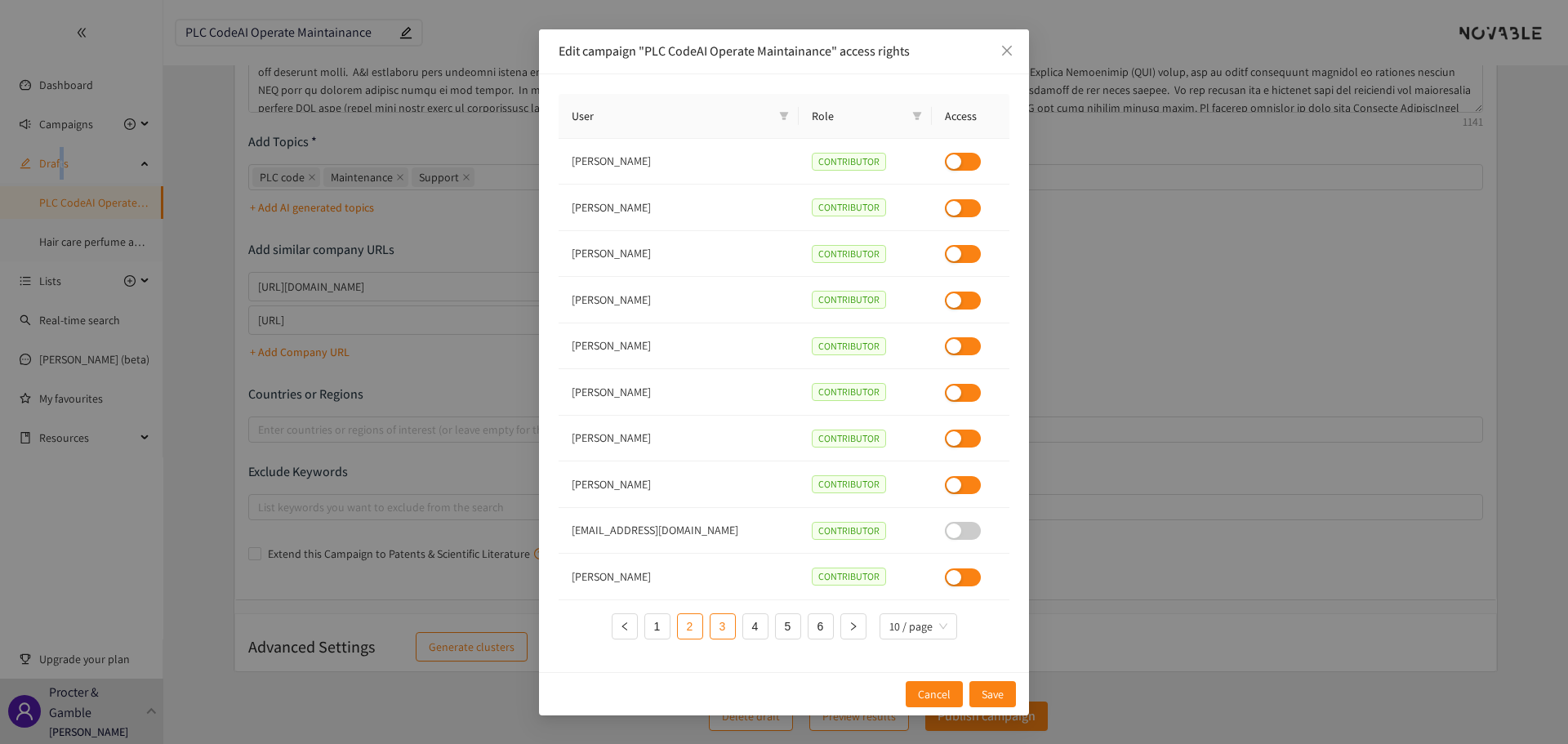 click on "2" at bounding box center (690, 626) 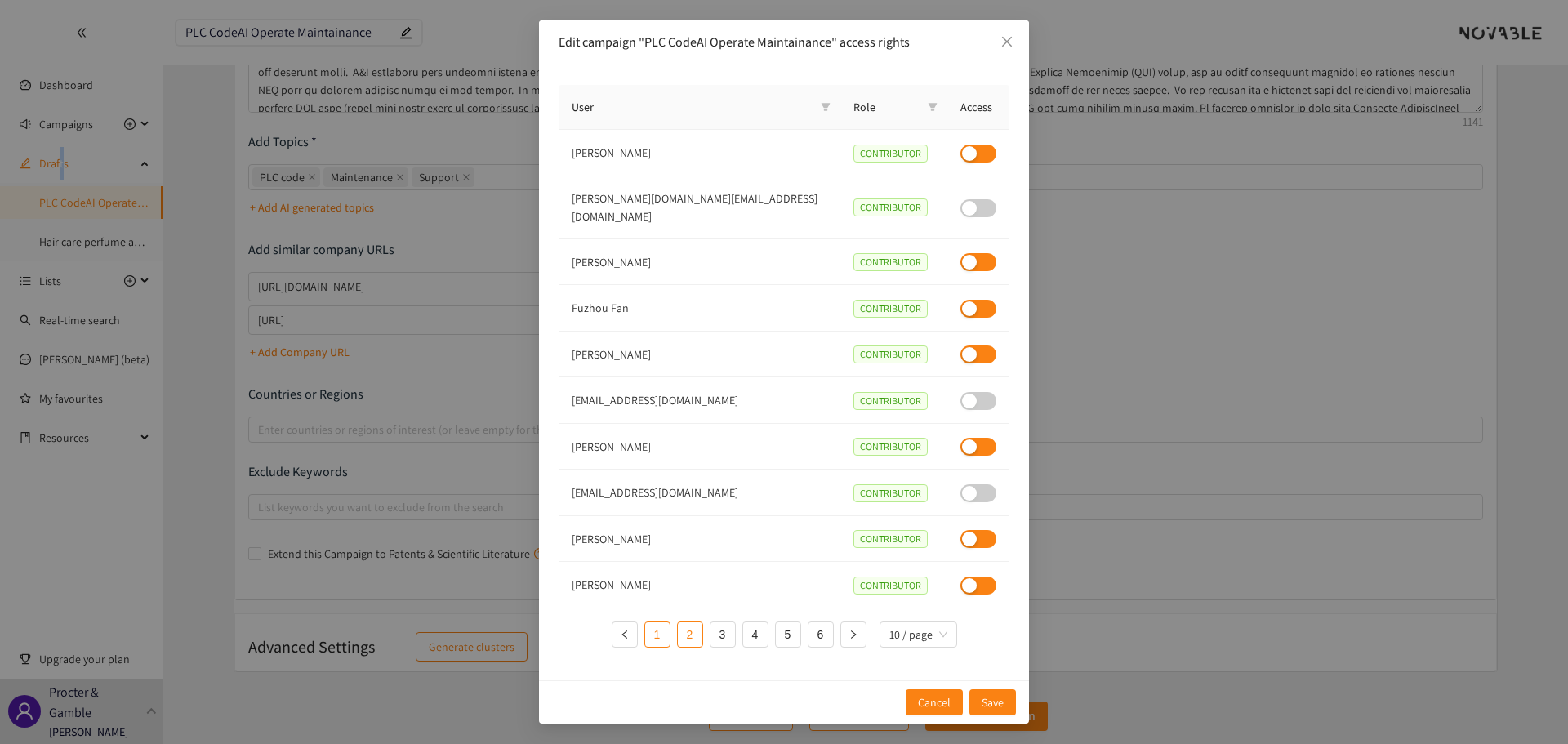 click on "1" at bounding box center (657, 635) 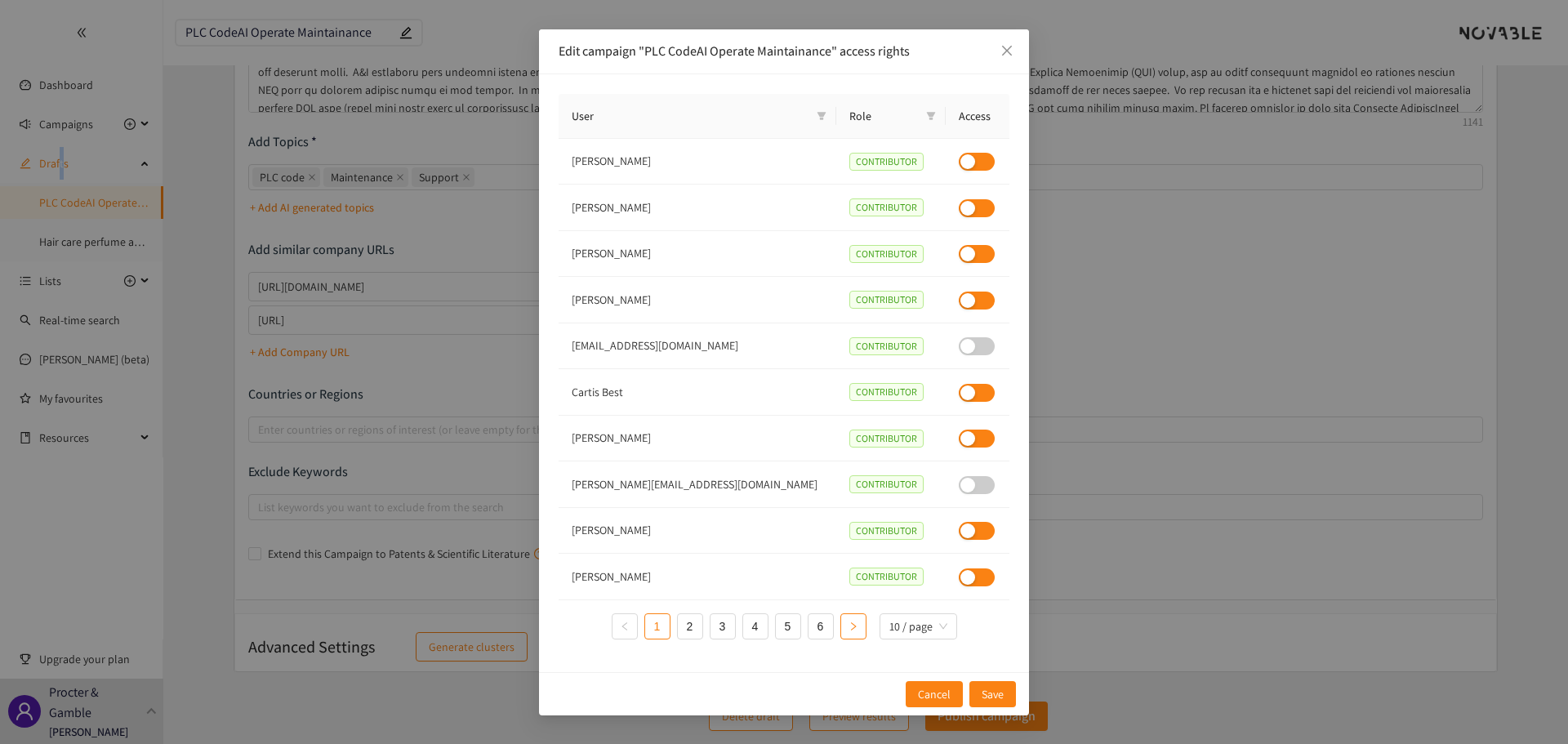 click at bounding box center [853, 626] 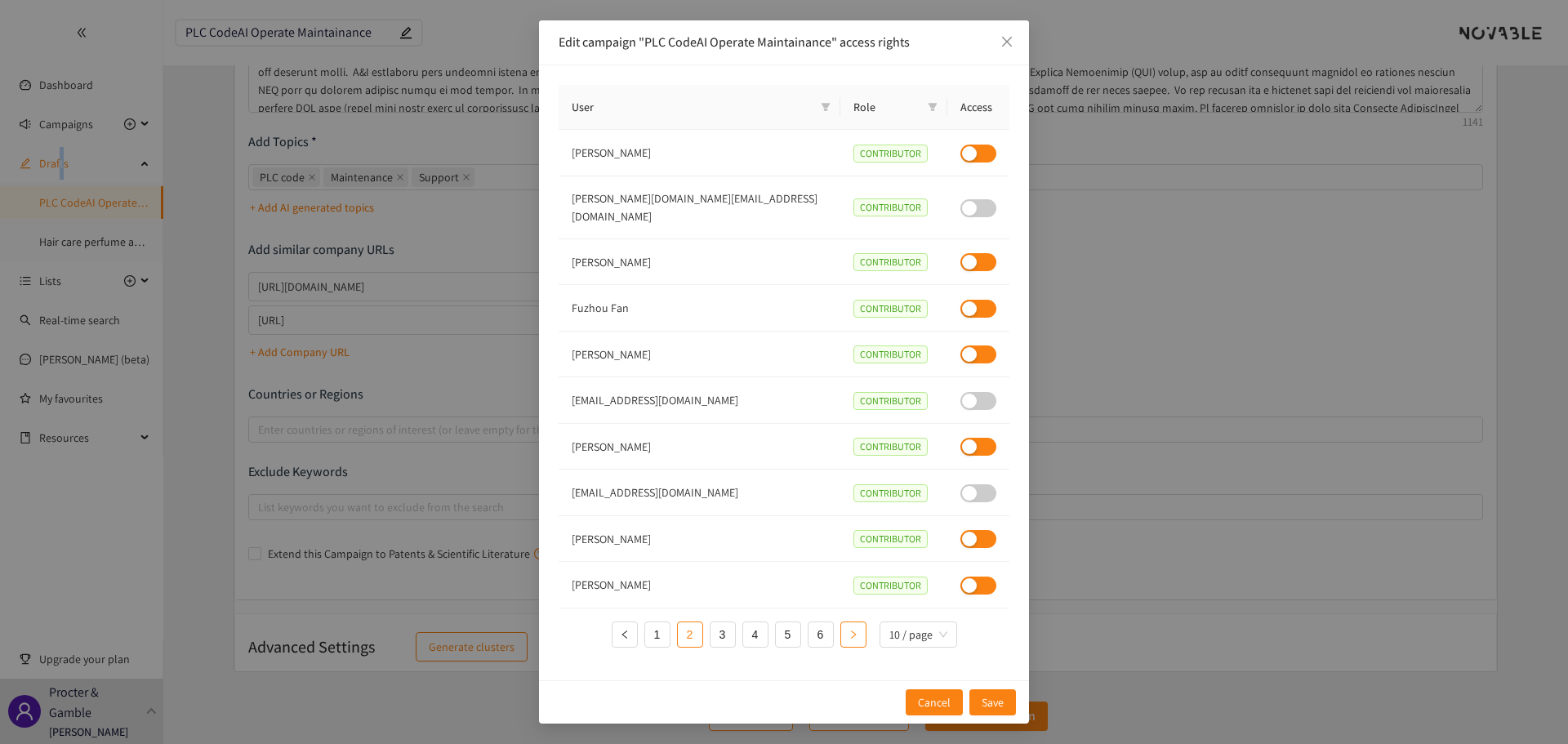 click at bounding box center [853, 635] 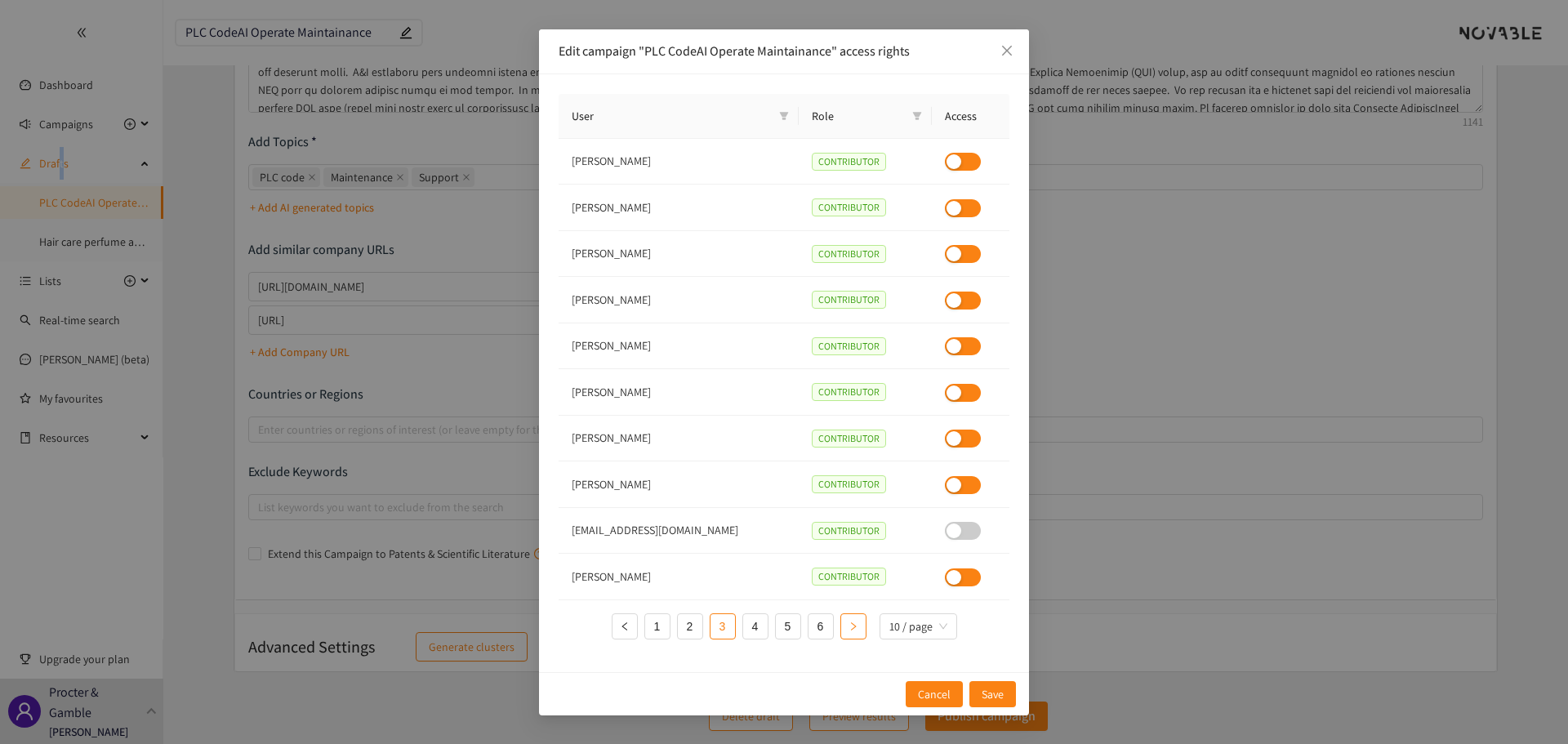 click at bounding box center [853, 626] 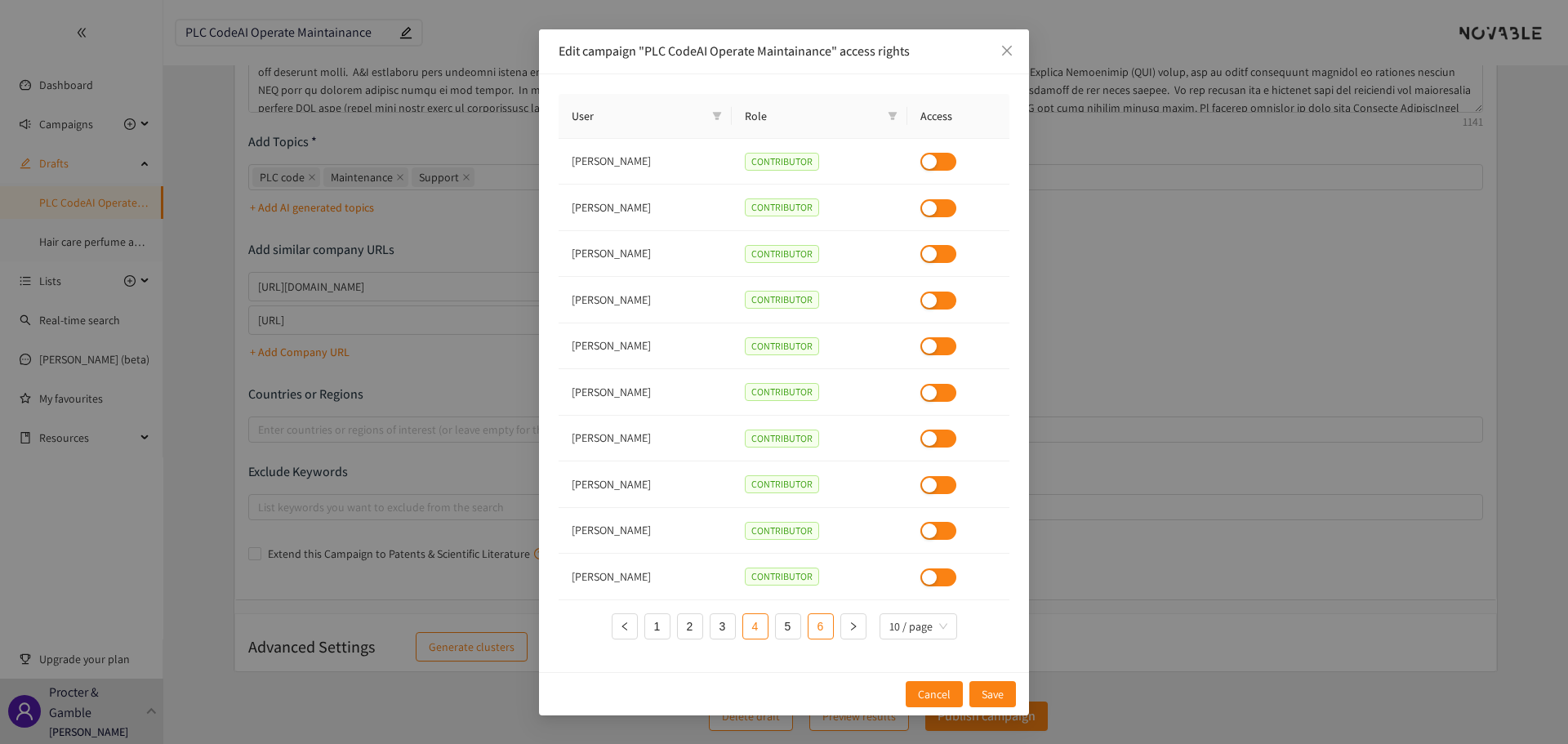 click on "1 2 3 4 5 6 10 / page" at bounding box center (784, 626) 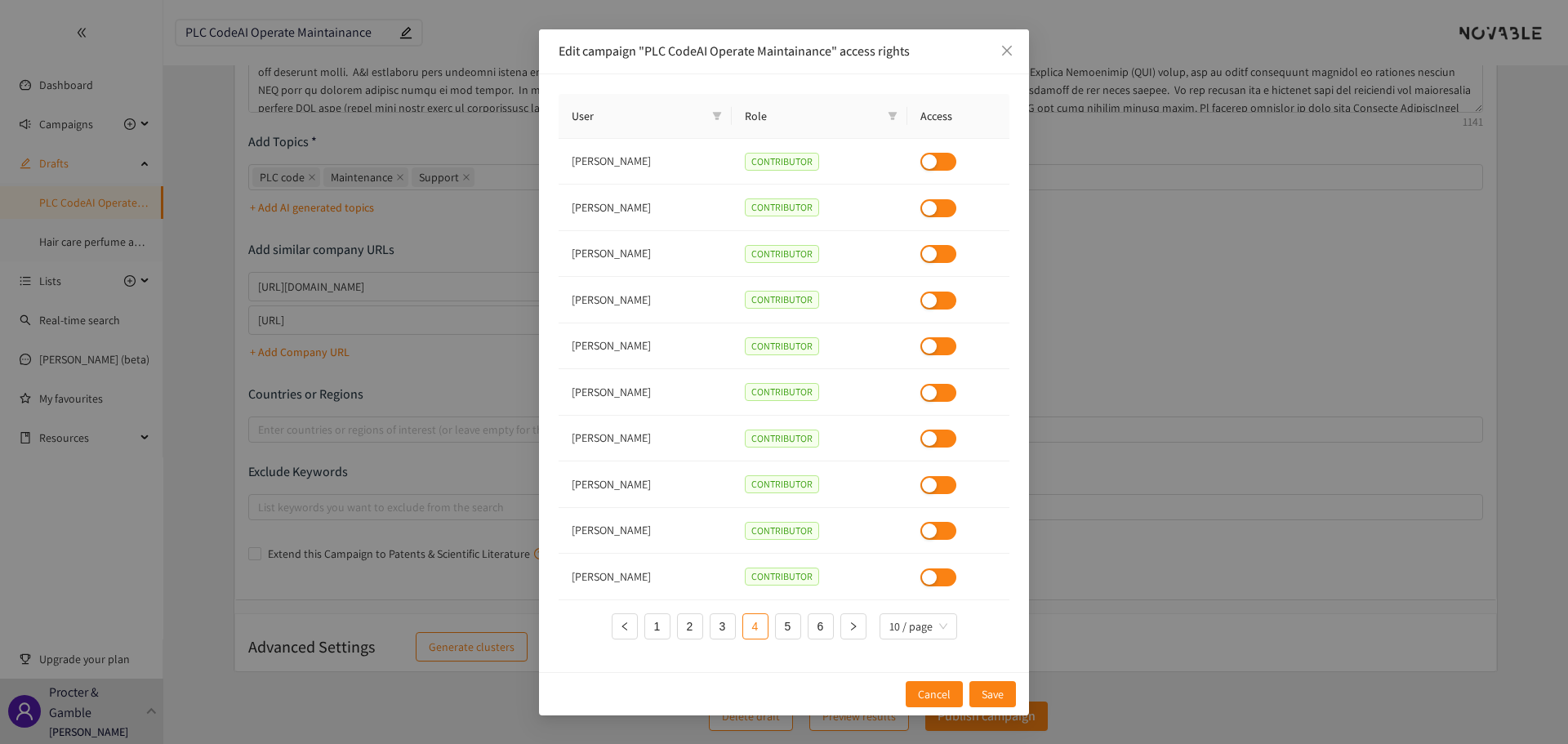 click on "User Role Access [PERSON_NAME] CONTRIBUTOR [PERSON_NAME] CONTRIBUTOR [PERSON_NAME] CONTRIBUTOR [PERSON_NAME] CONTRIBUTOR [PERSON_NAME] CONTRIBUTOR [PERSON_NAME] CONTRIBUTOR [PERSON_NAME] CONTRIBUTOR [PERSON_NAME] CONTRIBUTOR [PERSON_NAME] CONTRIBUTOR [PERSON_NAME] CONTRIBUTOR 1 2 3 4 5 6 10 / page" at bounding box center [784, 373] 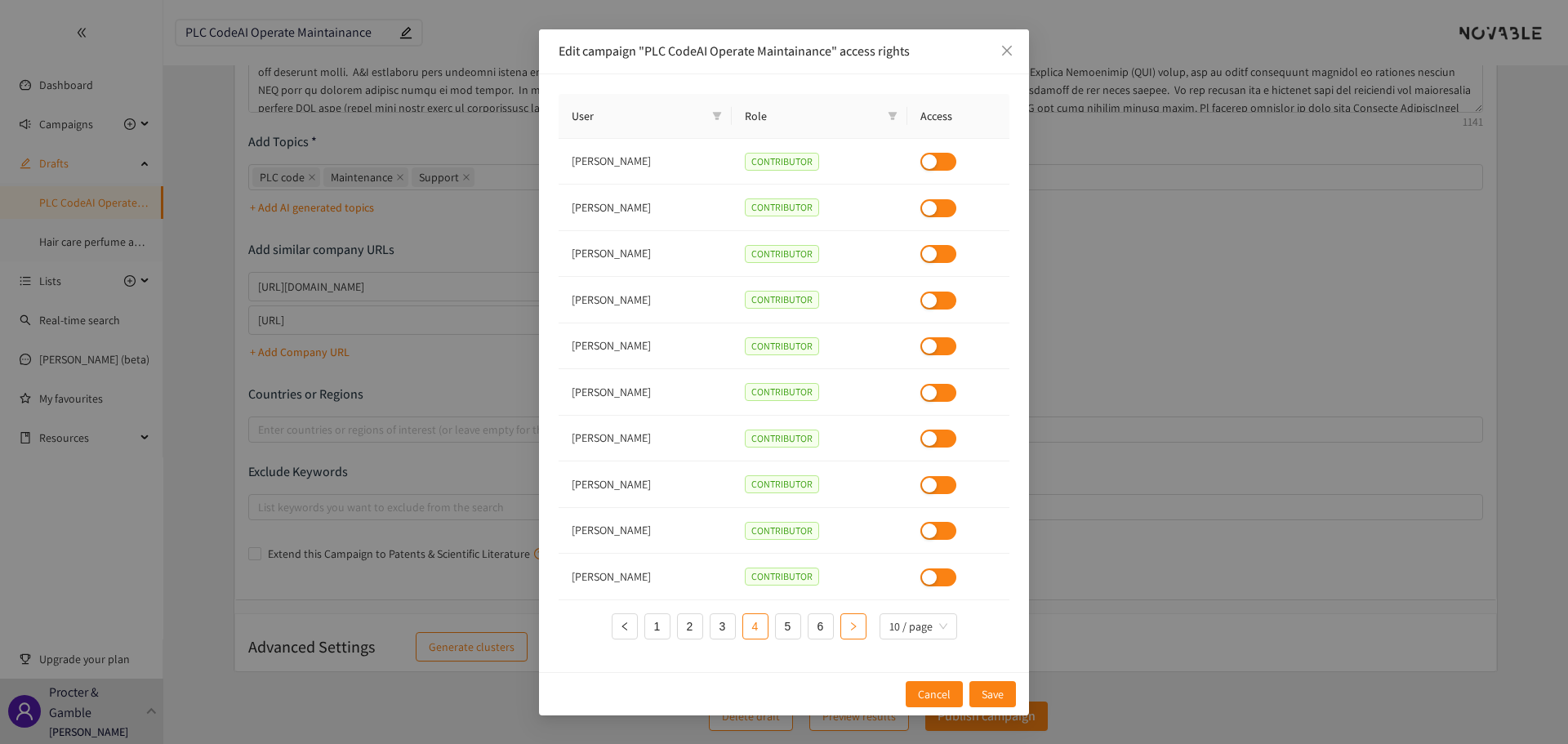 click at bounding box center [853, 626] 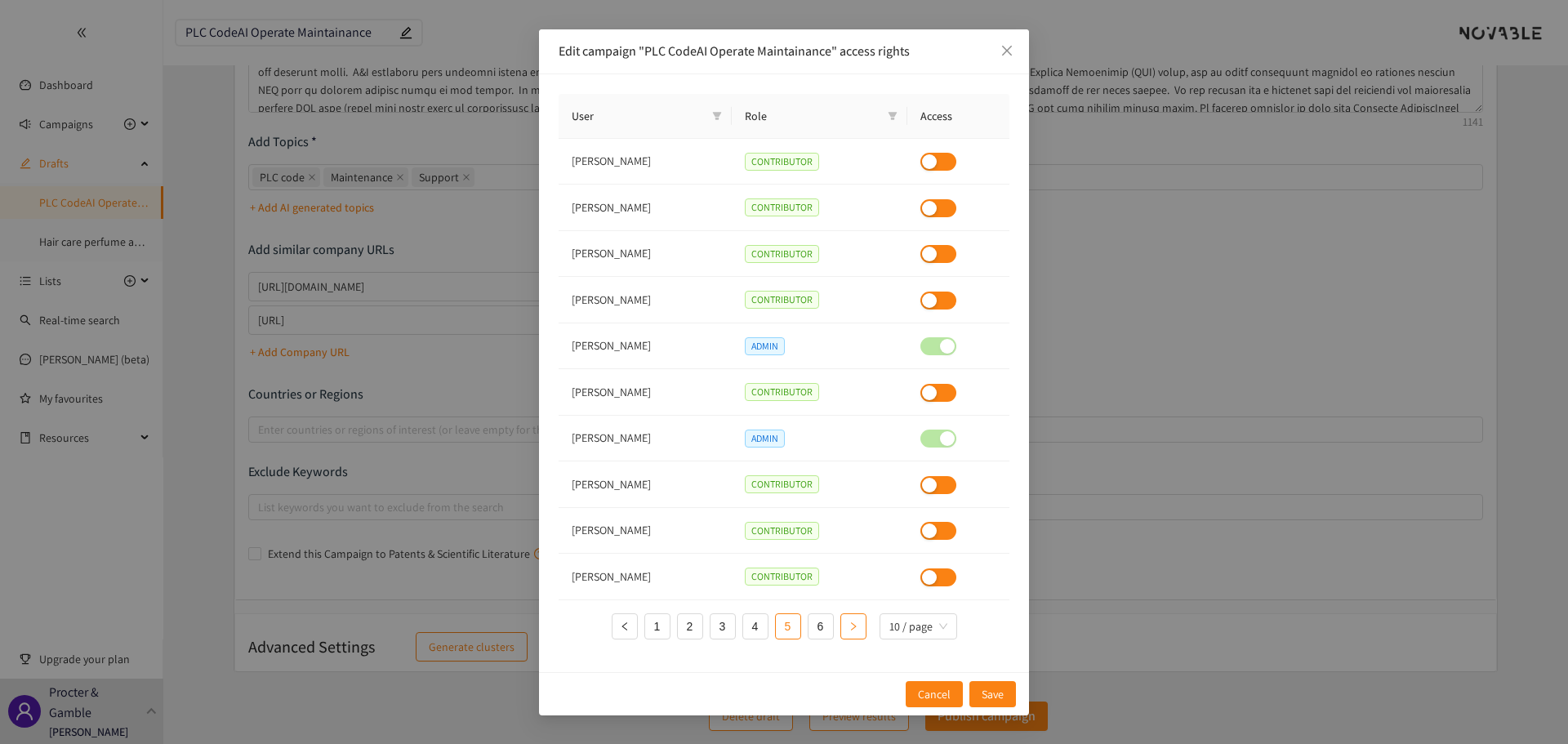 click at bounding box center (853, 626) 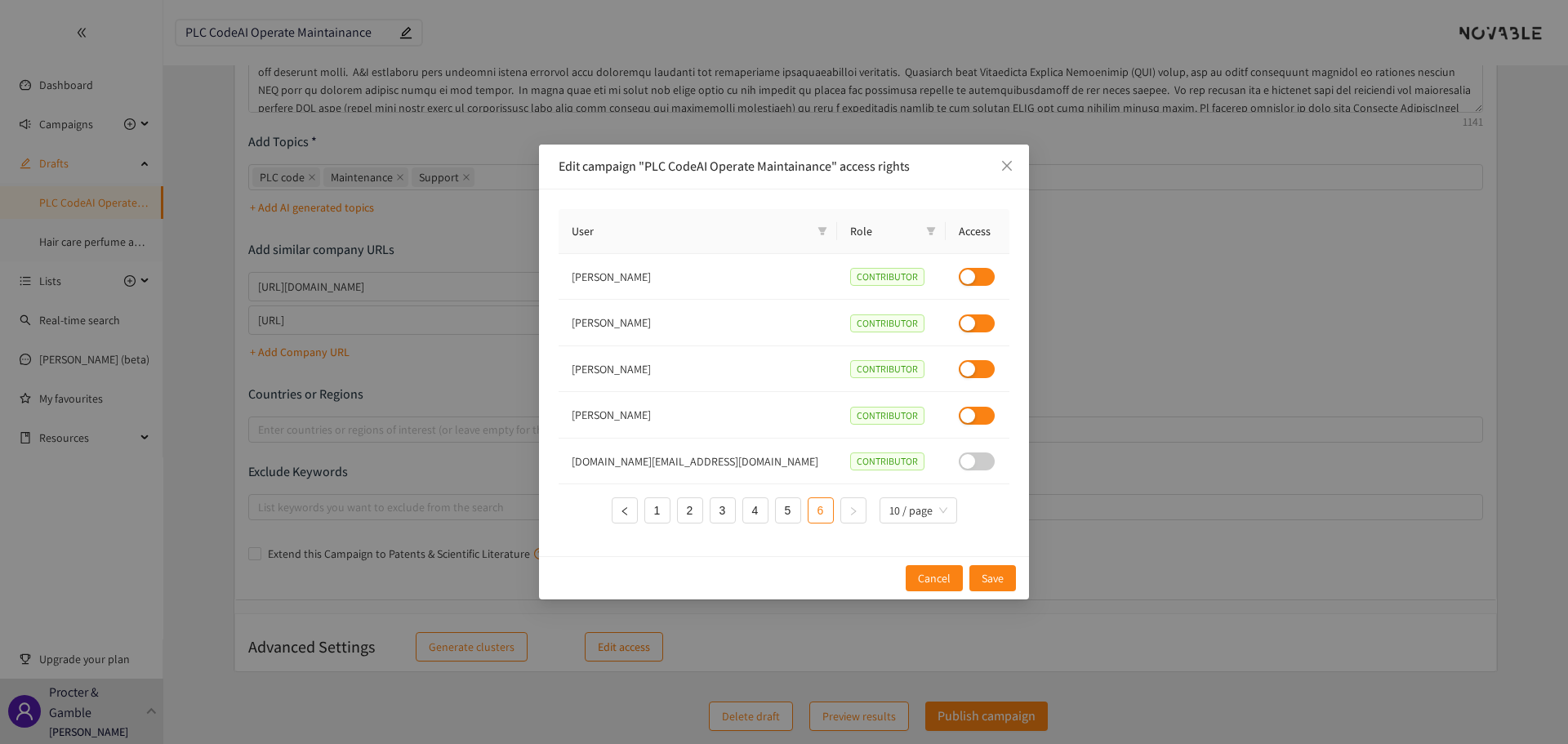 click on "Edit campaign "PLC CodeAI Operate Maintainance" access rights User Role Access [PERSON_NAME] CONTRIBUTOR [PERSON_NAME] CONTRIBUTOR [PERSON_NAME] CONTRIBUTOR [PERSON_NAME] CONTRIBUTOR [DOMAIN_NAME][EMAIL_ADDRESS][DOMAIN_NAME] CONTRIBUTOR 1 2 3 4 5 6 10 / page Cancel Save" at bounding box center [784, 372] 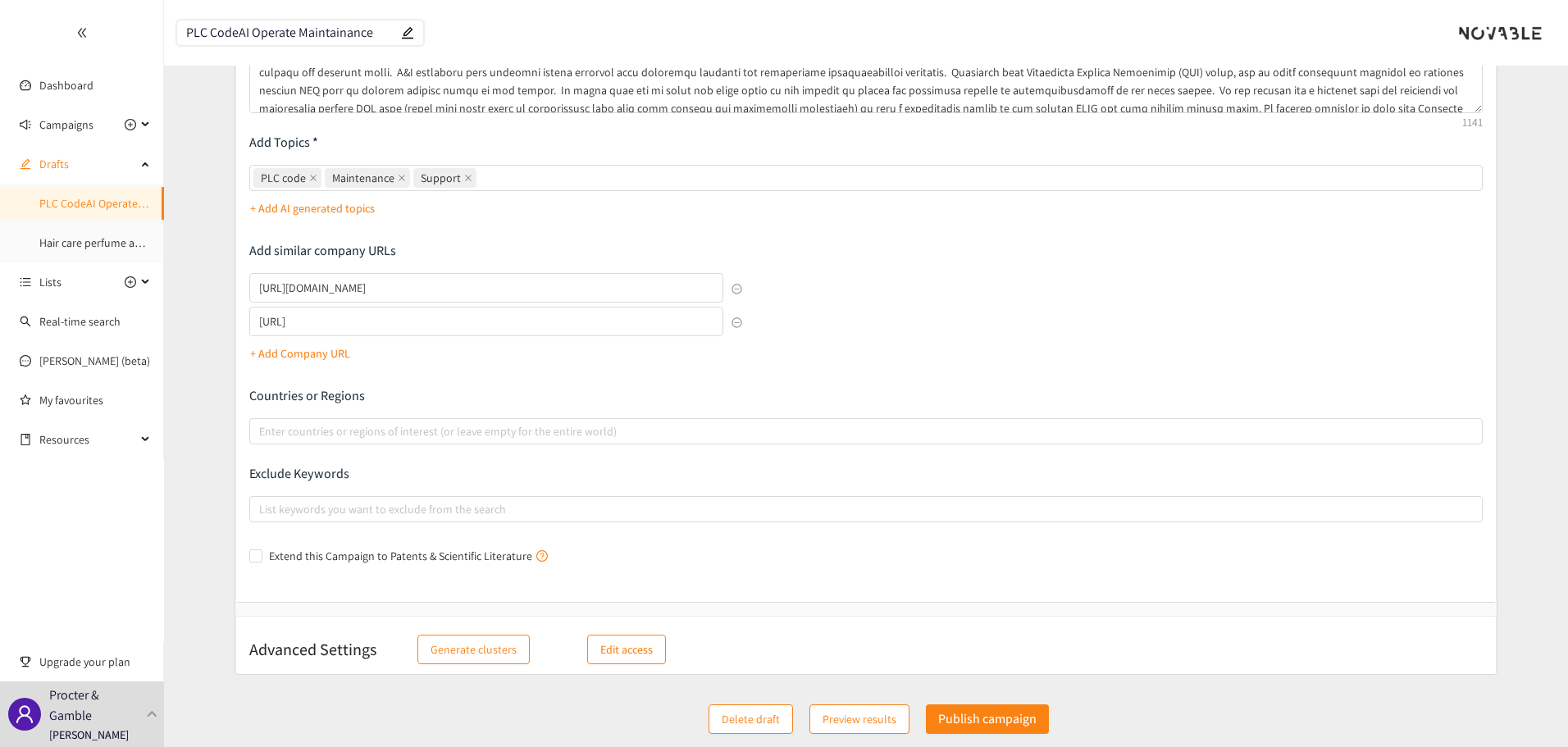 click on "Edit access" at bounding box center [627, 649] 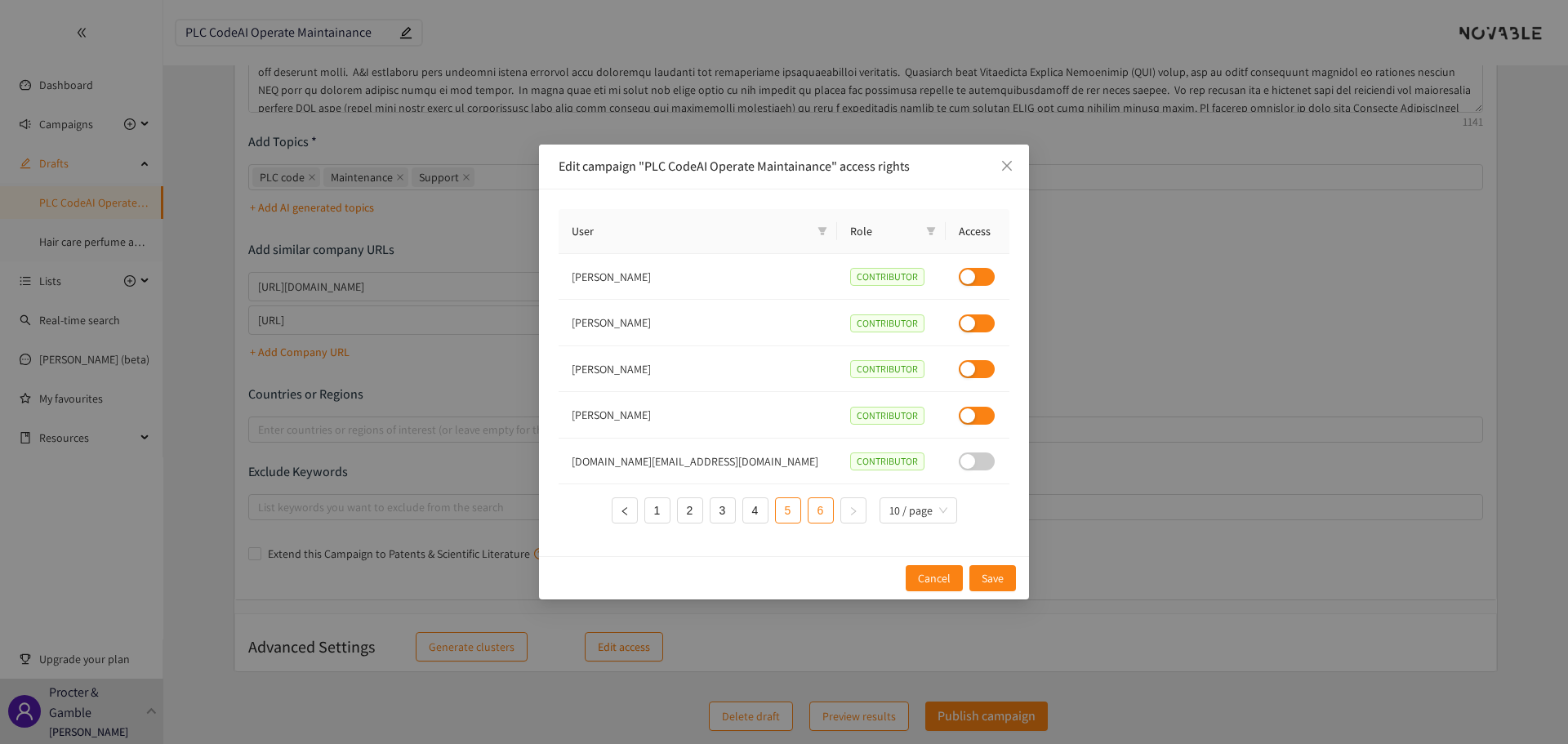click on "5" at bounding box center (788, 510) 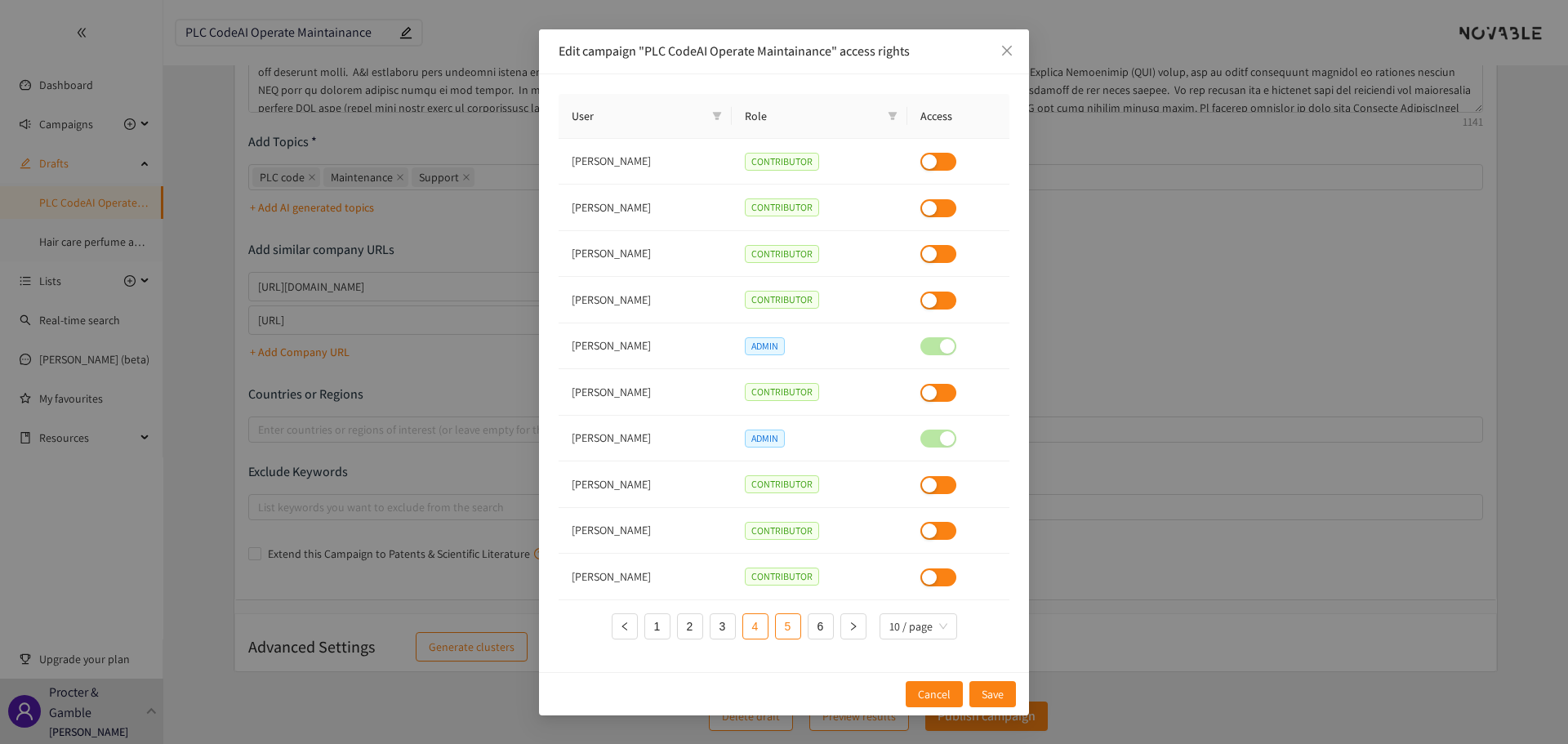click on "4" at bounding box center [755, 626] 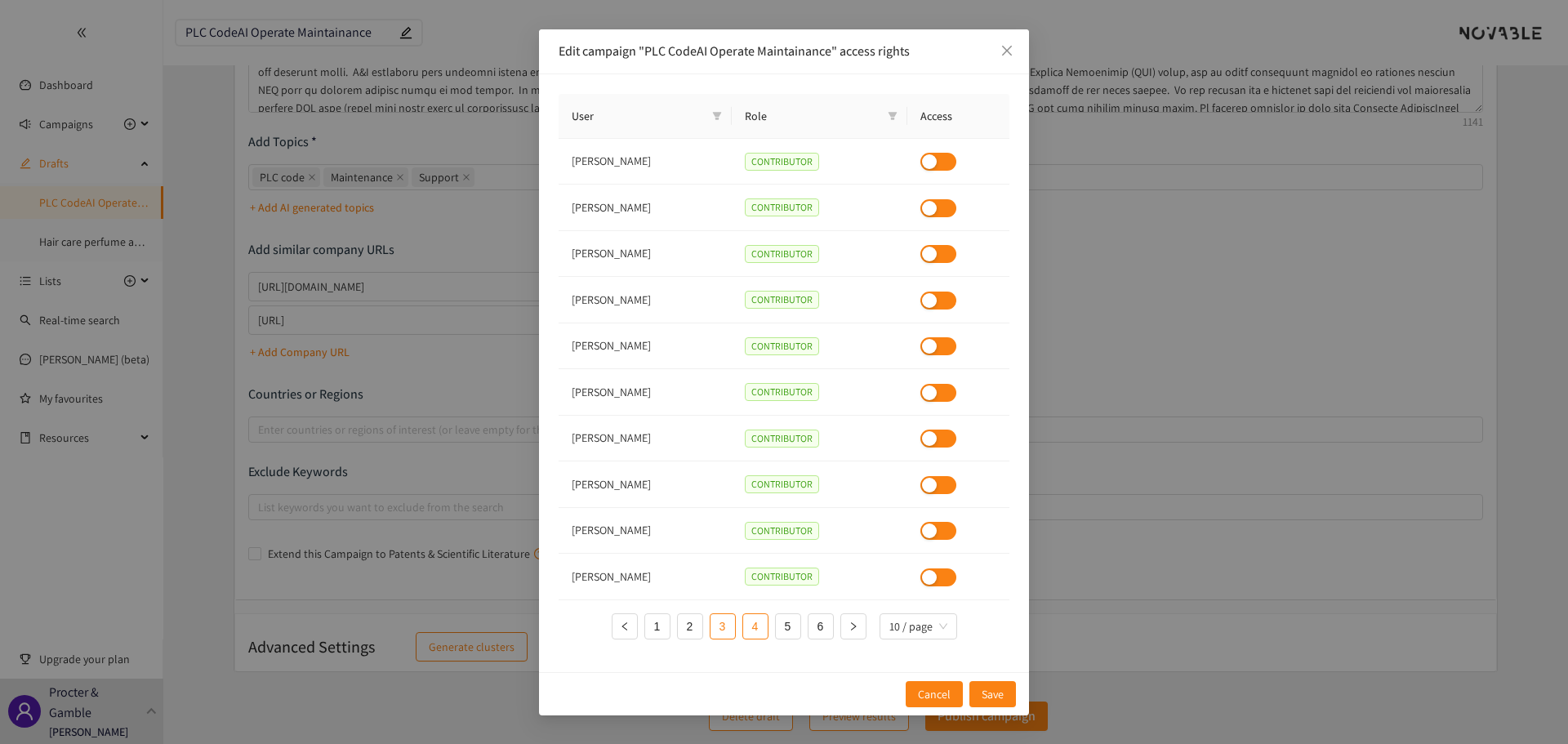 click on "3" at bounding box center (723, 626) 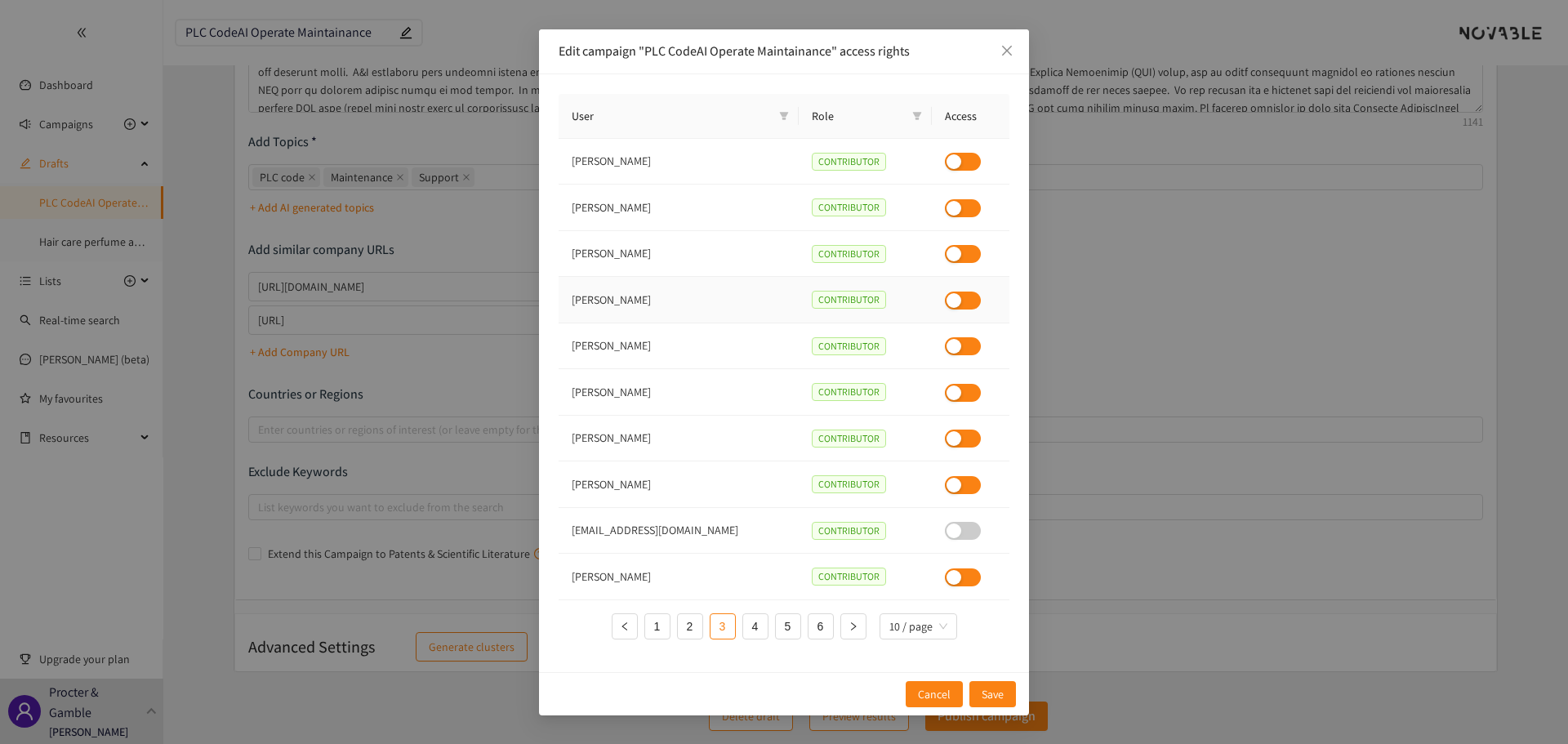 click at bounding box center [954, 301] 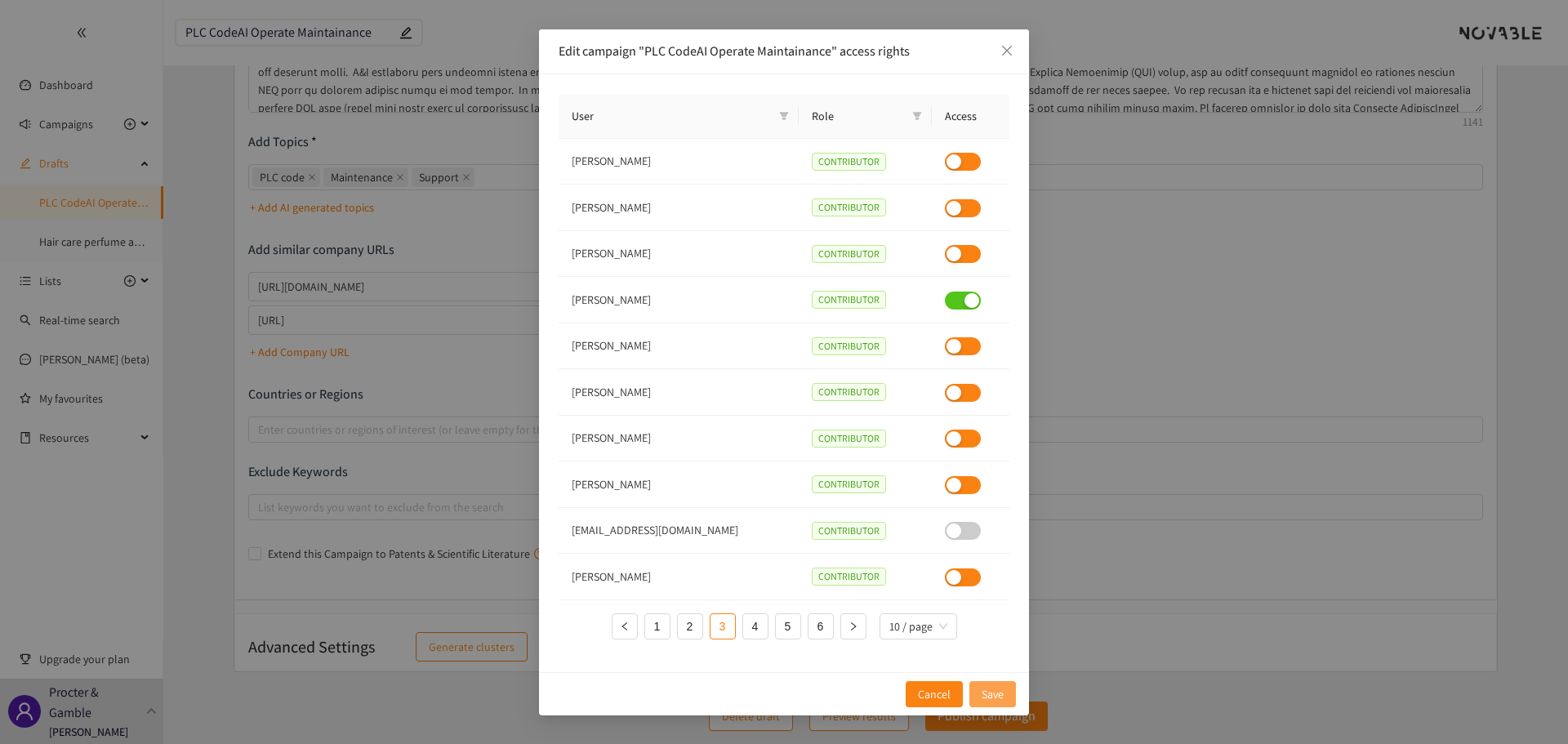 click on "Save" at bounding box center (992, 694) 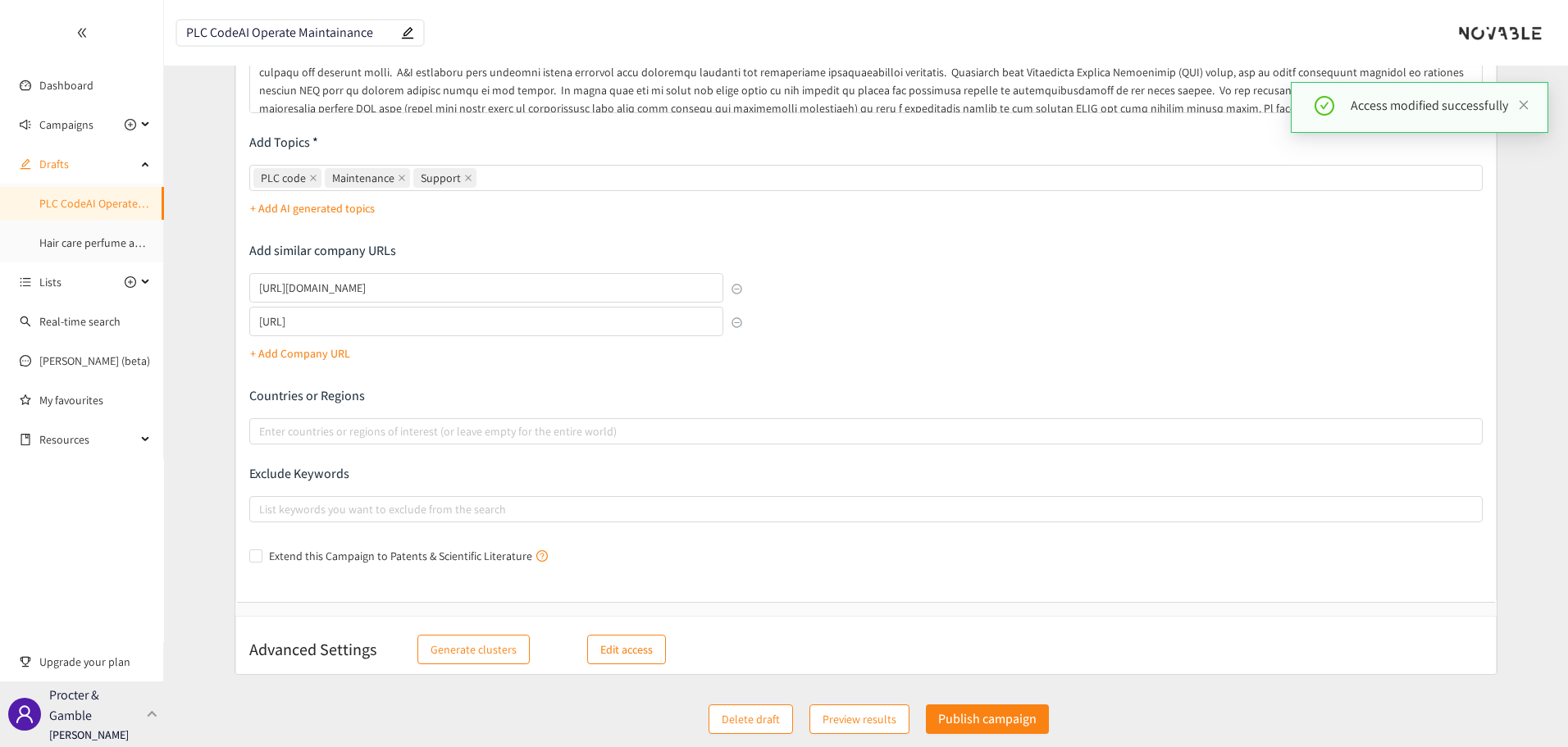 click on "Procter & Gamble" at bounding box center (94, 705) 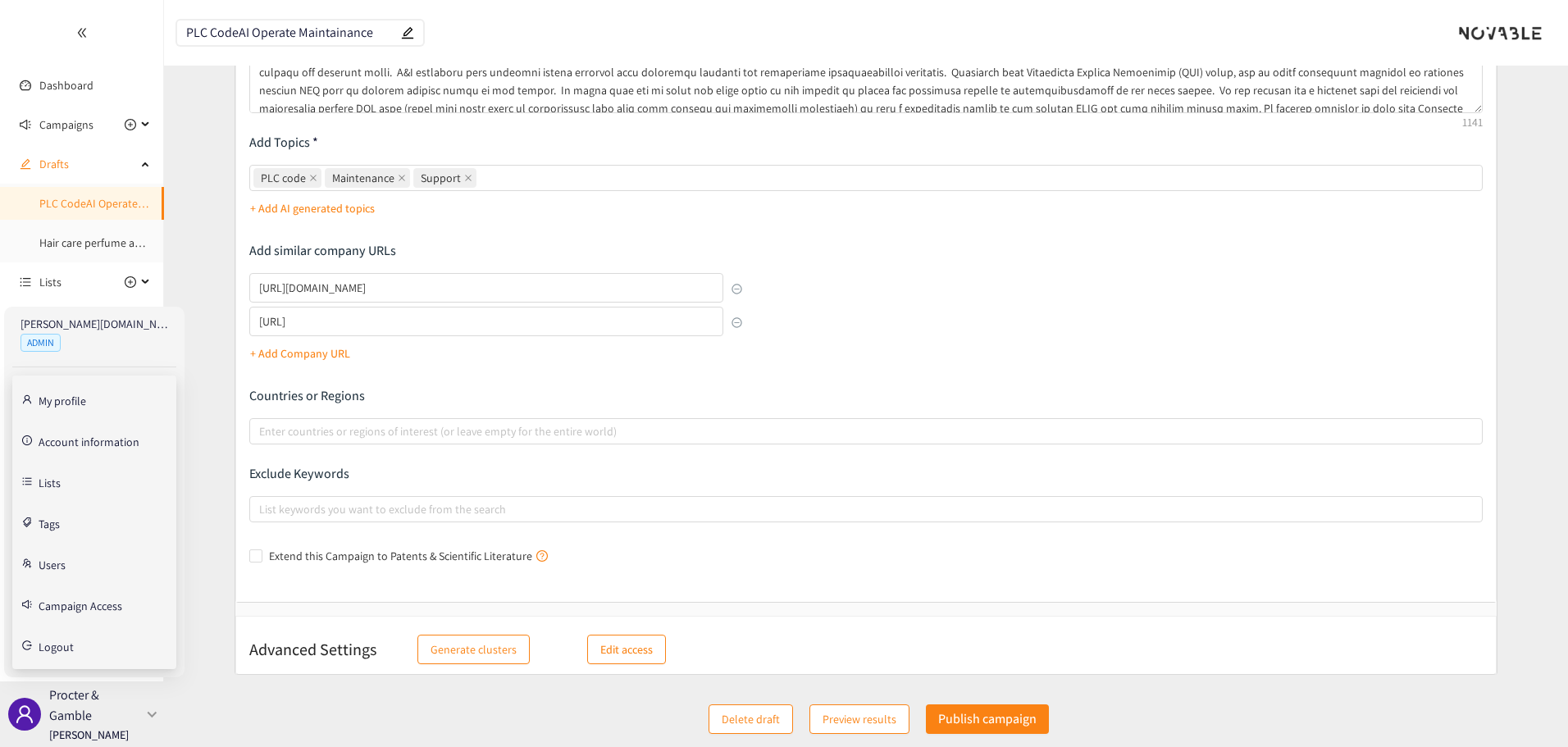 click on "Procter & Gamble" at bounding box center (94, 705) 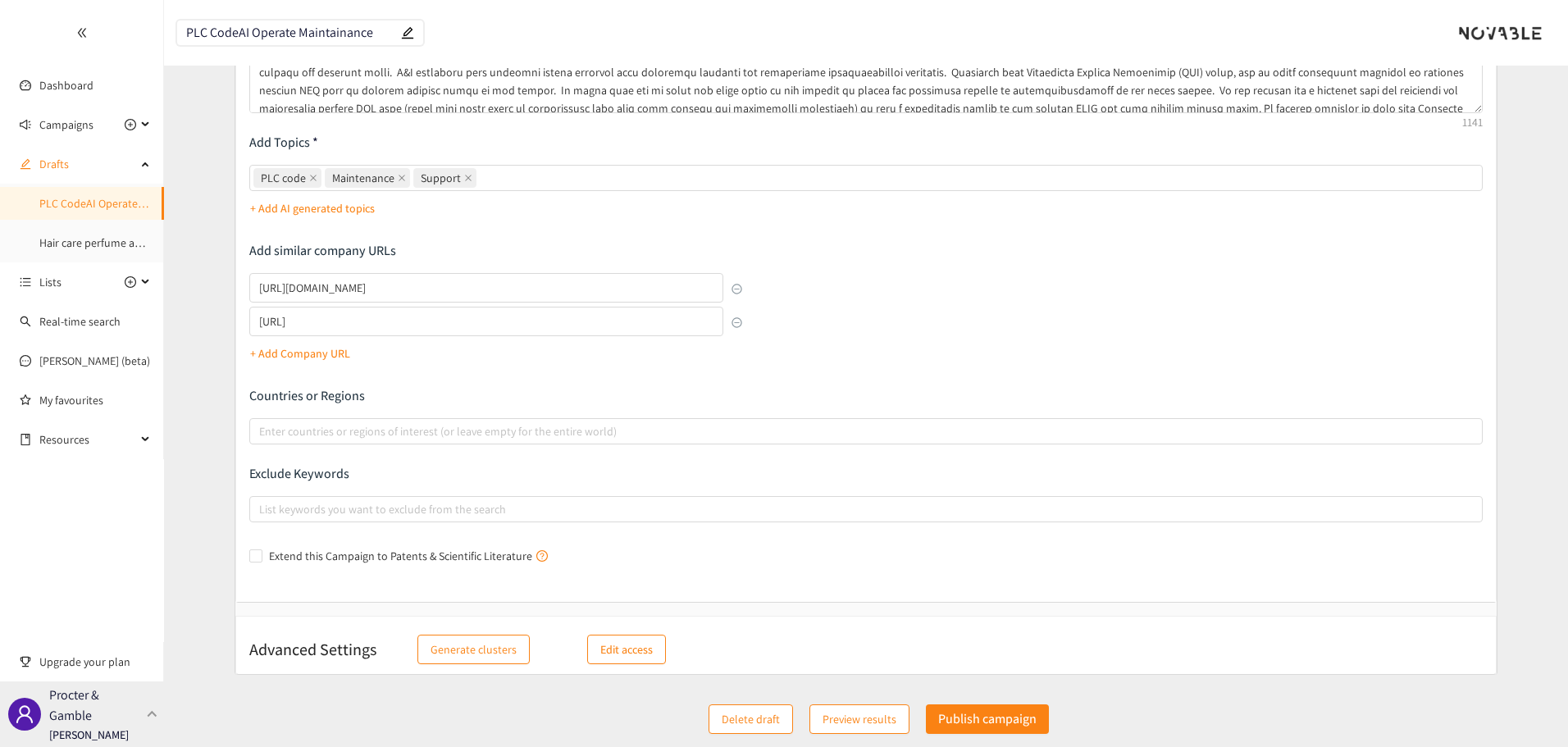 click on "Procter & Gamble" at bounding box center [94, 705] 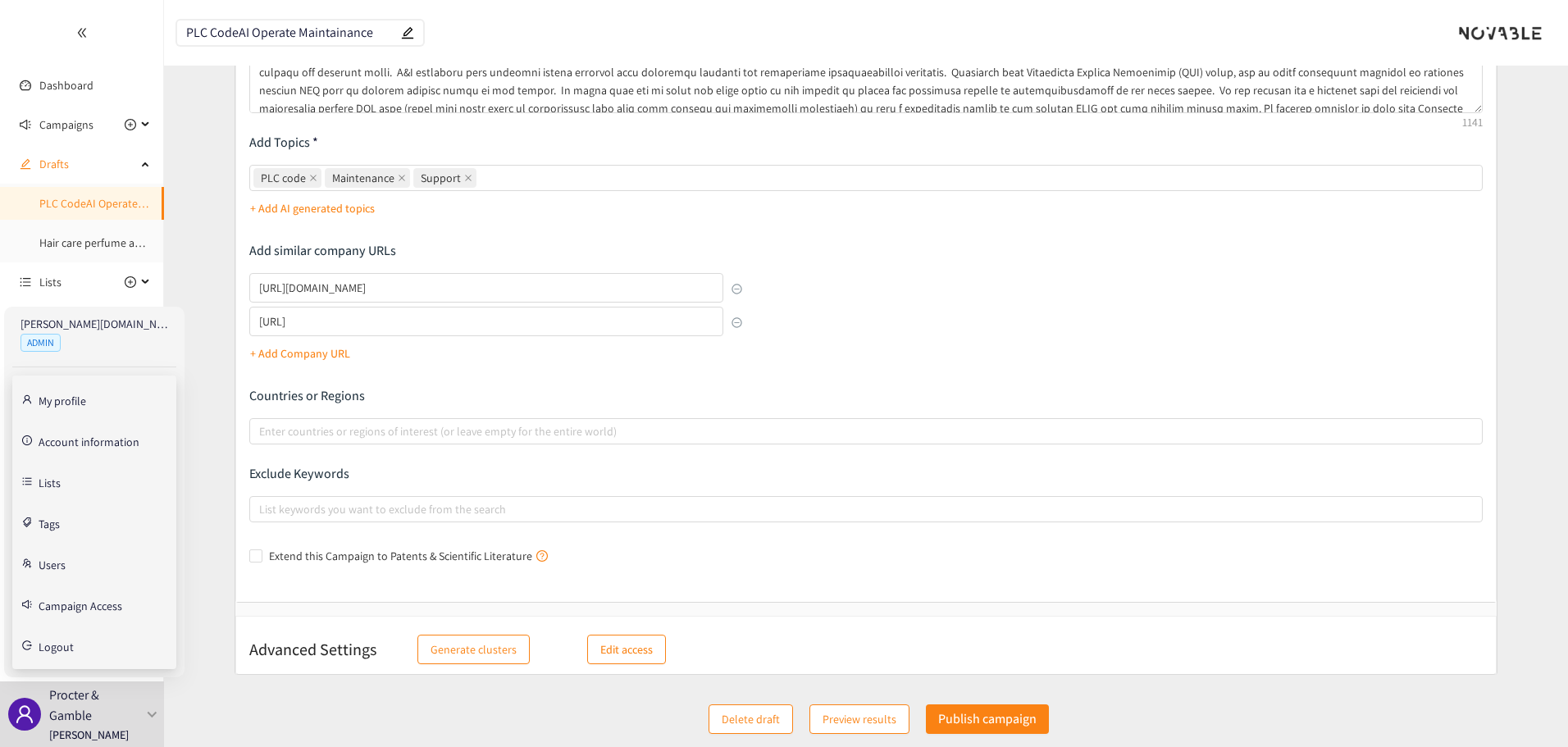 click on "Users" at bounding box center [52, 563] 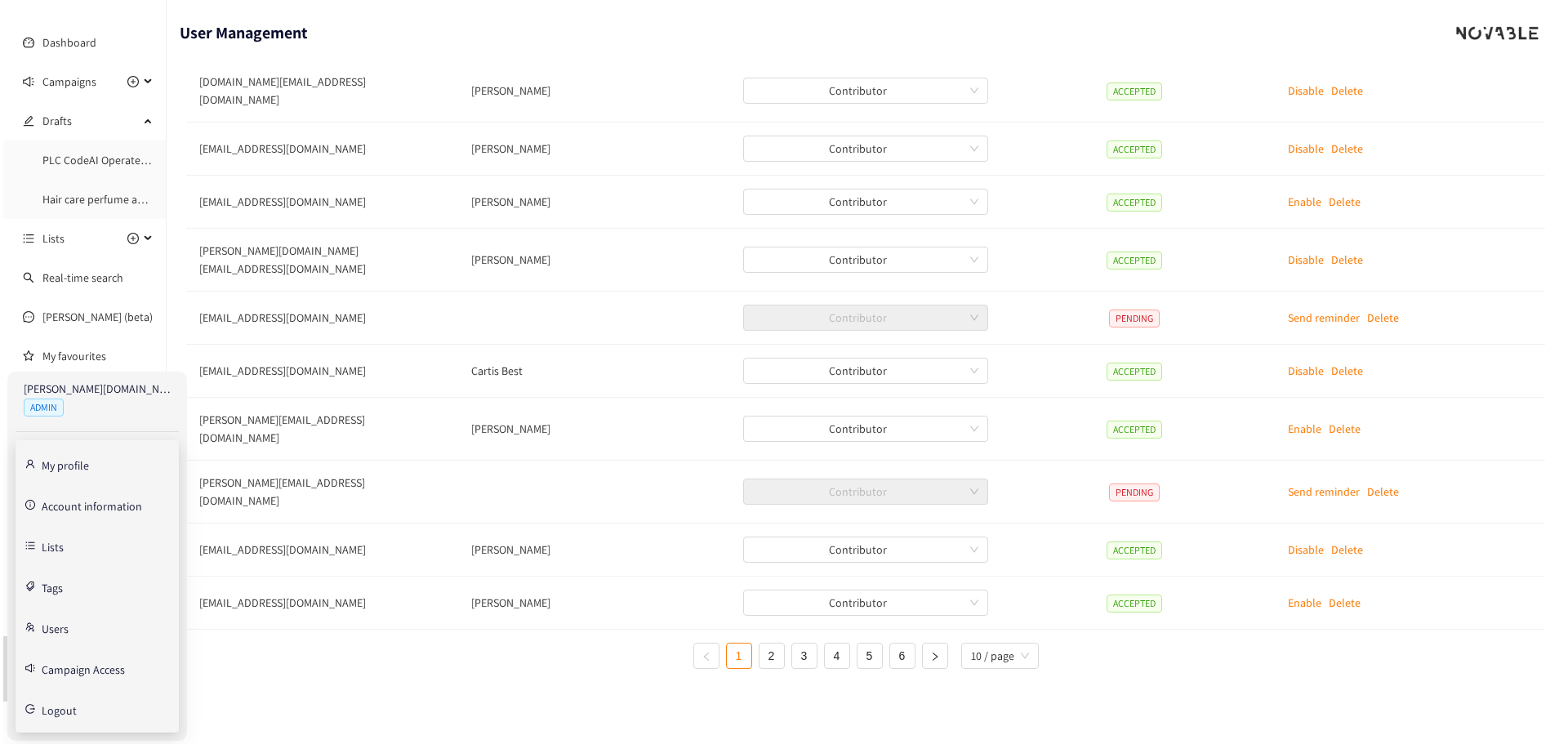 scroll, scrollTop: 0, scrollLeft: 0, axis: both 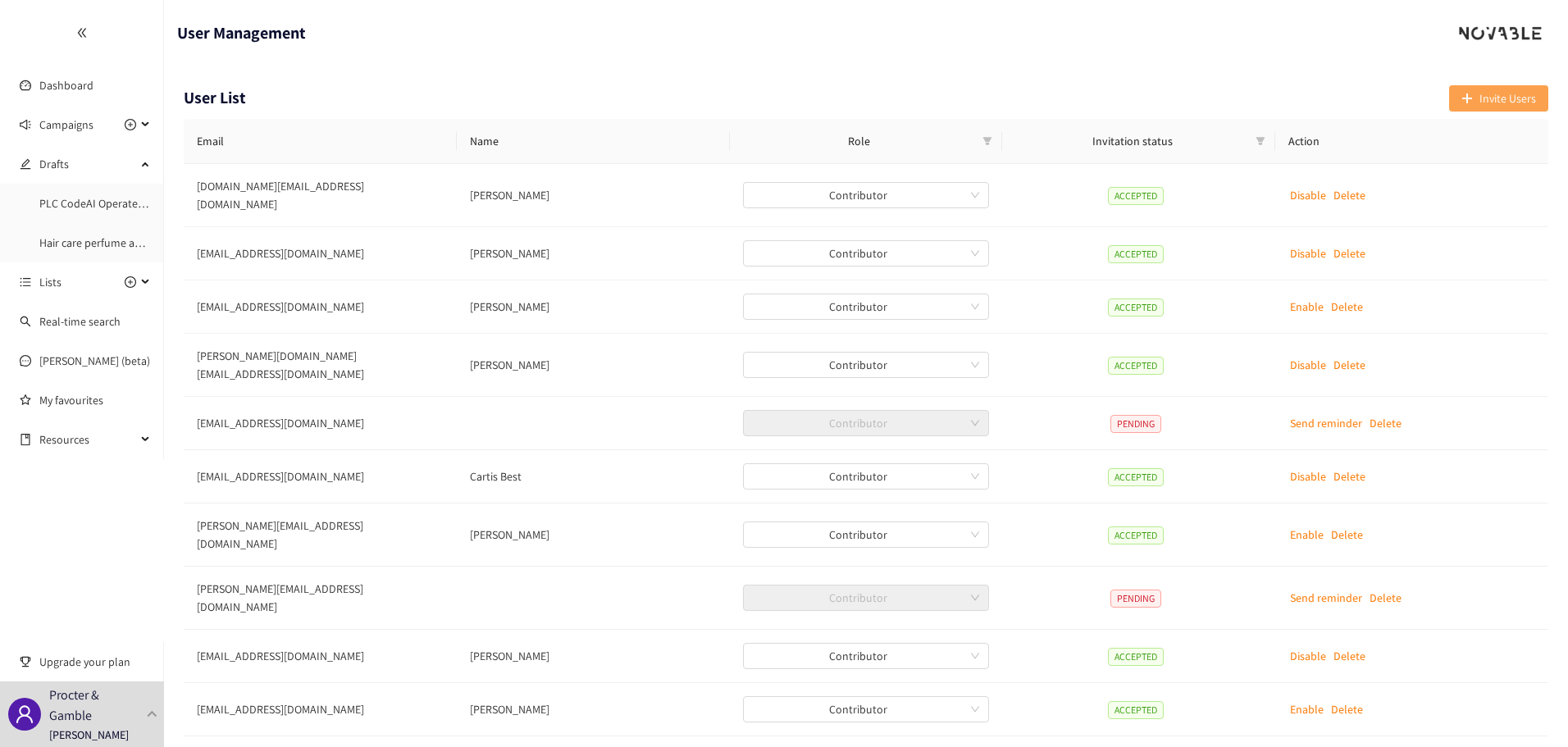 click on "Invite Users" at bounding box center [1507, 98] 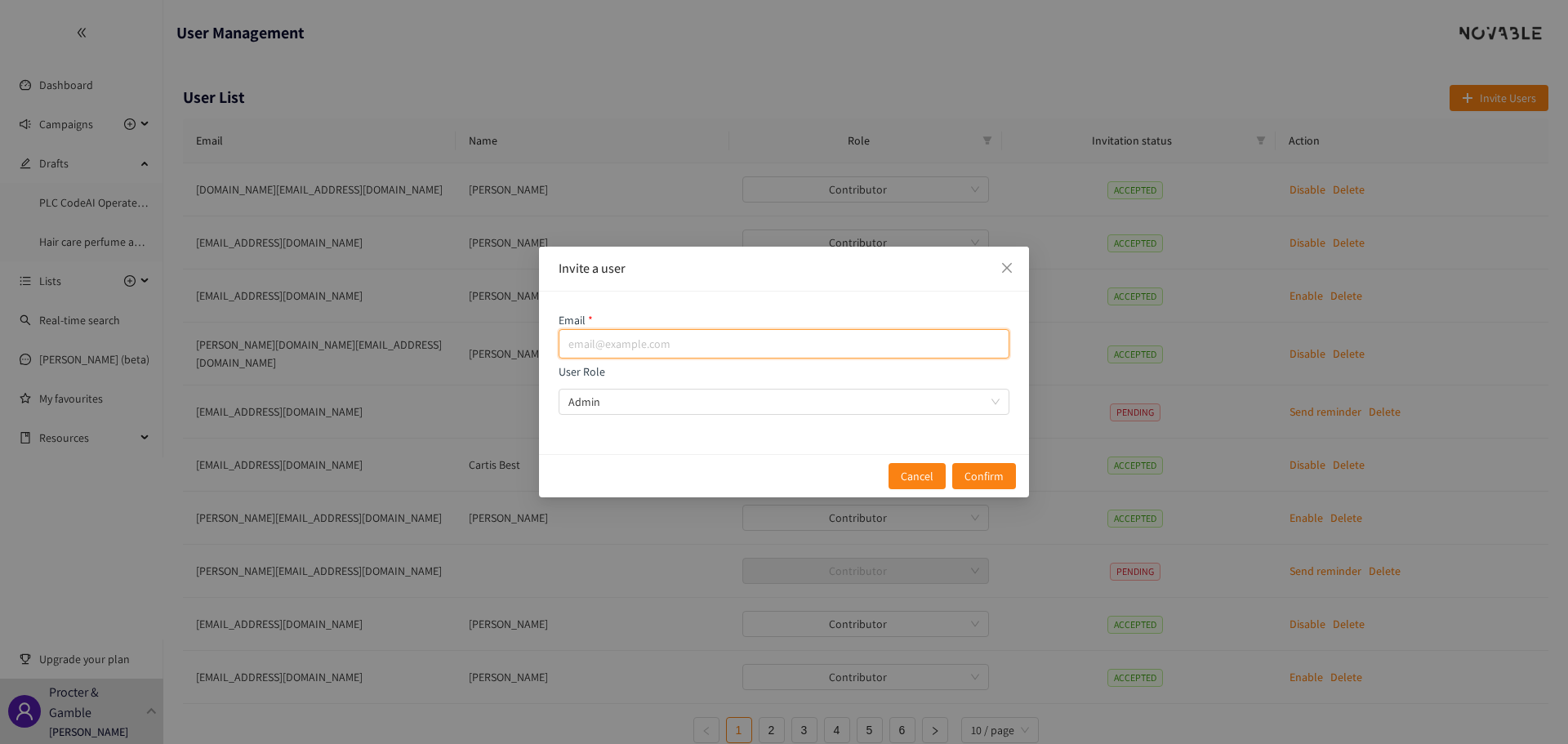 click at bounding box center [784, 344] 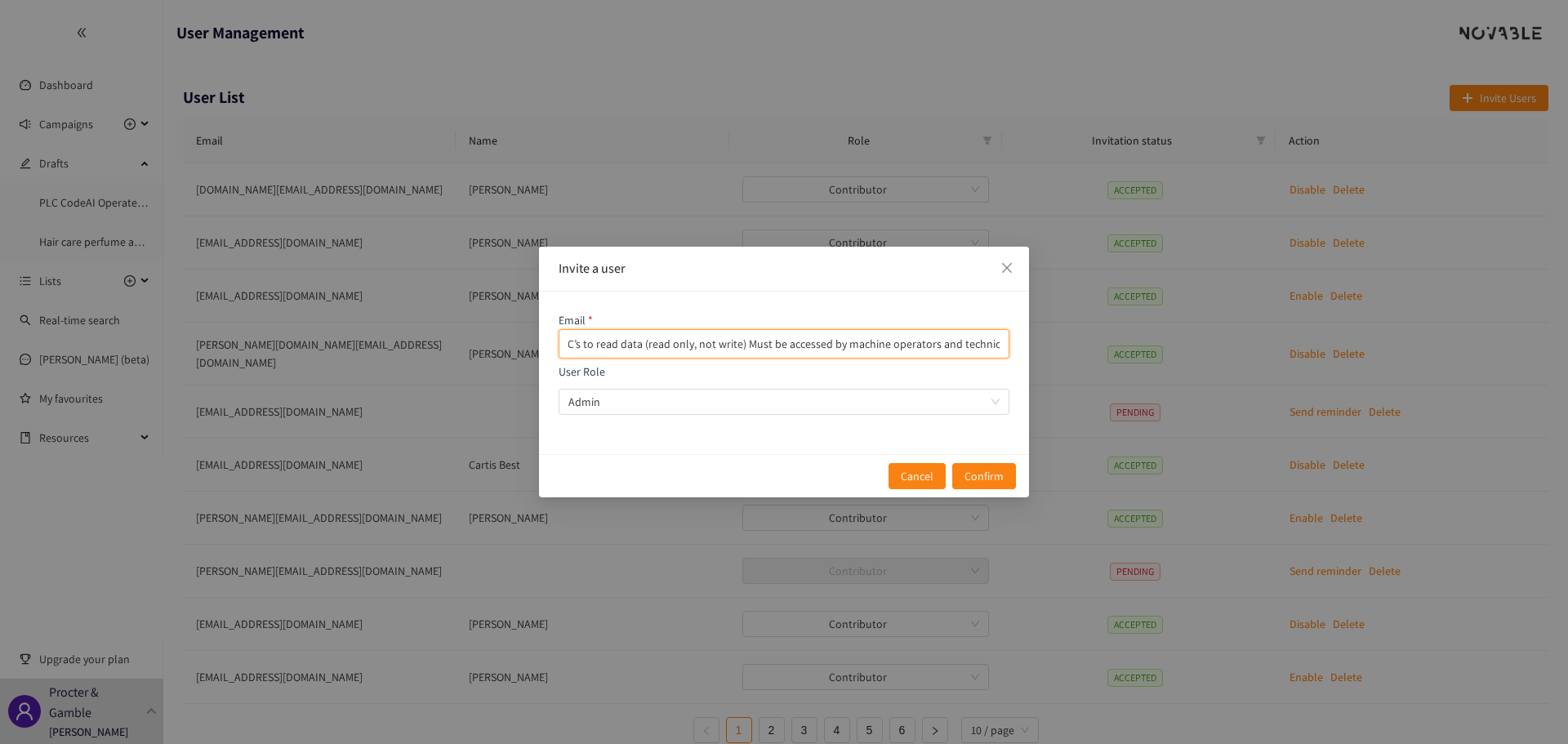 scroll, scrollTop: 0, scrollLeft: 0, axis: both 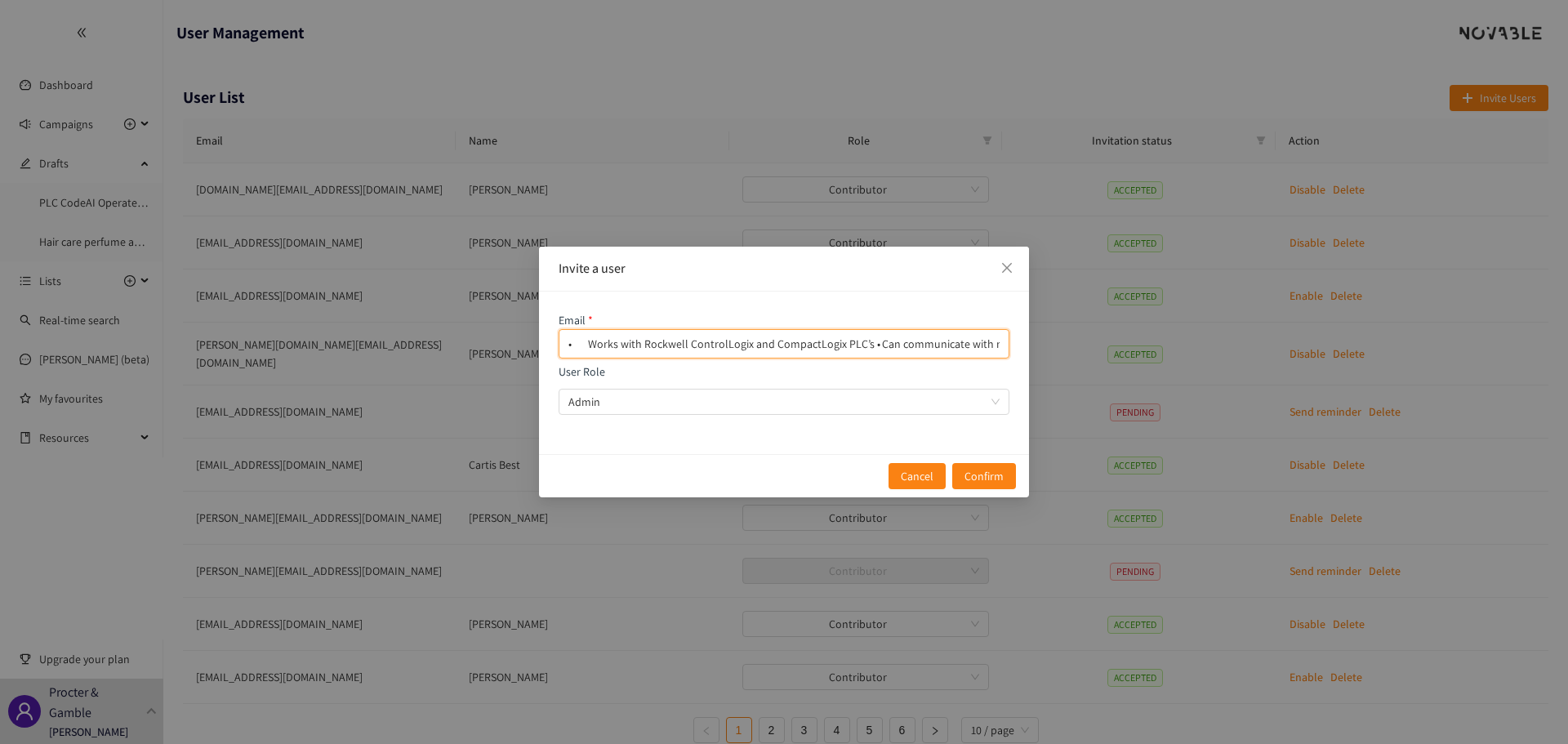 drag, startPoint x: 1005, startPoint y: 344, endPoint x: -285, endPoint y: 392, distance: 1290.8927 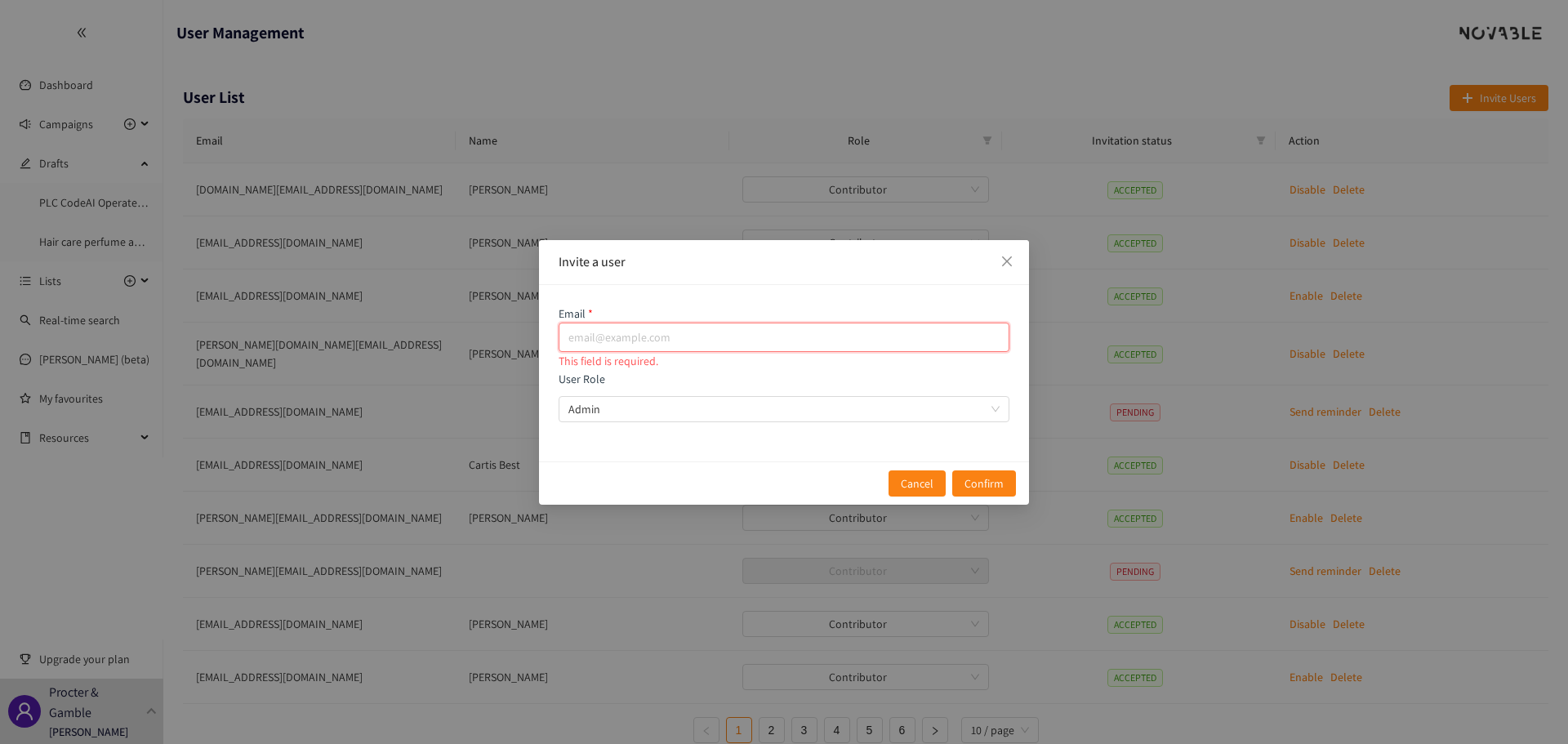 click at bounding box center [784, 337] 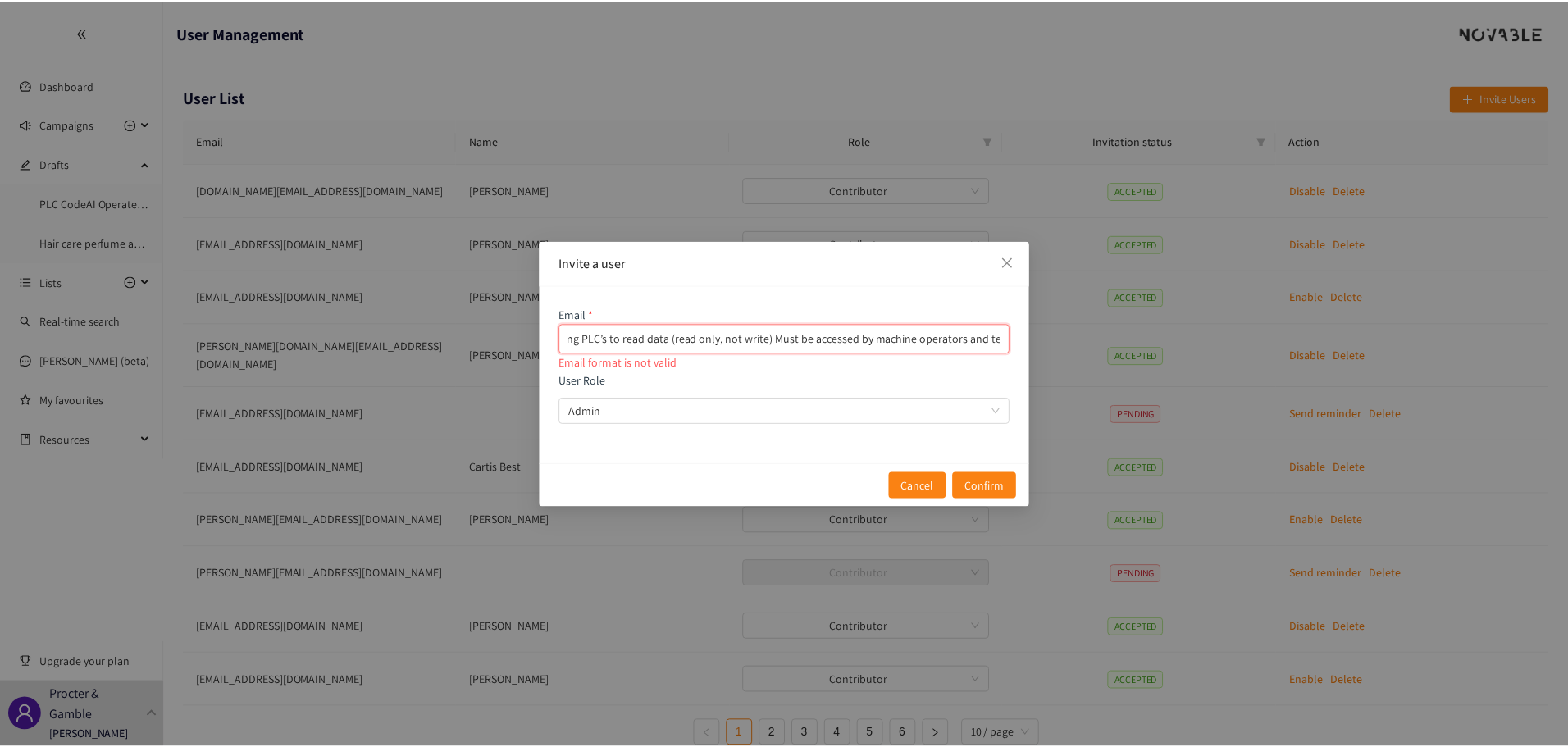 scroll, scrollTop: 0, scrollLeft: 0, axis: both 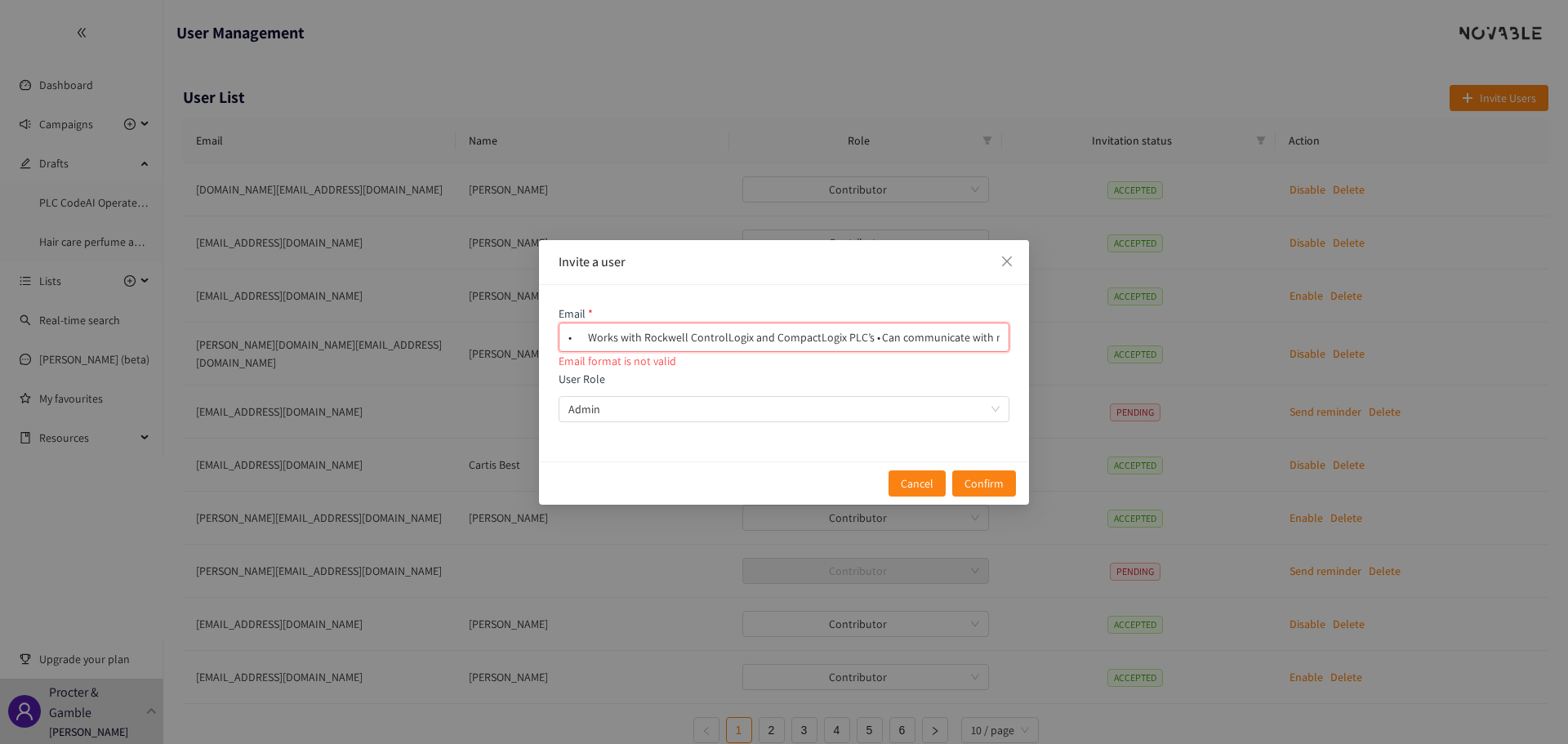 drag, startPoint x: 1004, startPoint y: 337, endPoint x: 69, endPoint y: 400, distance: 937.1201 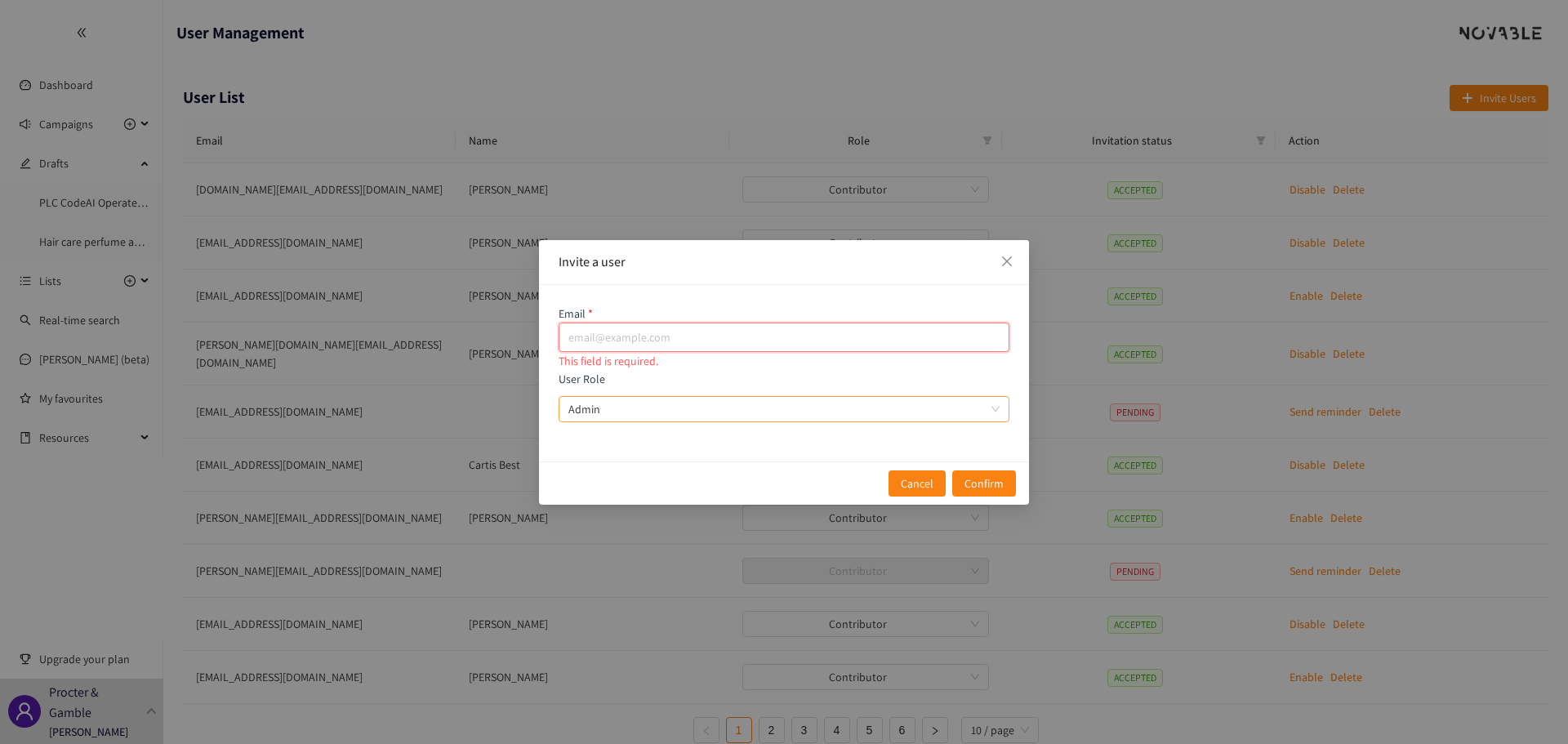 click on "Admin" at bounding box center (784, 409) 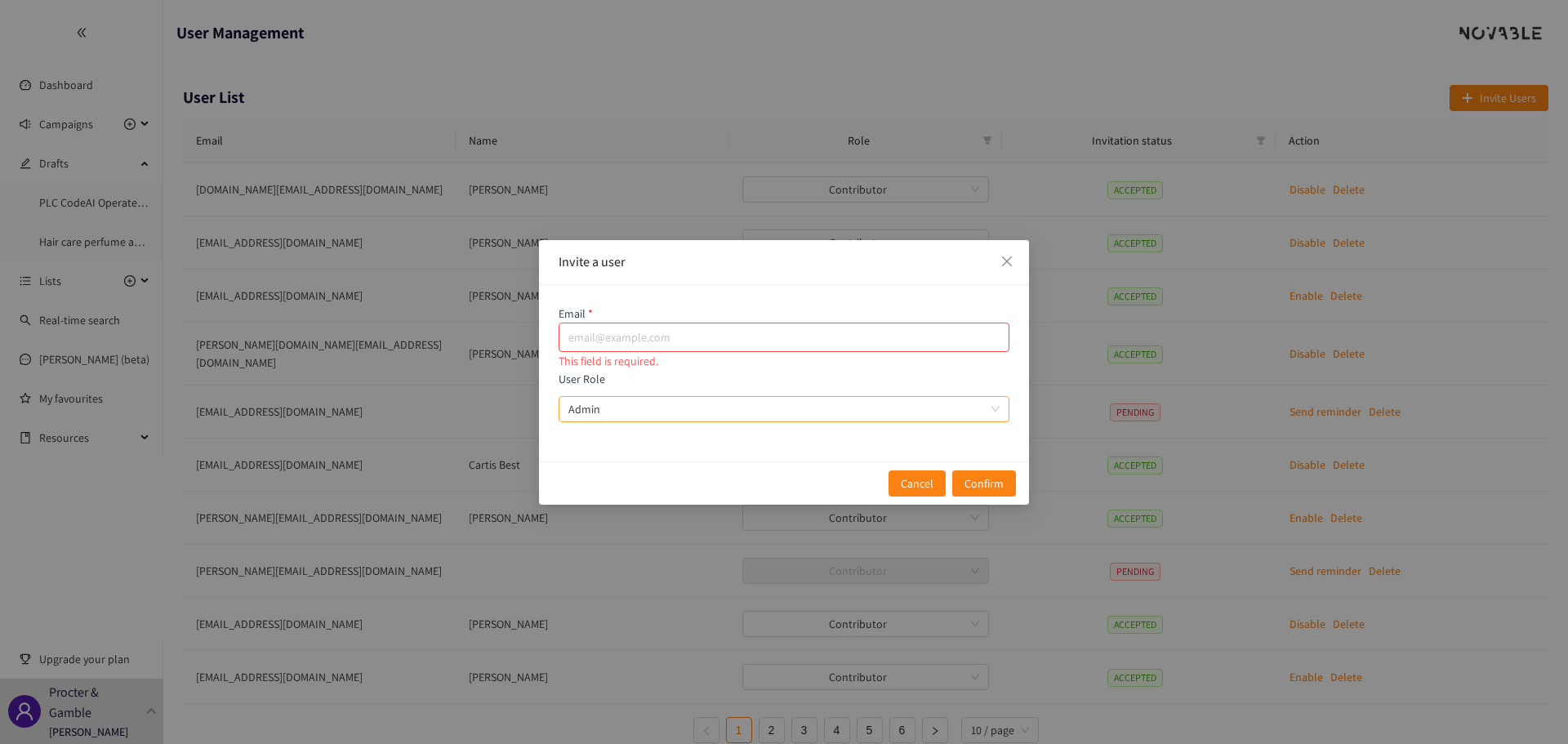 click on "User Role Admin" at bounding box center [778, 409] 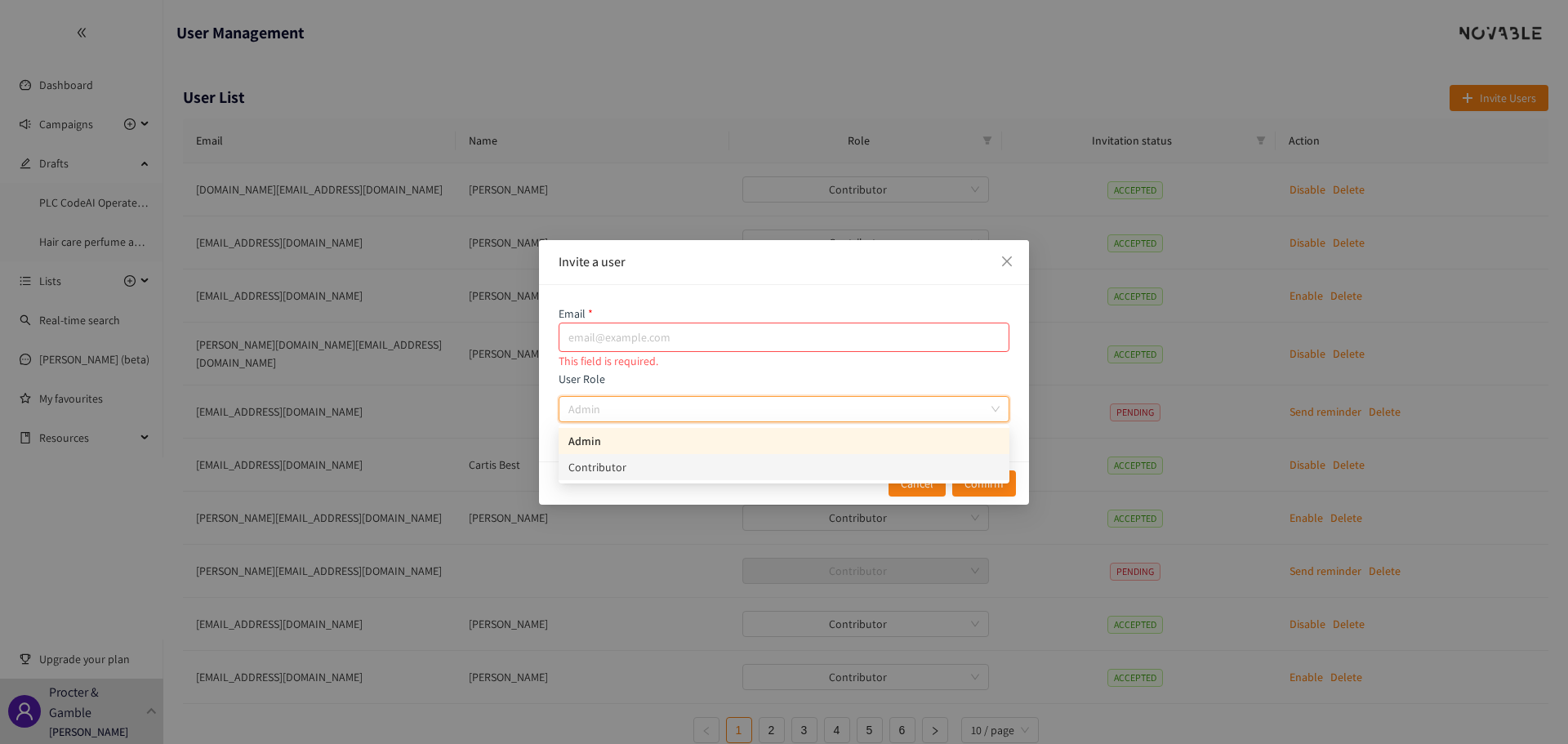 click on "Contributor" at bounding box center (784, 467) 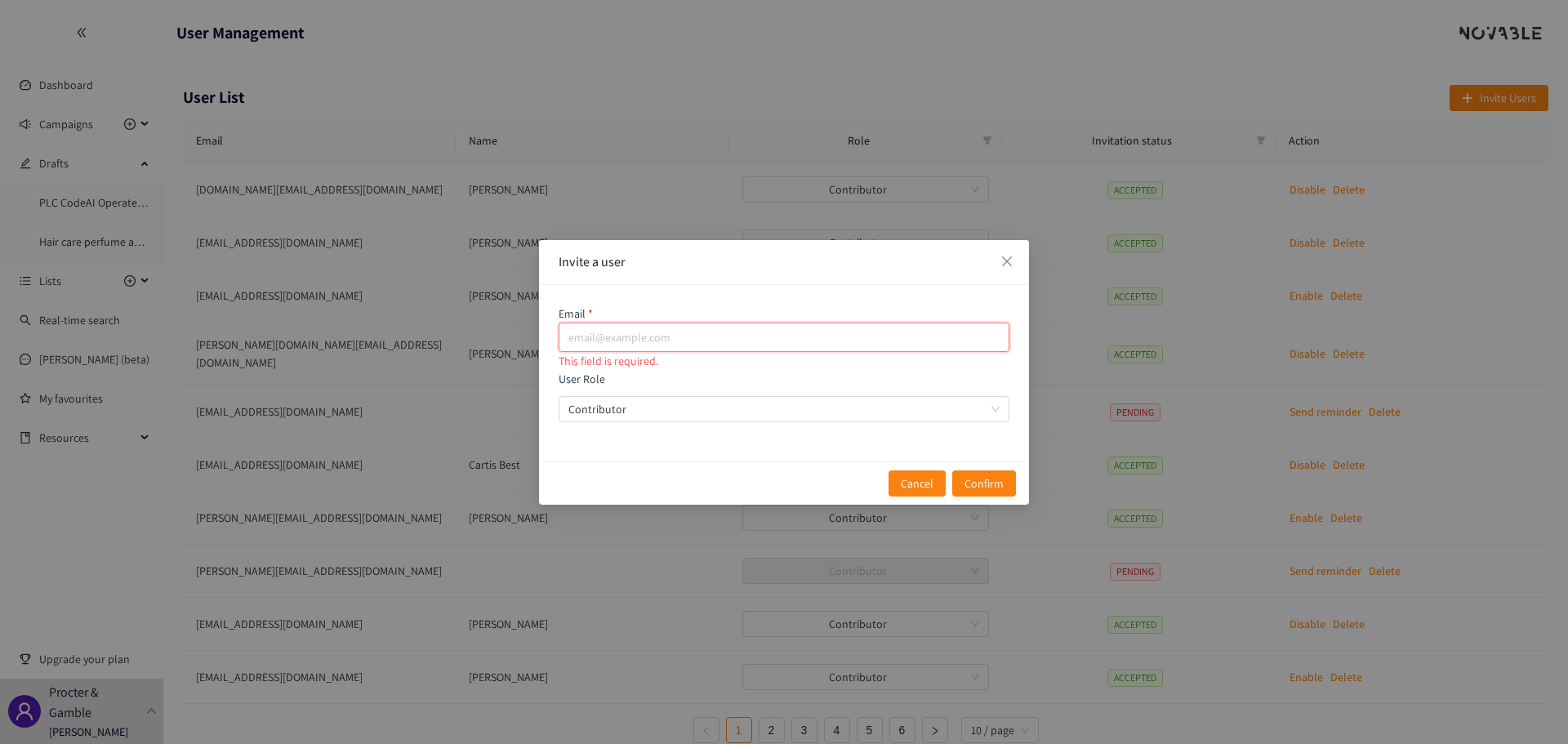 click at bounding box center (784, 337) 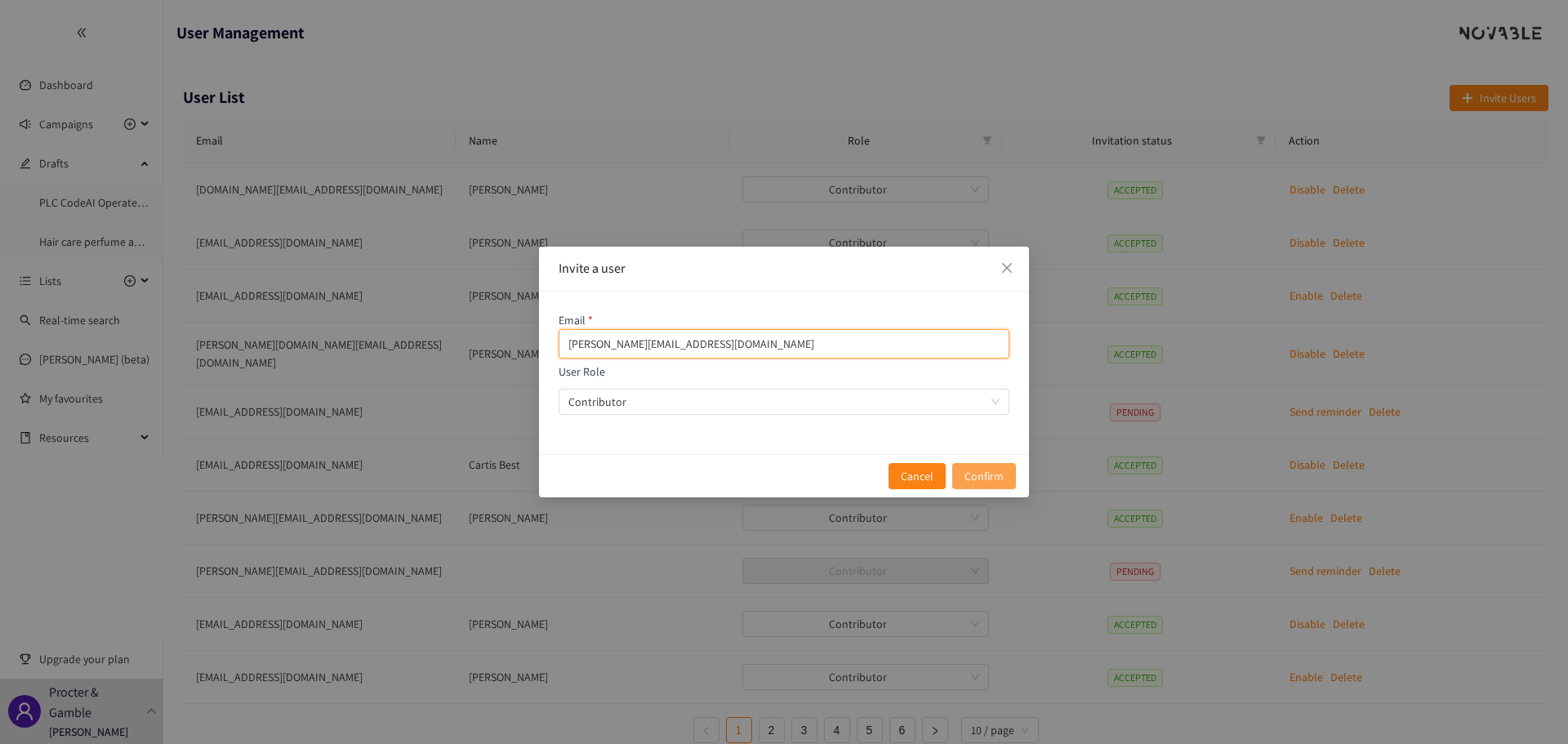 type on "[PERSON_NAME][EMAIL_ADDRESS][DOMAIN_NAME]" 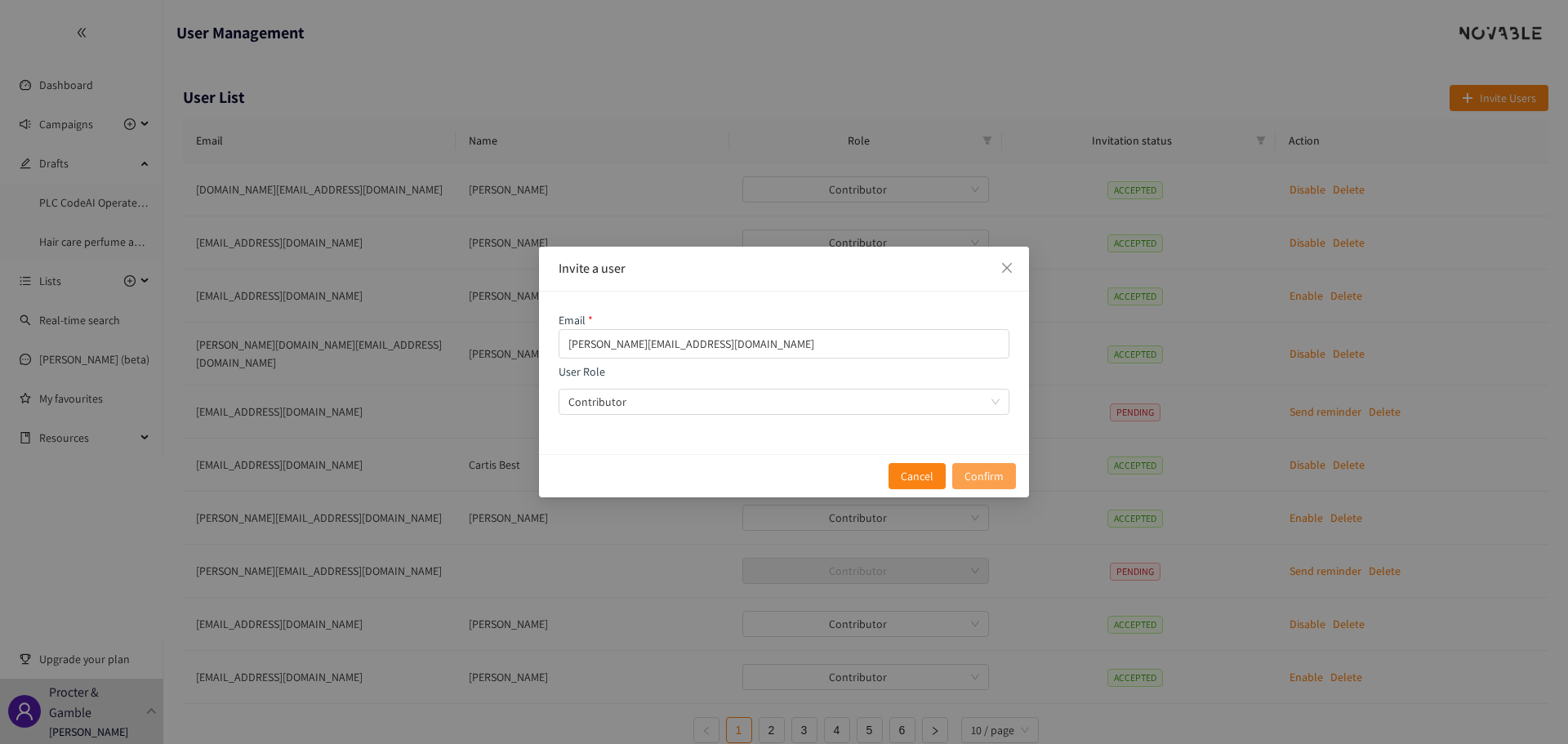 click on "Confirm" at bounding box center (984, 476) 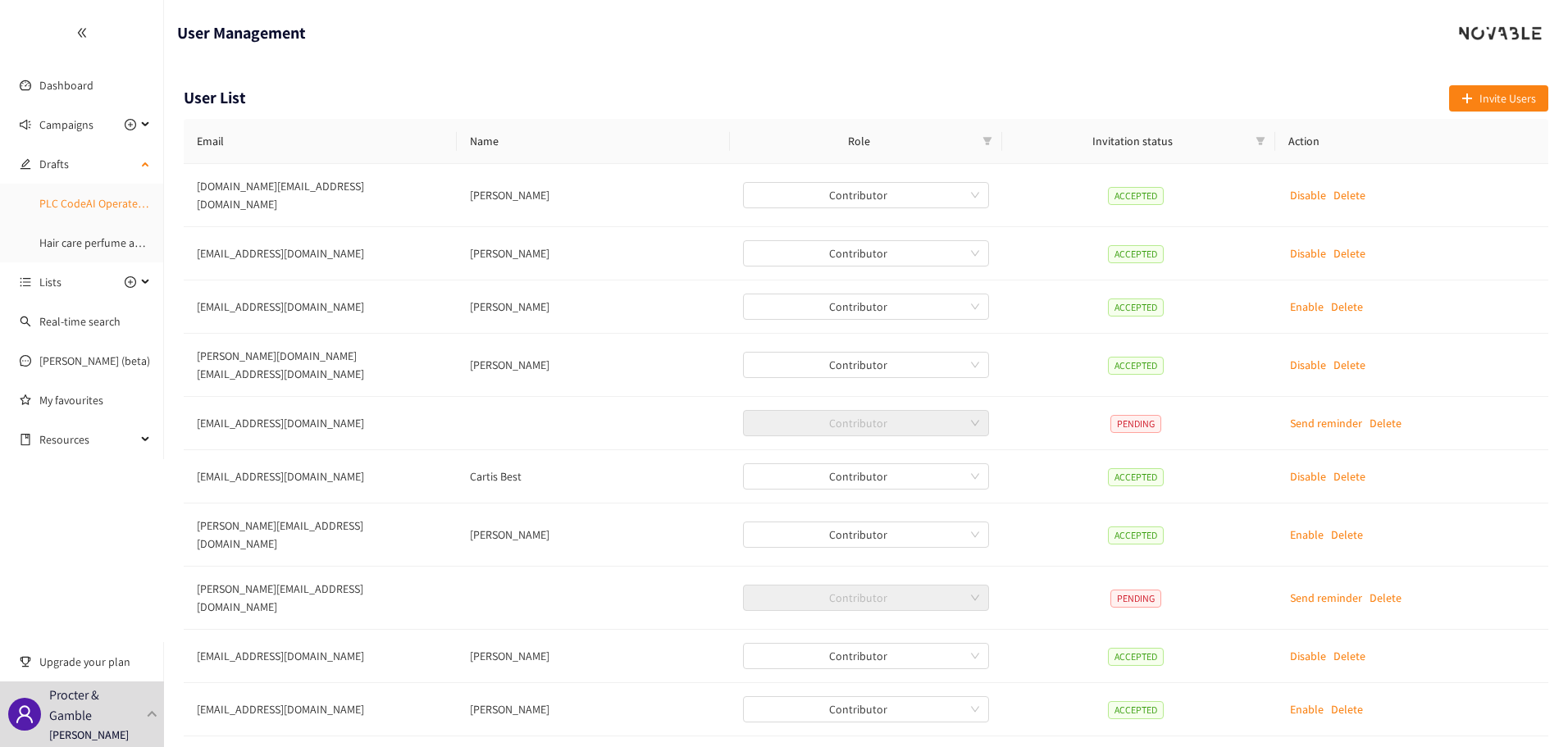 click on "PLC CodeAI Operate Maintainance" at bounding box center [122, 203] 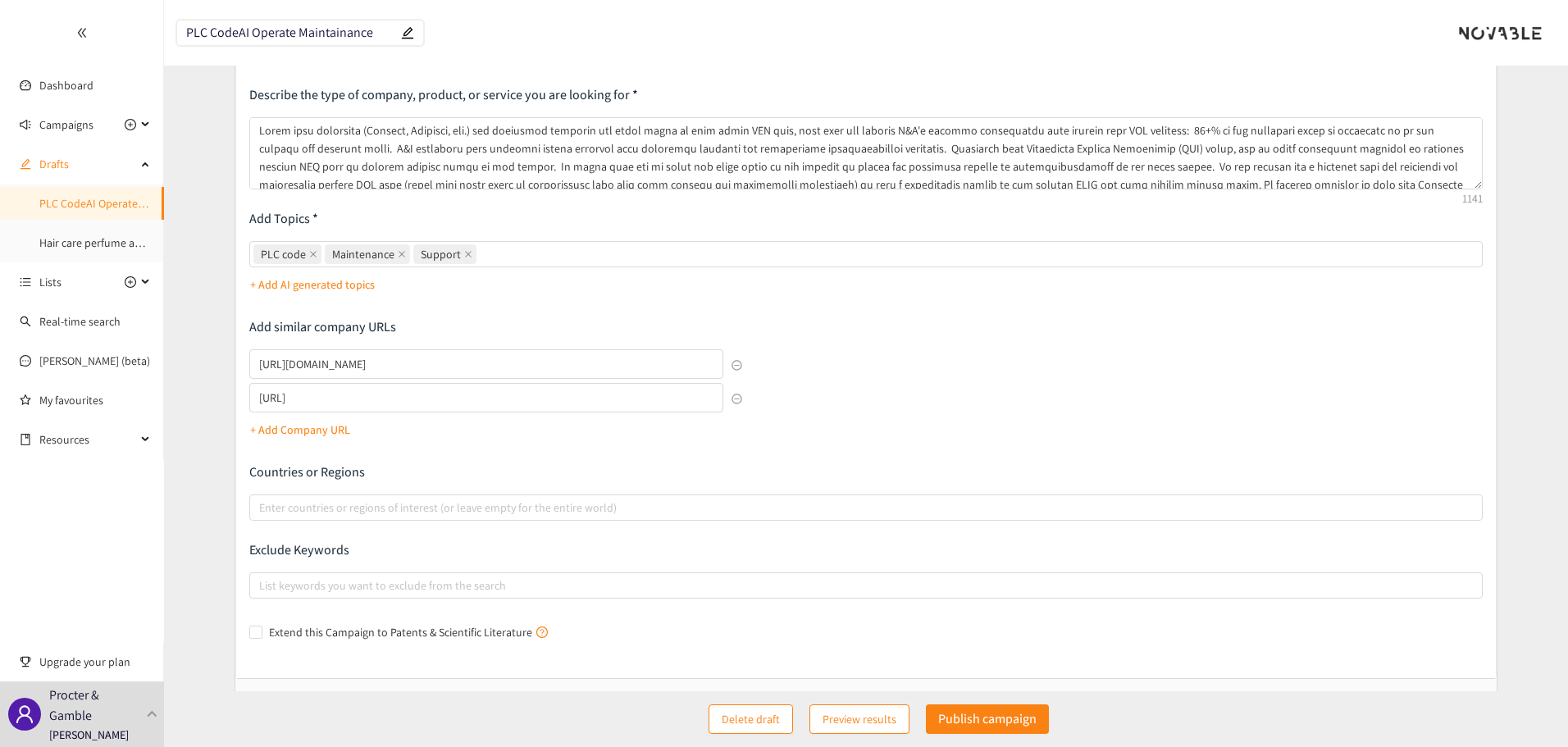 scroll, scrollTop: 171, scrollLeft: 0, axis: vertical 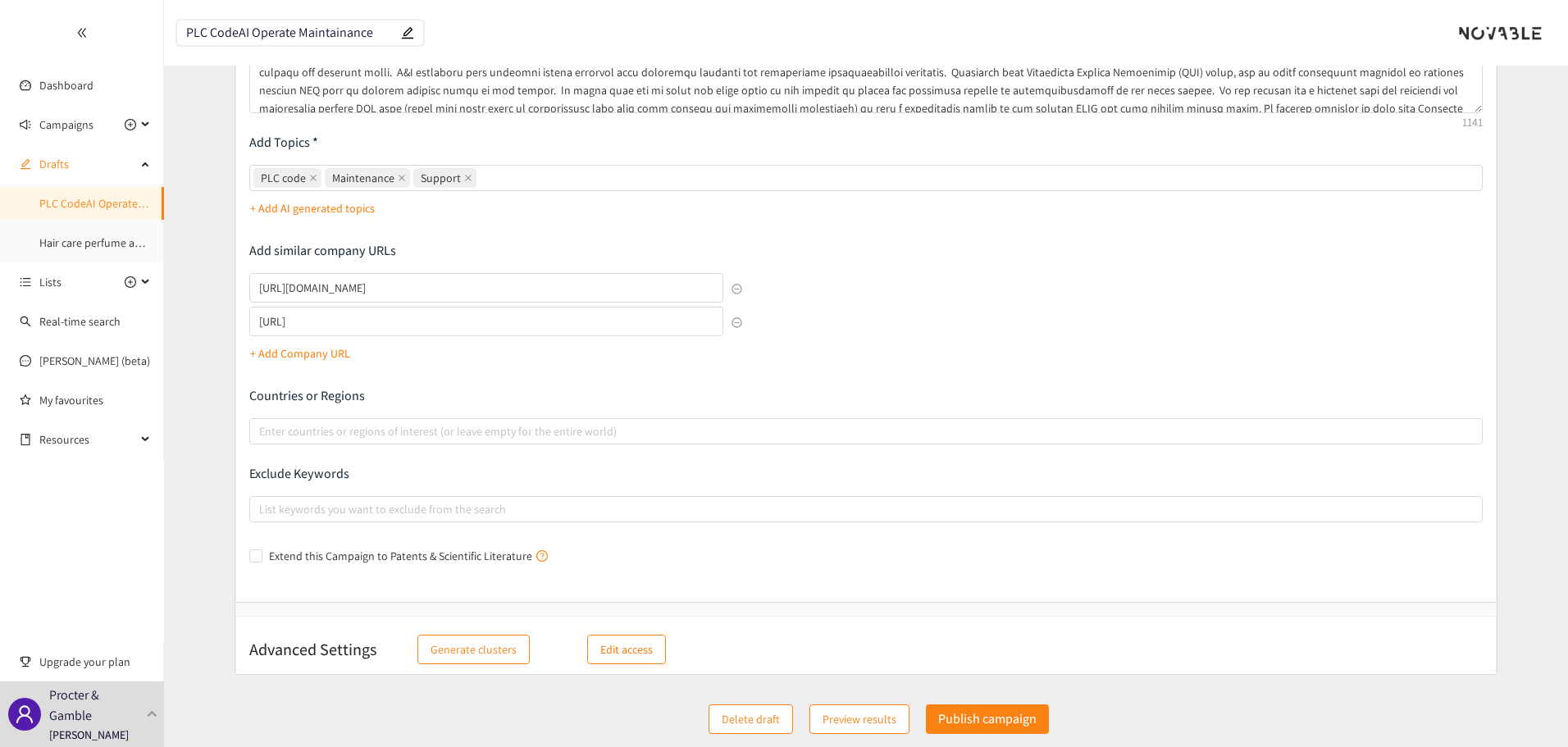 click on "Edit access" at bounding box center [627, 649] 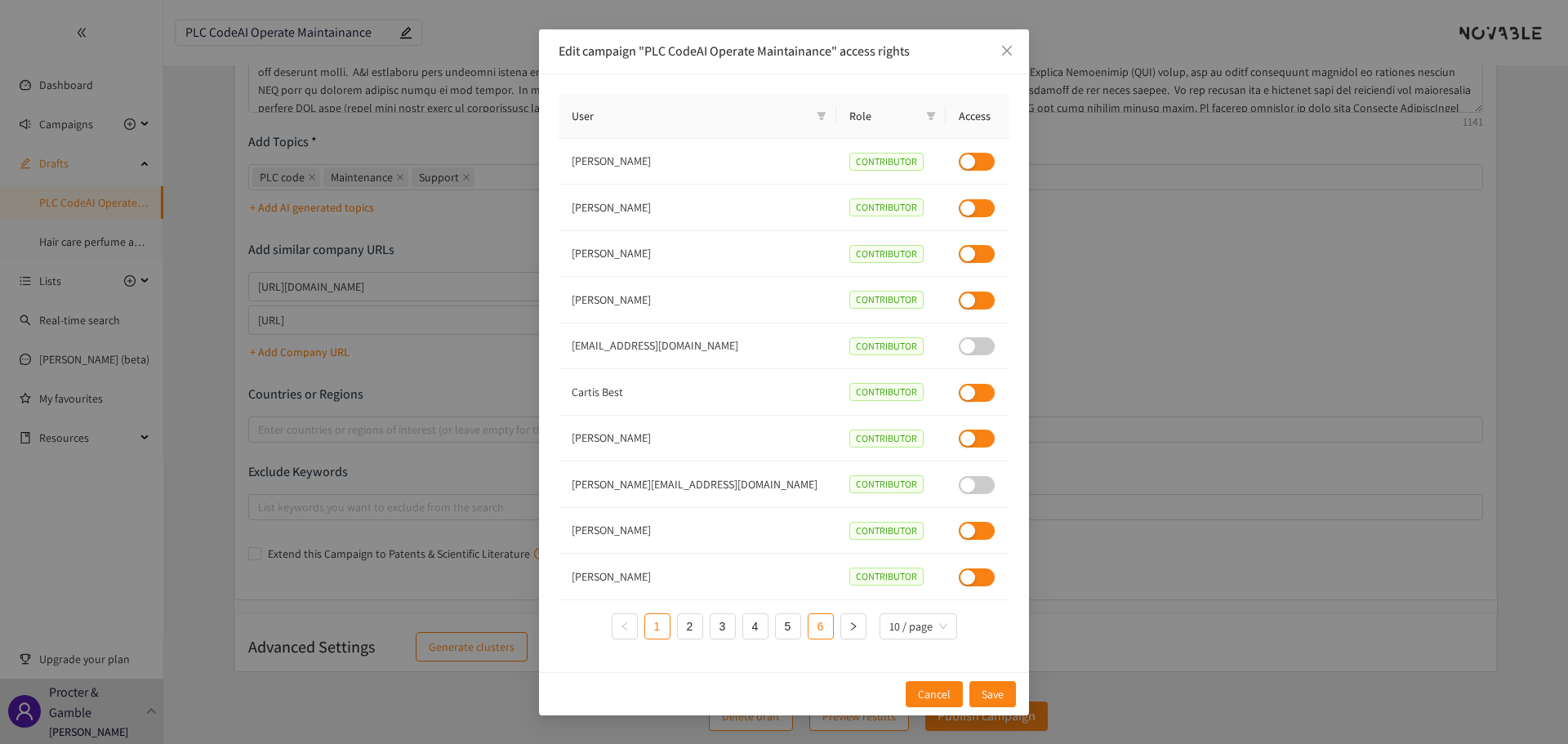 click on "6" at bounding box center [821, 626] 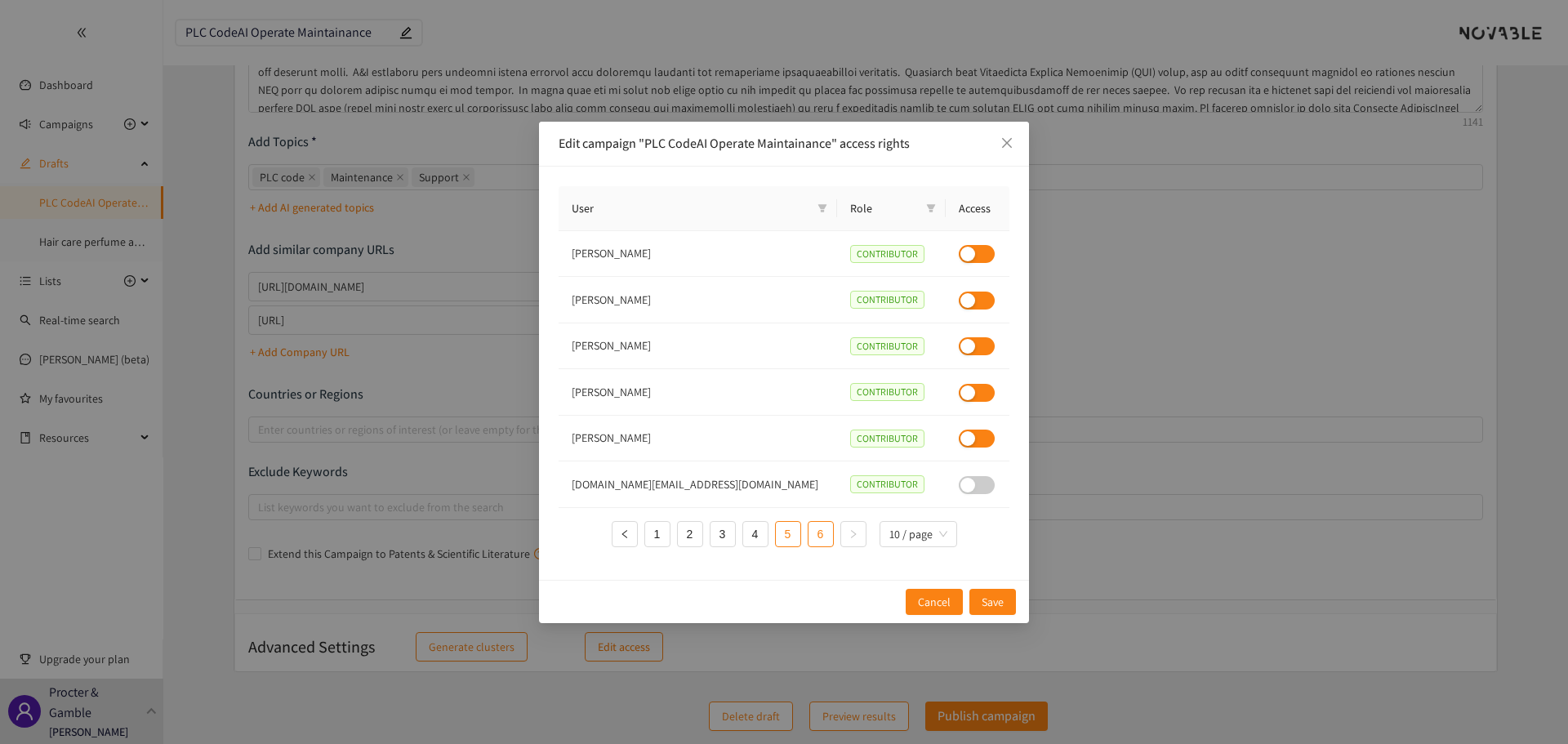 click on "5" at bounding box center [788, 534] 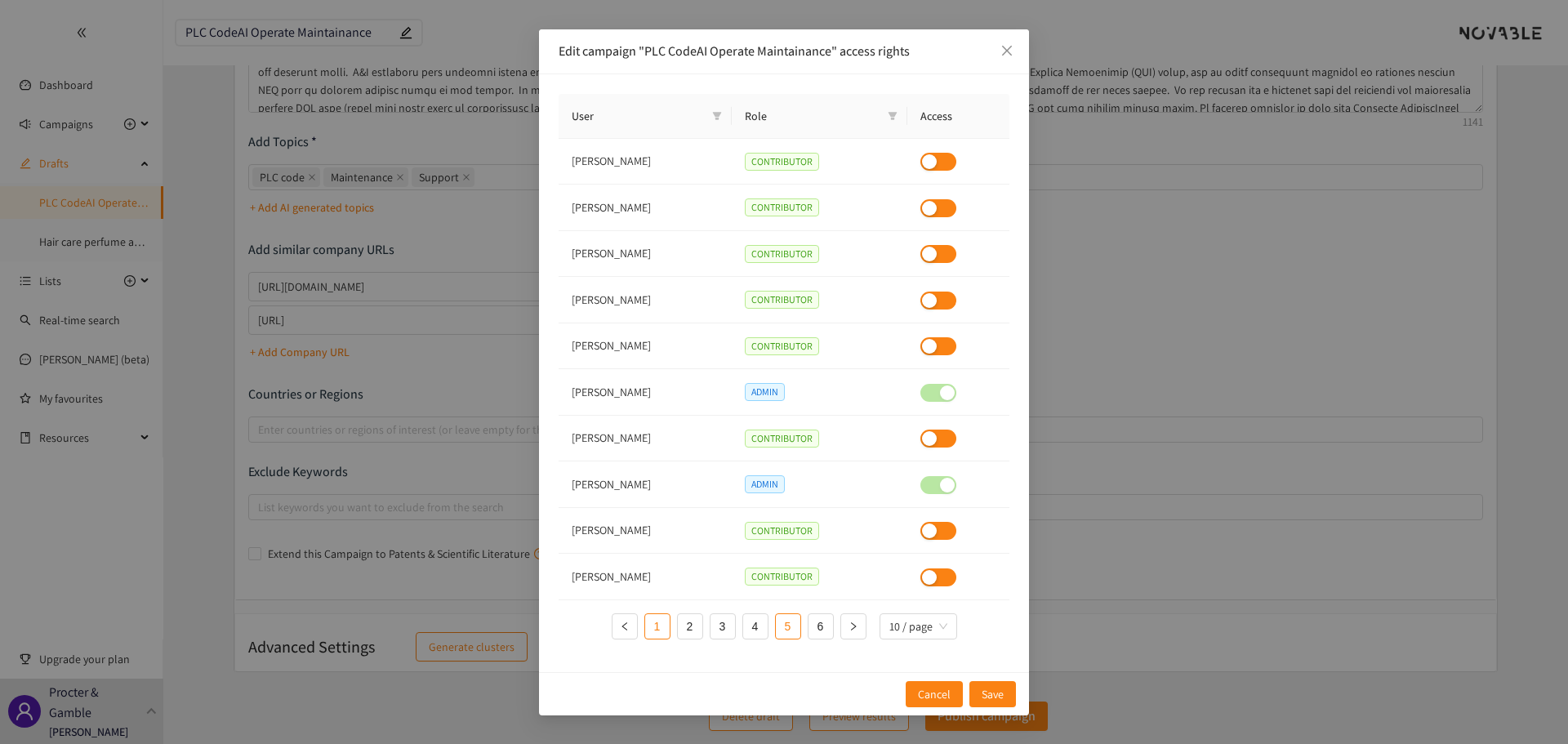 click on "1" at bounding box center [657, 626] 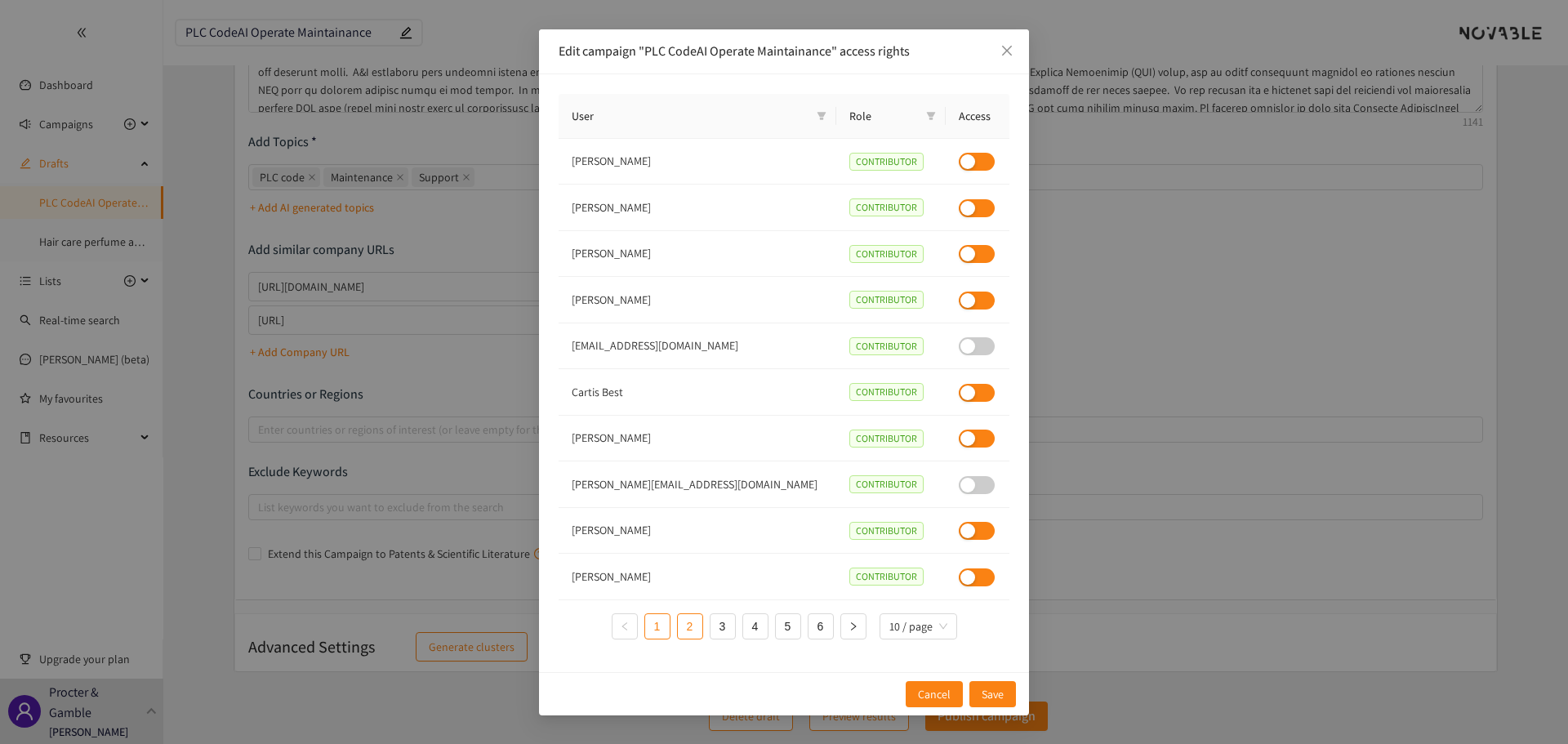 click on "2" at bounding box center [690, 626] 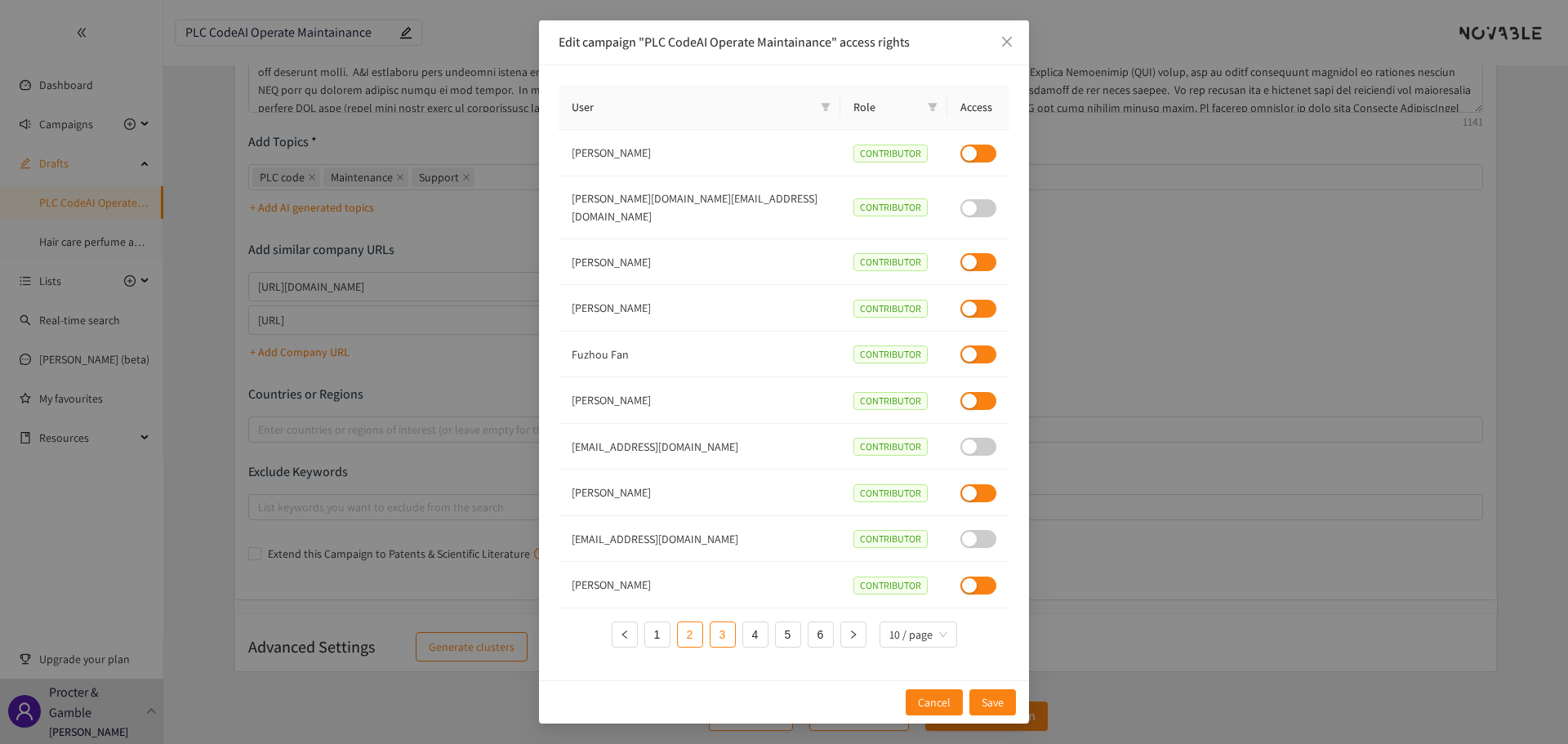 click on "3" at bounding box center [723, 635] 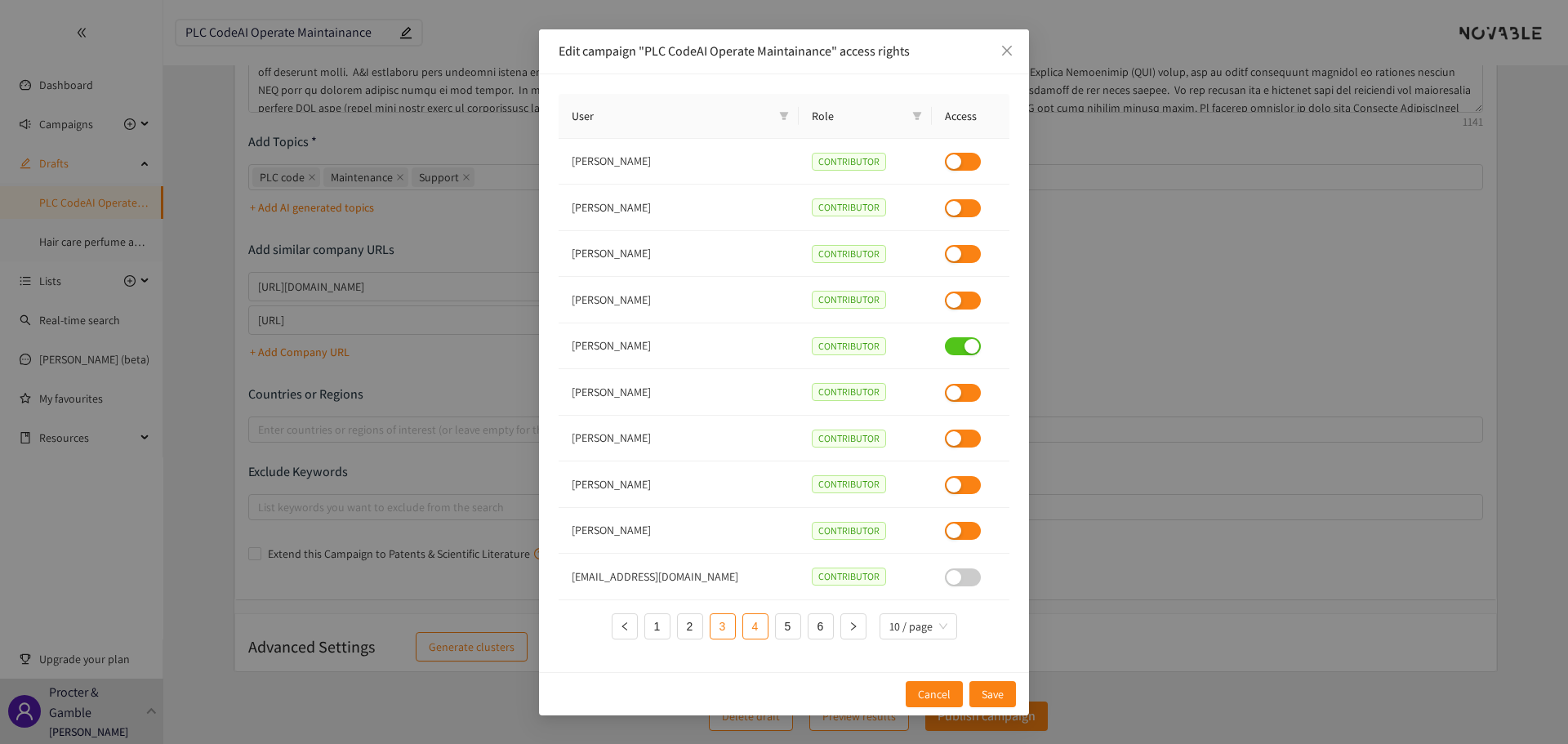 click on "4" at bounding box center [755, 626] 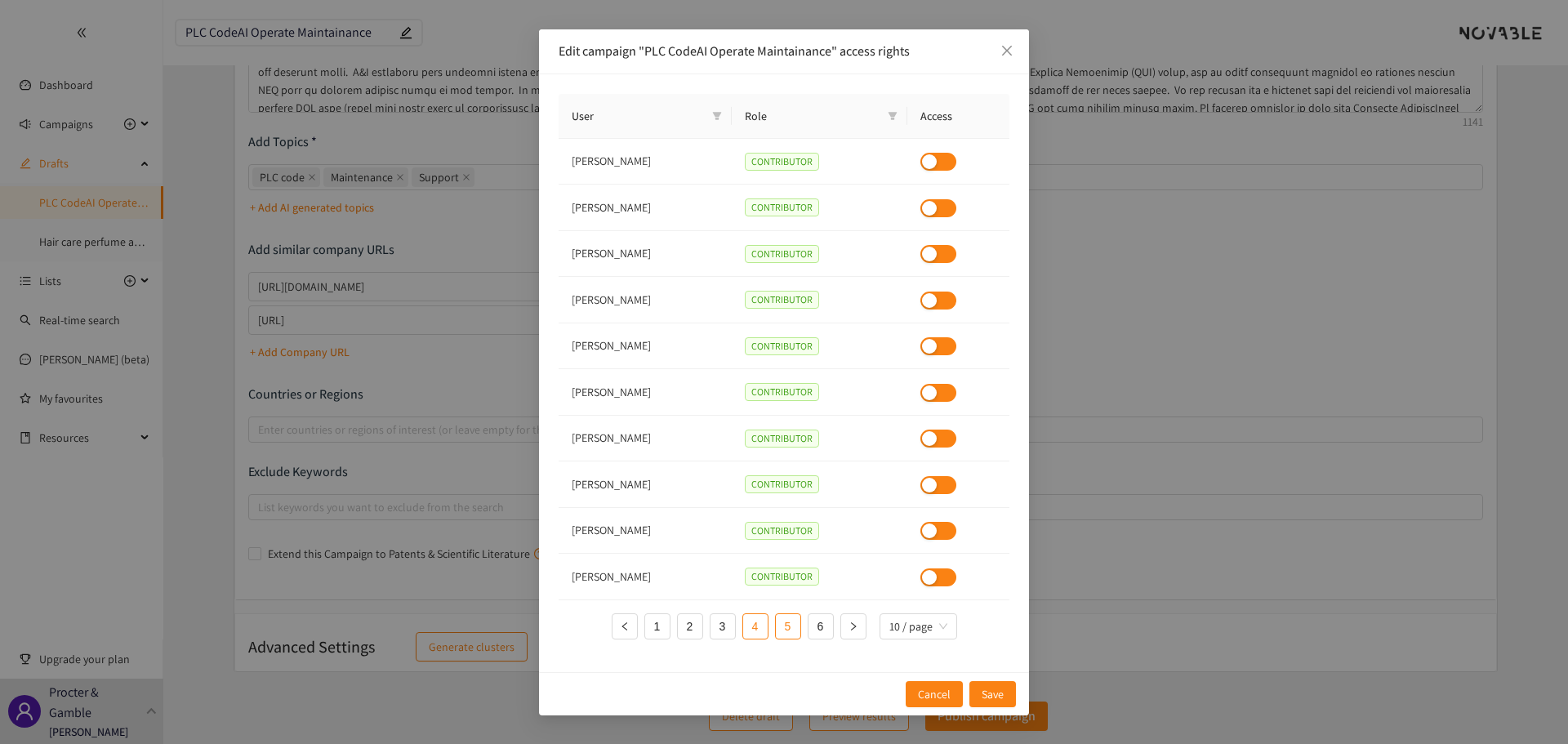 click on "5" at bounding box center (788, 626) 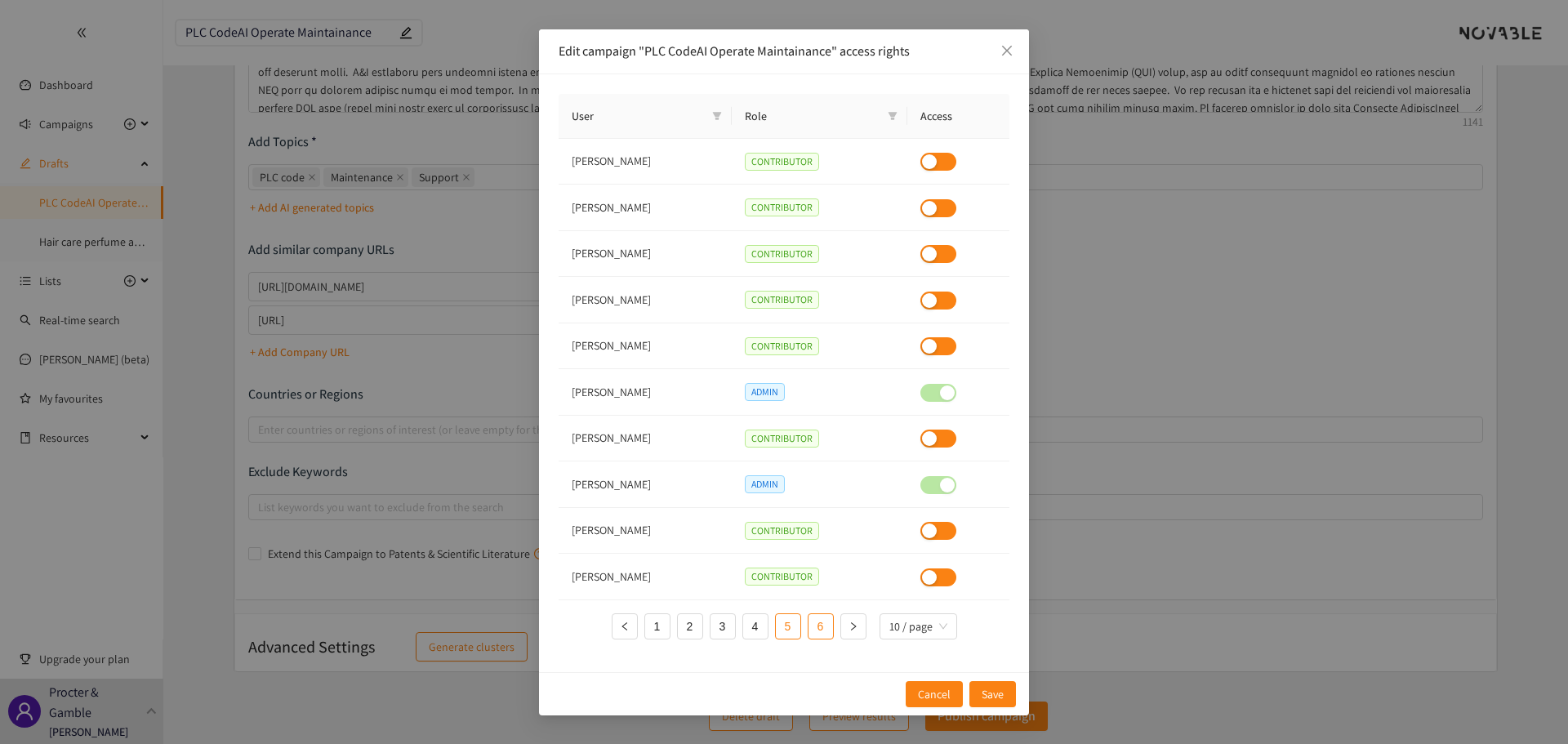 click on "6" at bounding box center [821, 626] 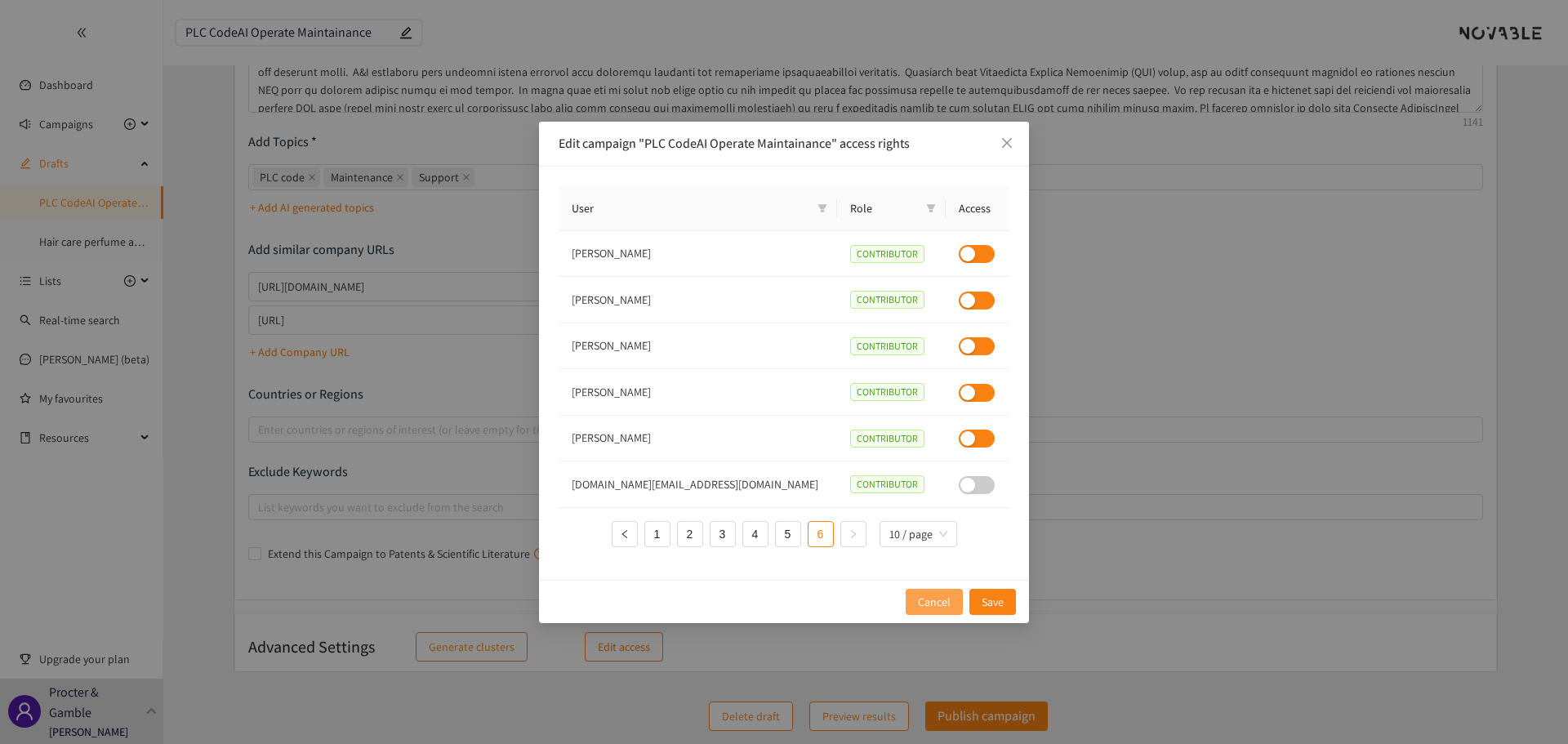 click on "Cancel" at bounding box center (934, 602) 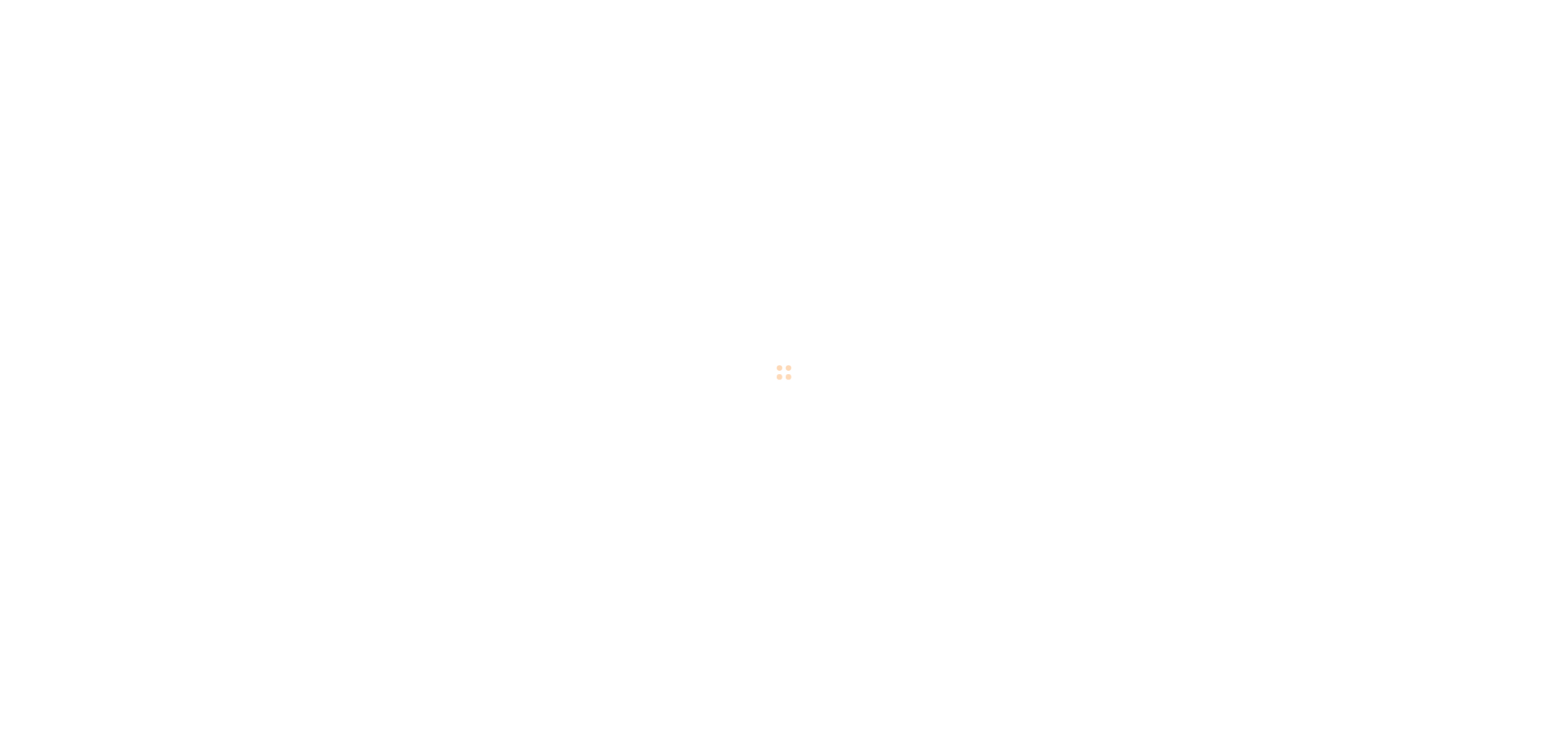 scroll, scrollTop: 0, scrollLeft: 0, axis: both 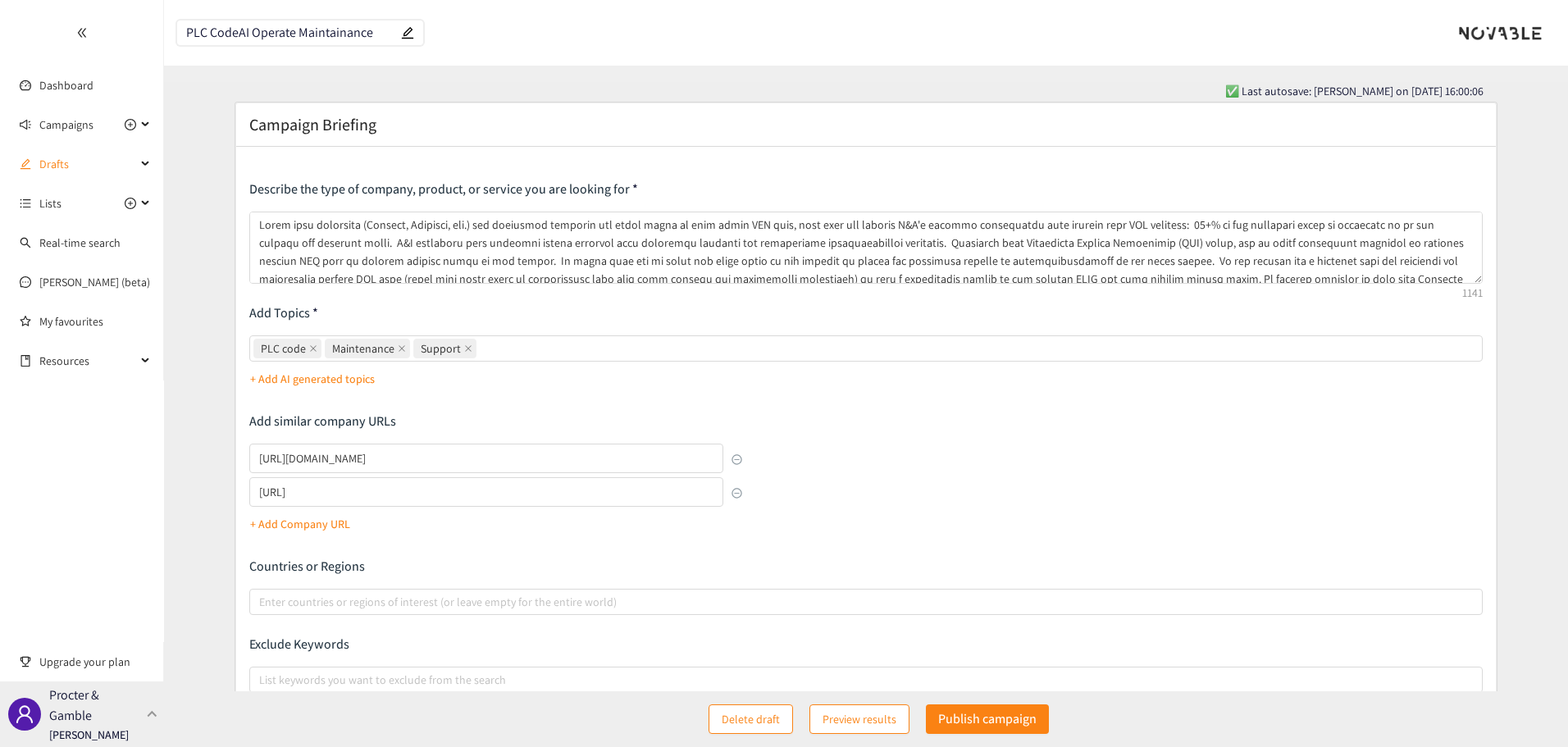 click on "Procter & Gamble" at bounding box center (94, 705) 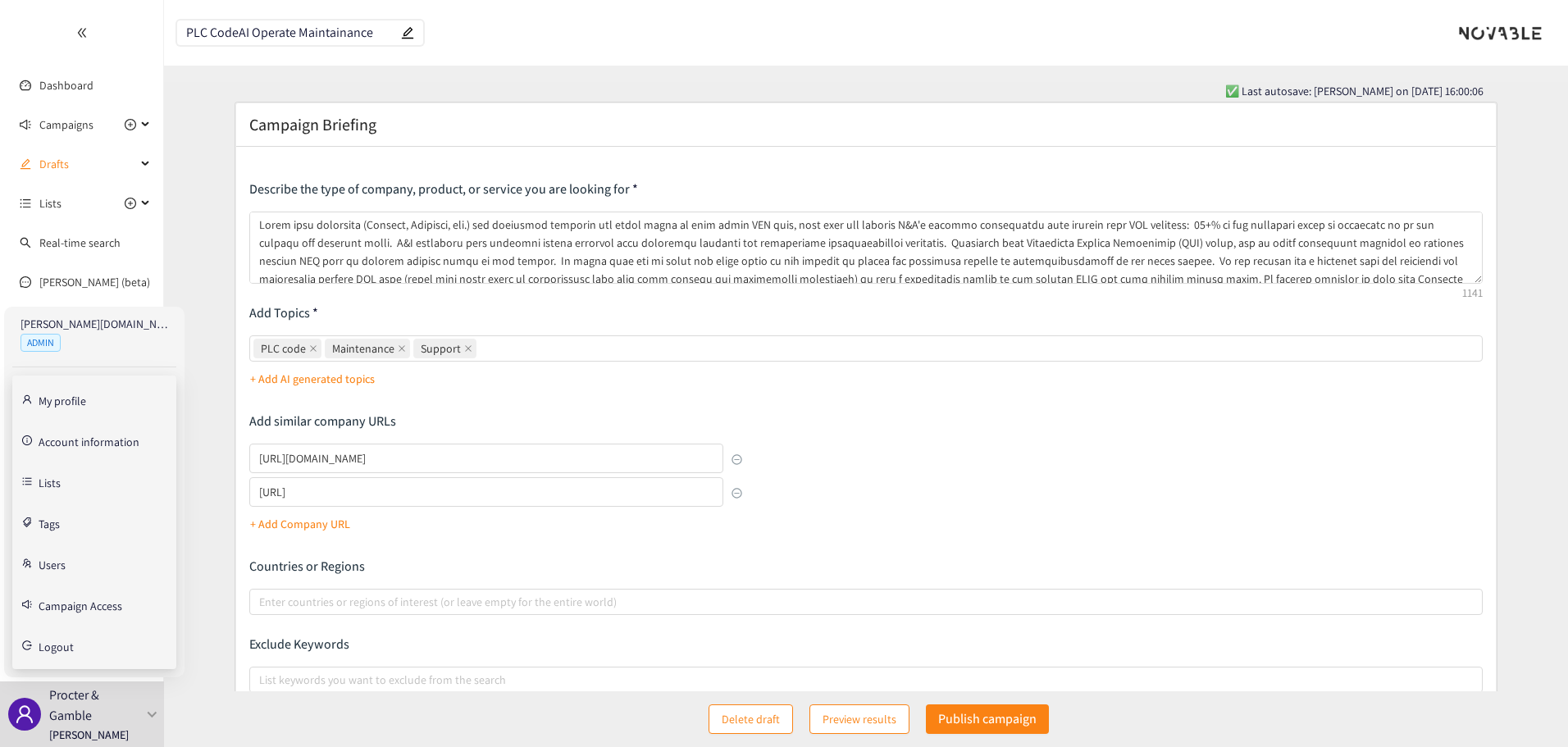 click on "Users" at bounding box center [52, 563] 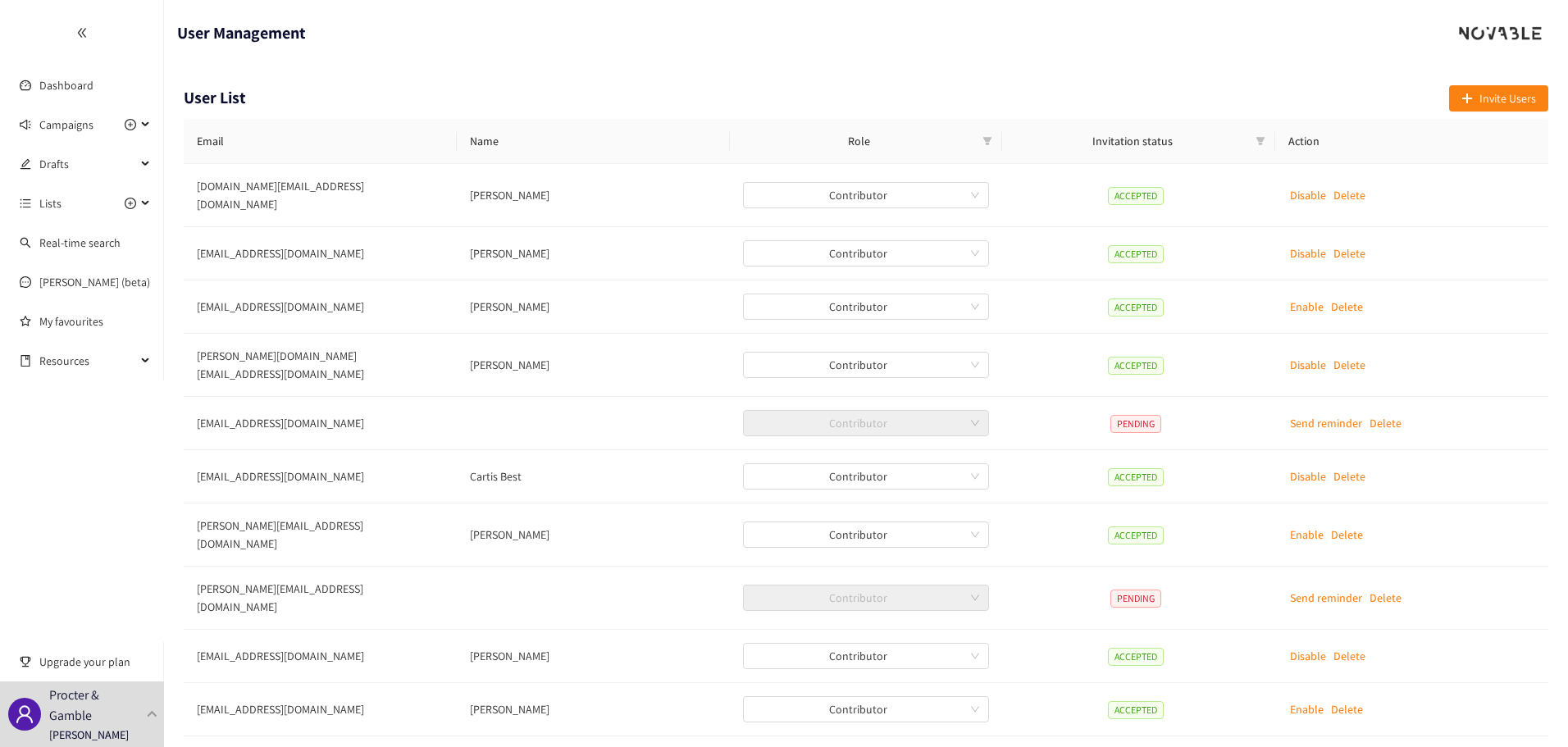 click on "2" at bounding box center (772, 763) 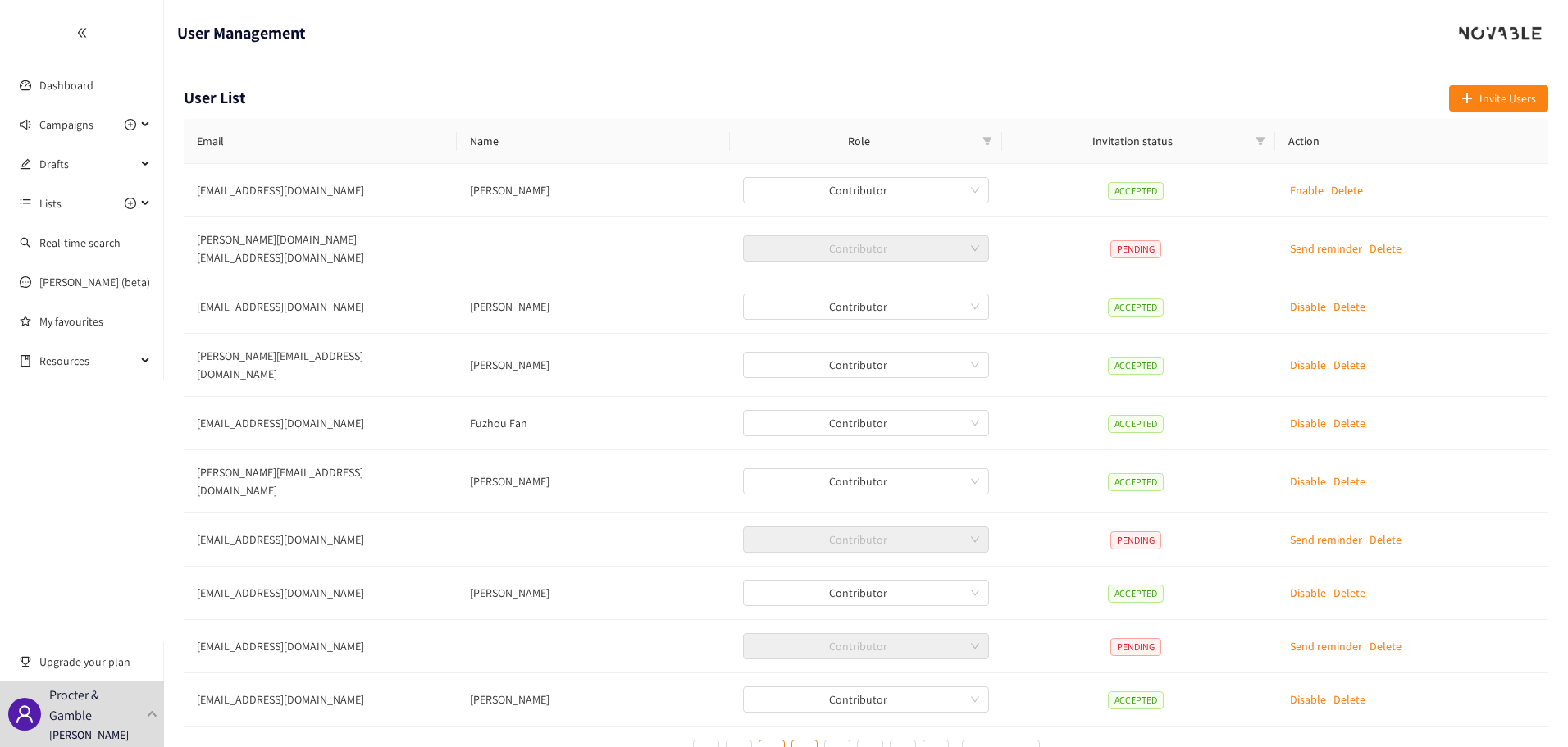 click on "3" at bounding box center (805, 753) 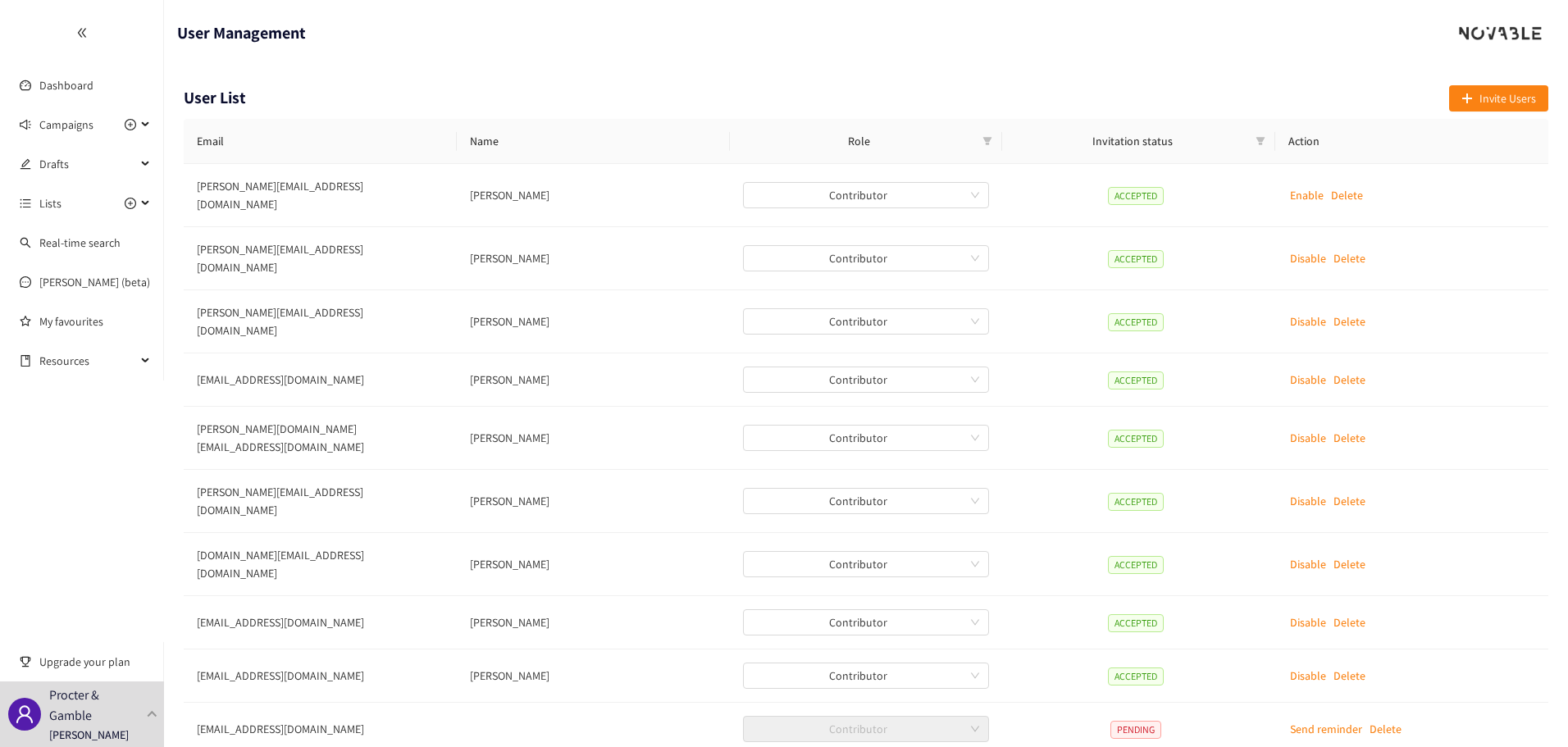 click on "4" at bounding box center [837, 782] 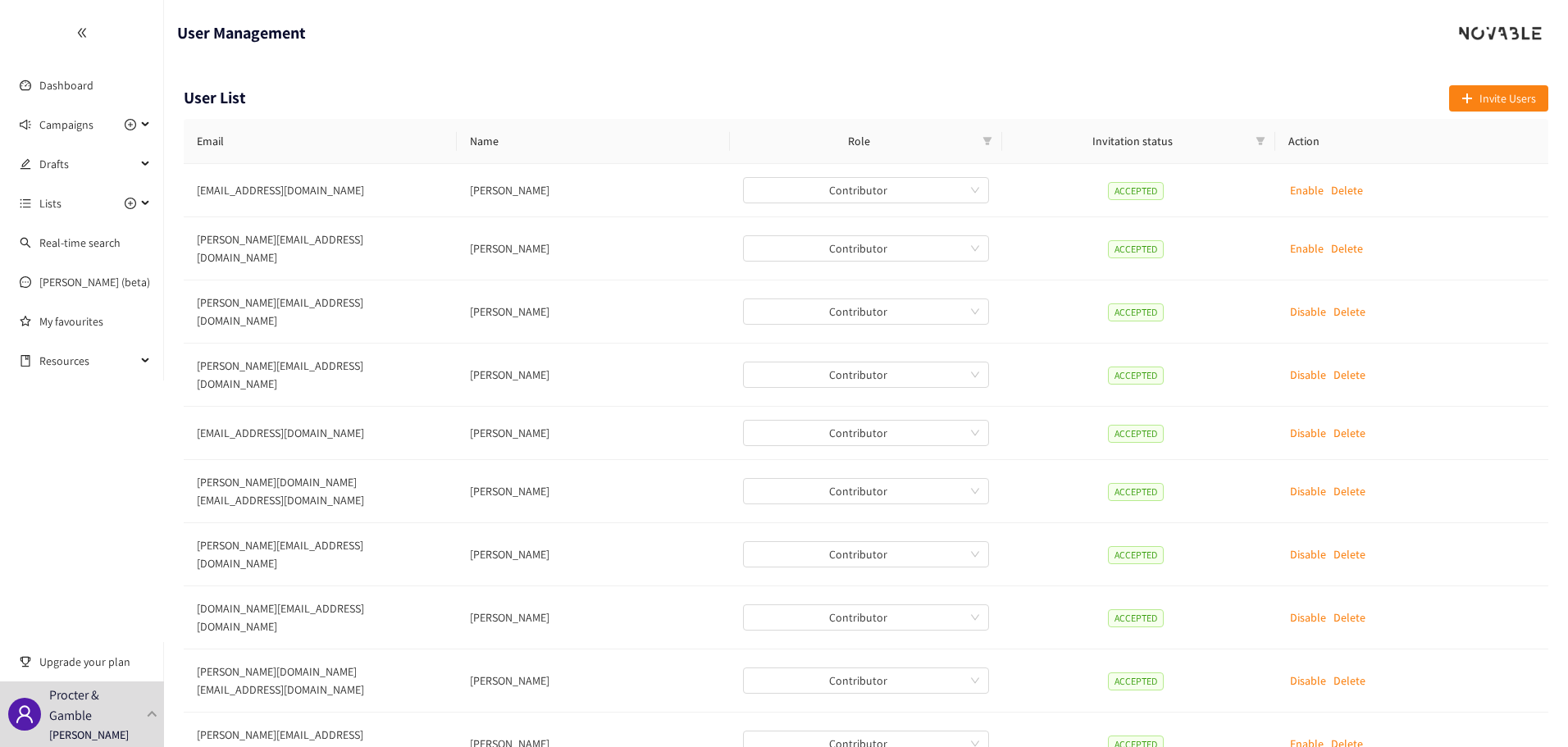 click on "5" at bounding box center (870, 802) 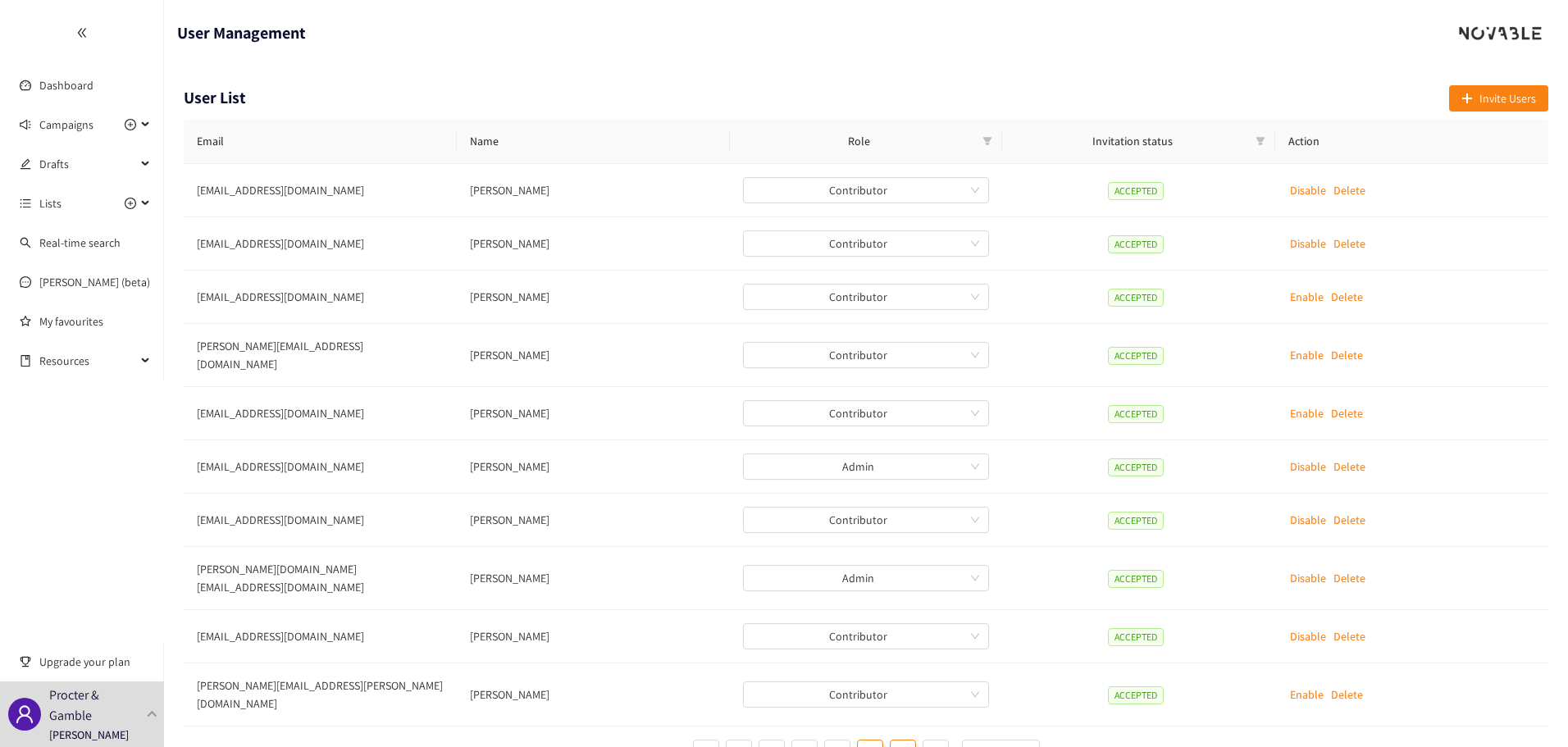 click on "6" at bounding box center (903, 753) 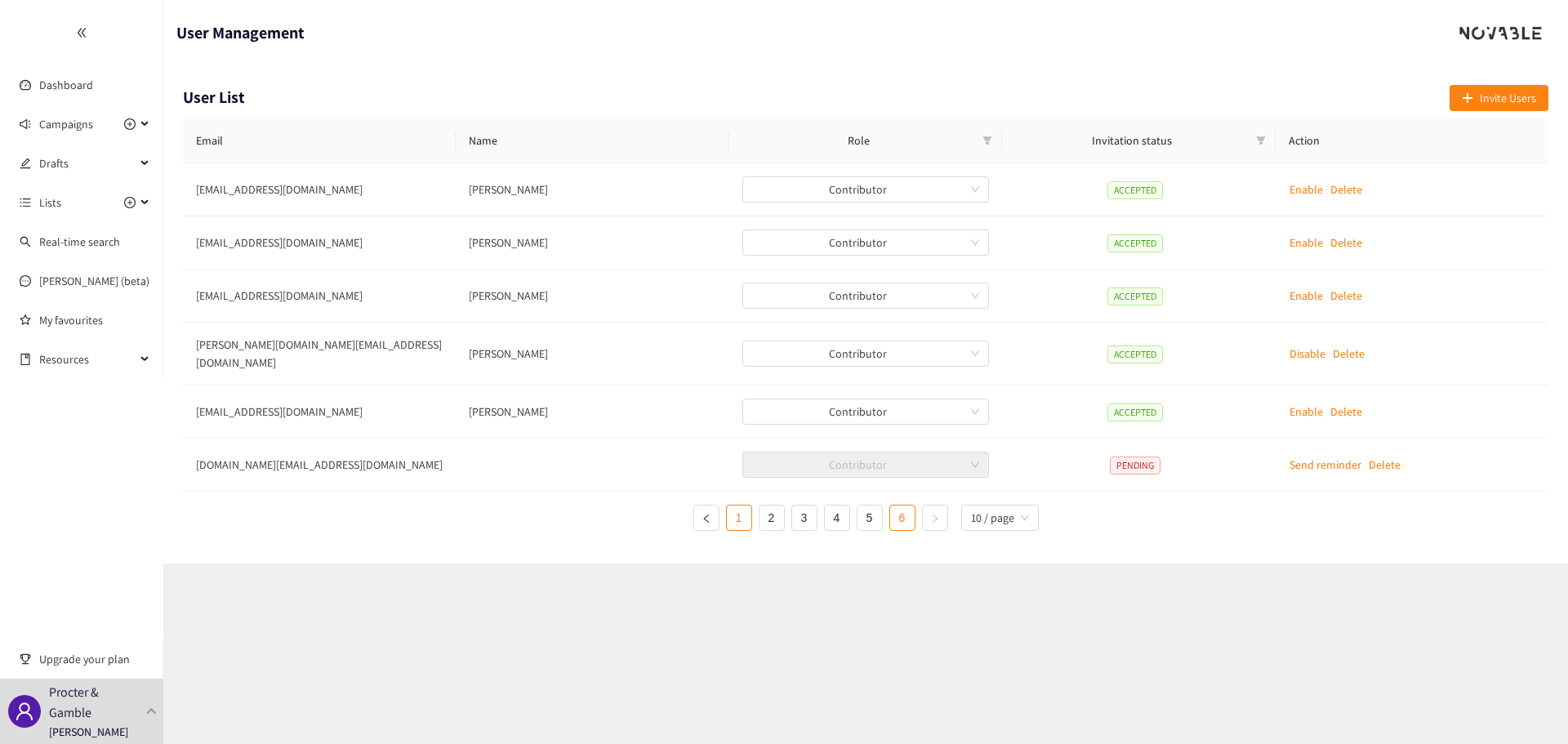 click on "1" at bounding box center (739, 518) 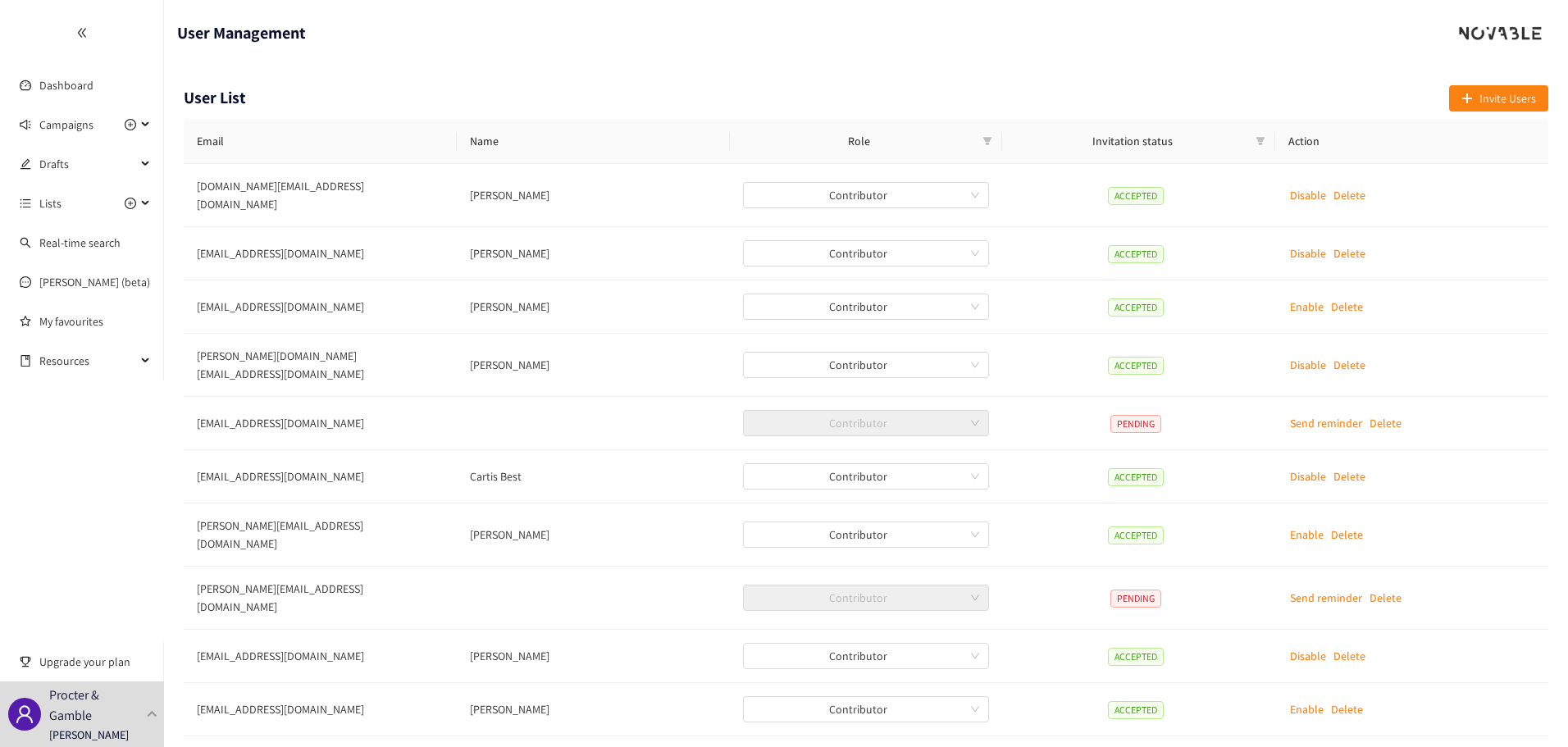 click on "2" at bounding box center (772, 763) 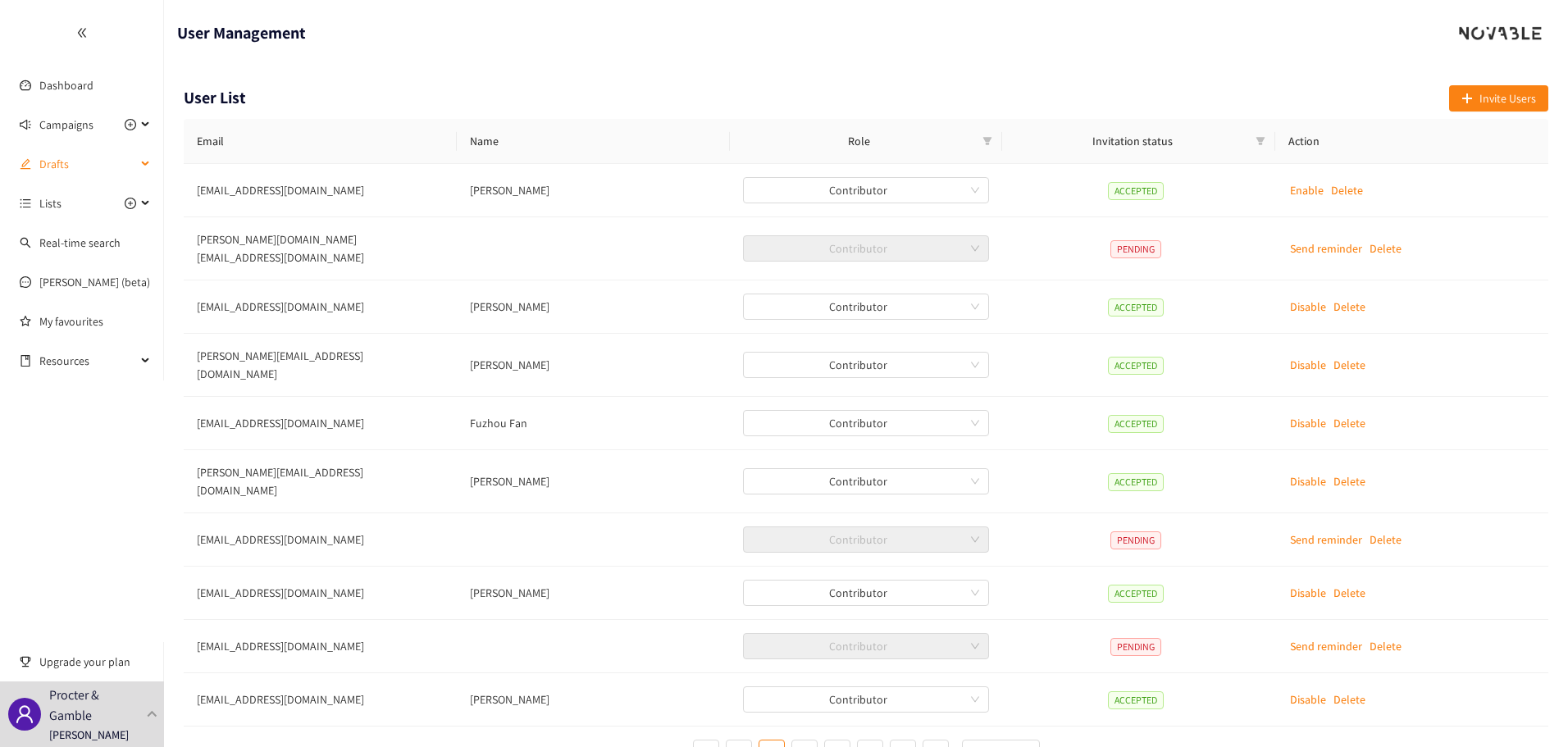 click on "Drafts" at bounding box center (88, 164) 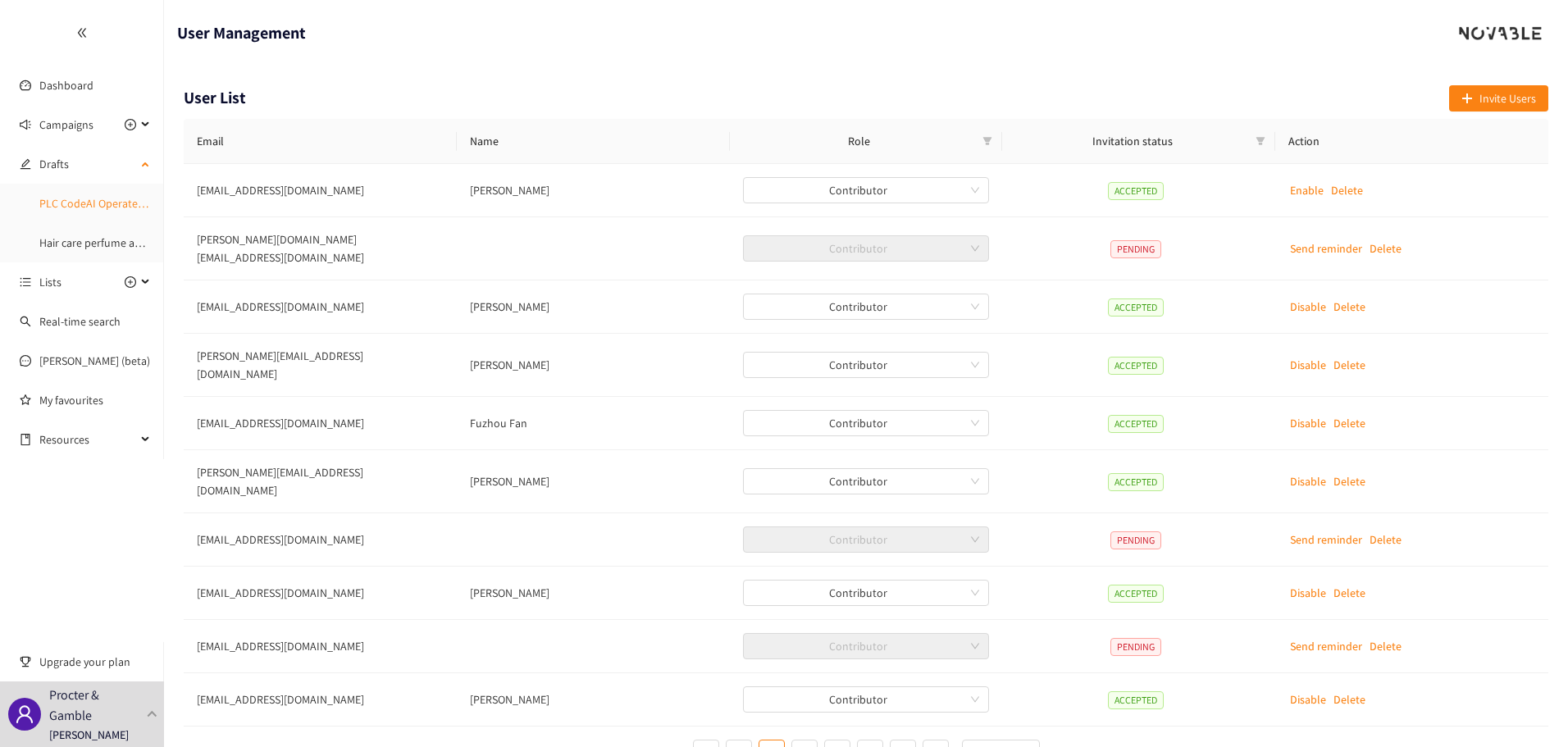 click on "PLC CodeAI Operate Maintainance" at bounding box center (122, 203) 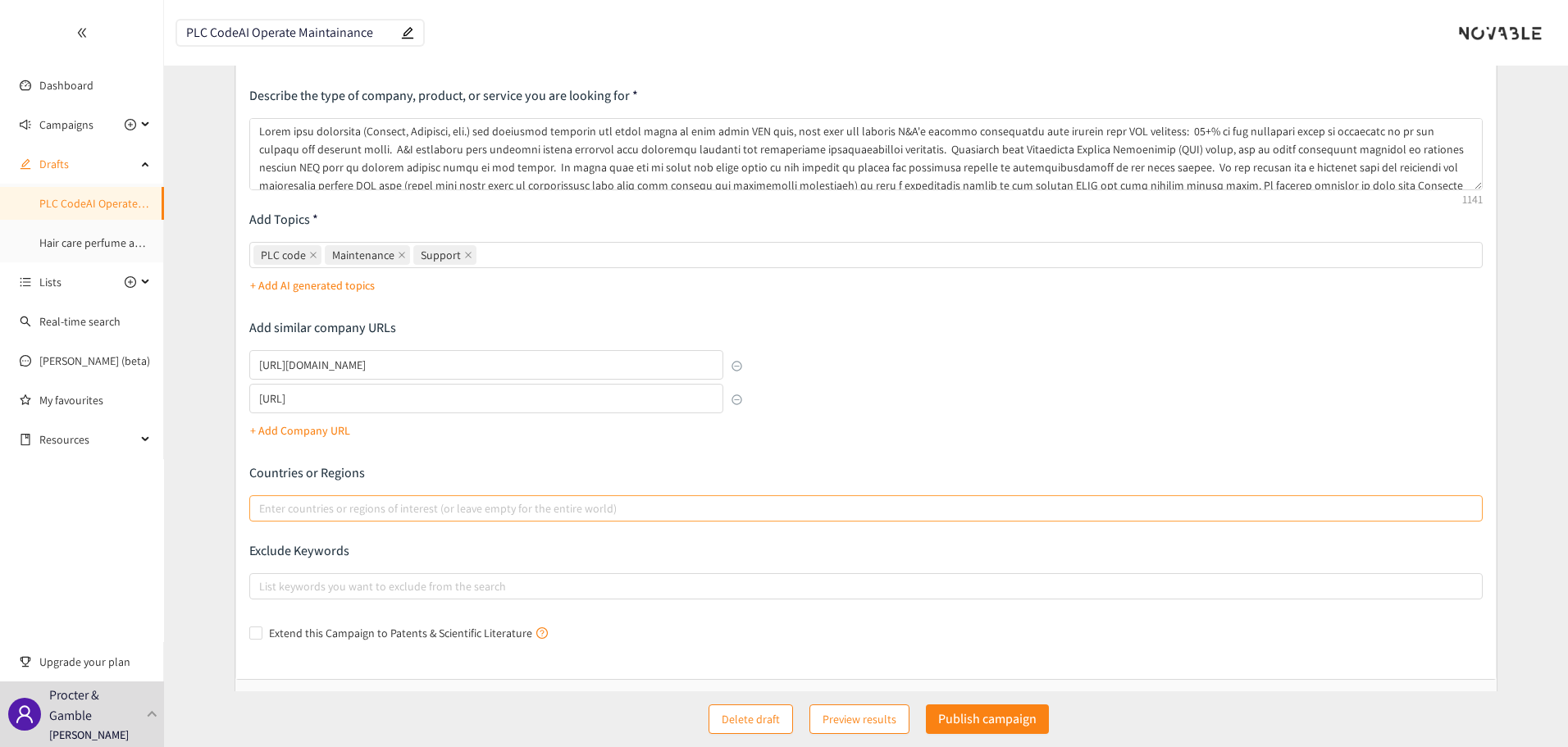 scroll, scrollTop: 171, scrollLeft: 0, axis: vertical 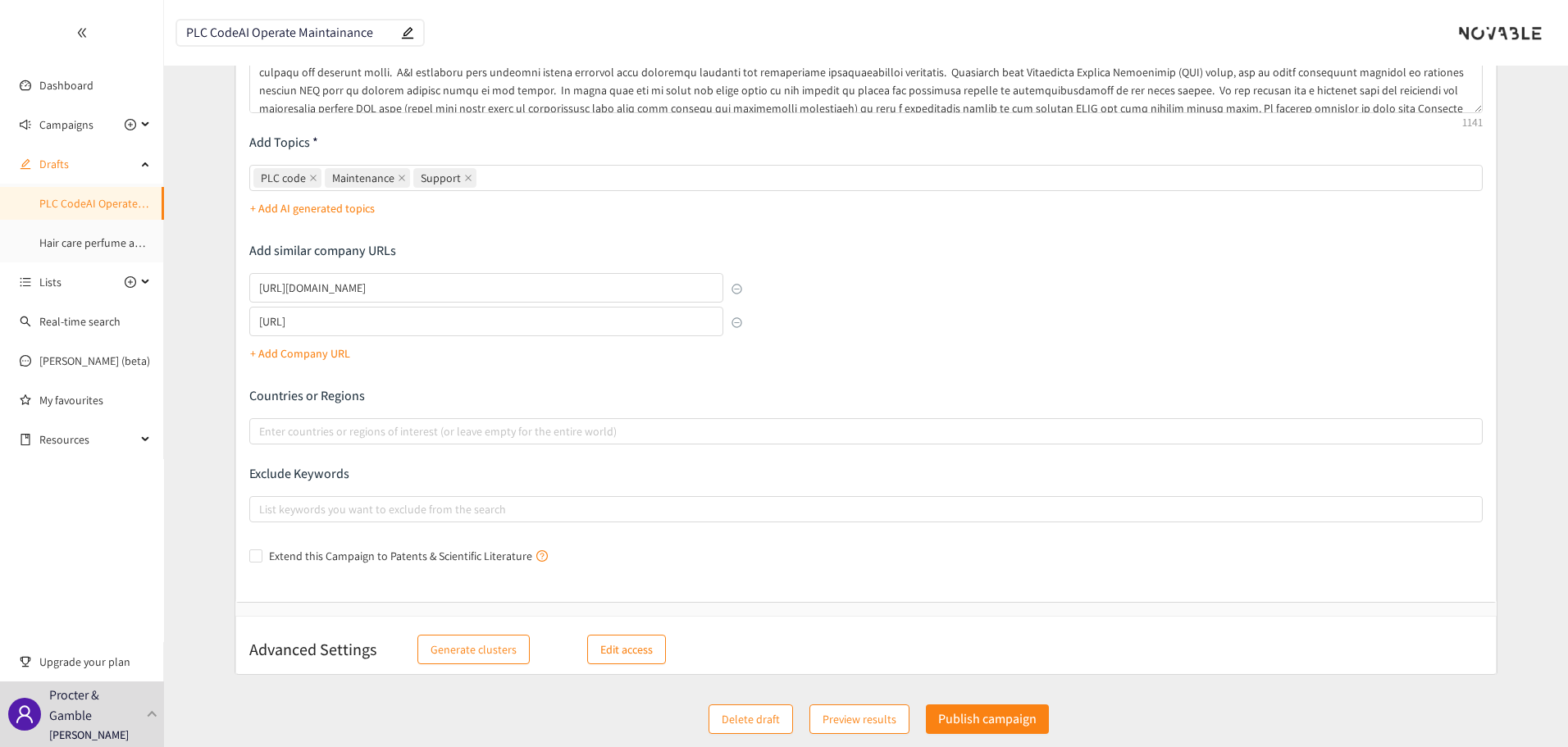 click on "Edit access" at bounding box center (627, 649) 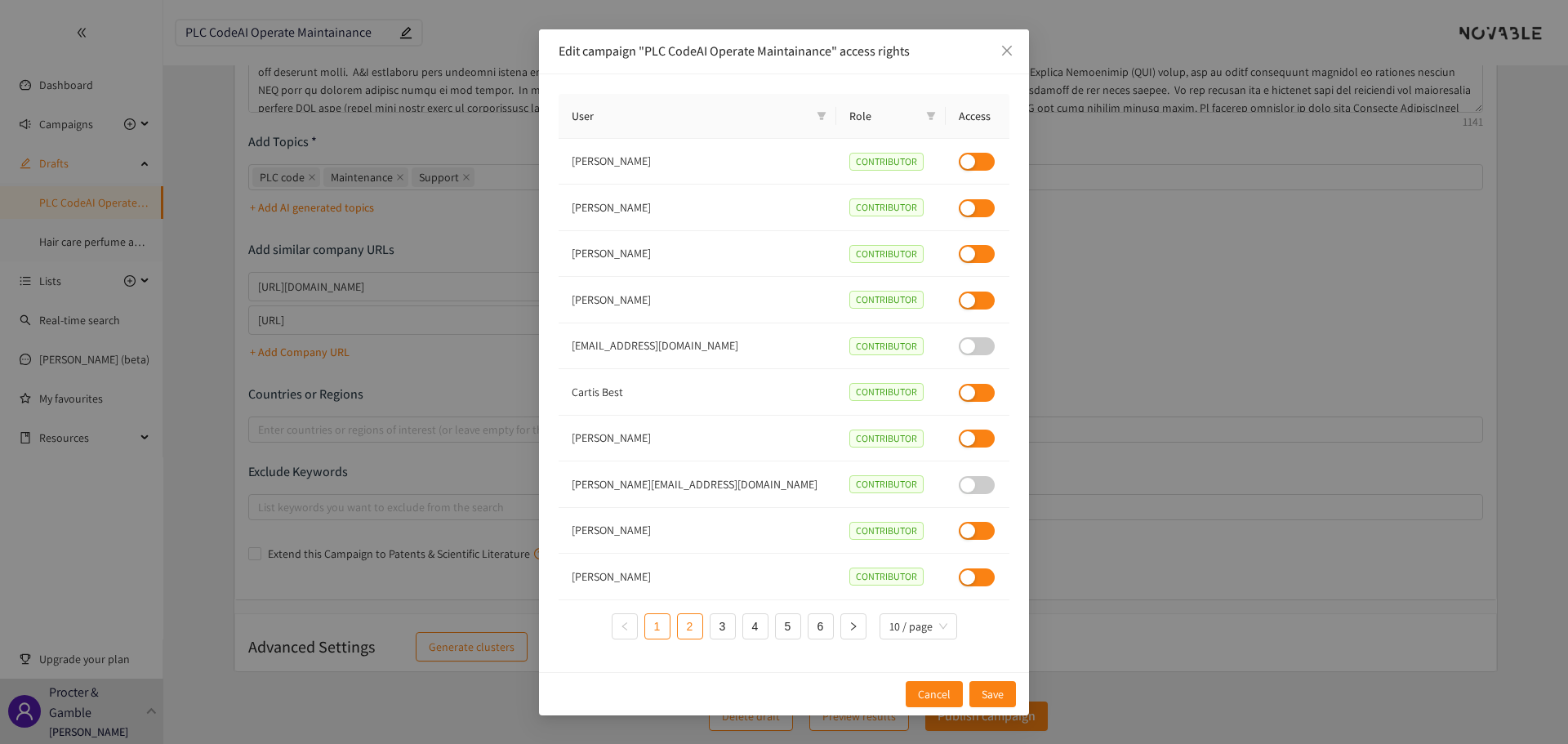 click on "2" at bounding box center [690, 626] 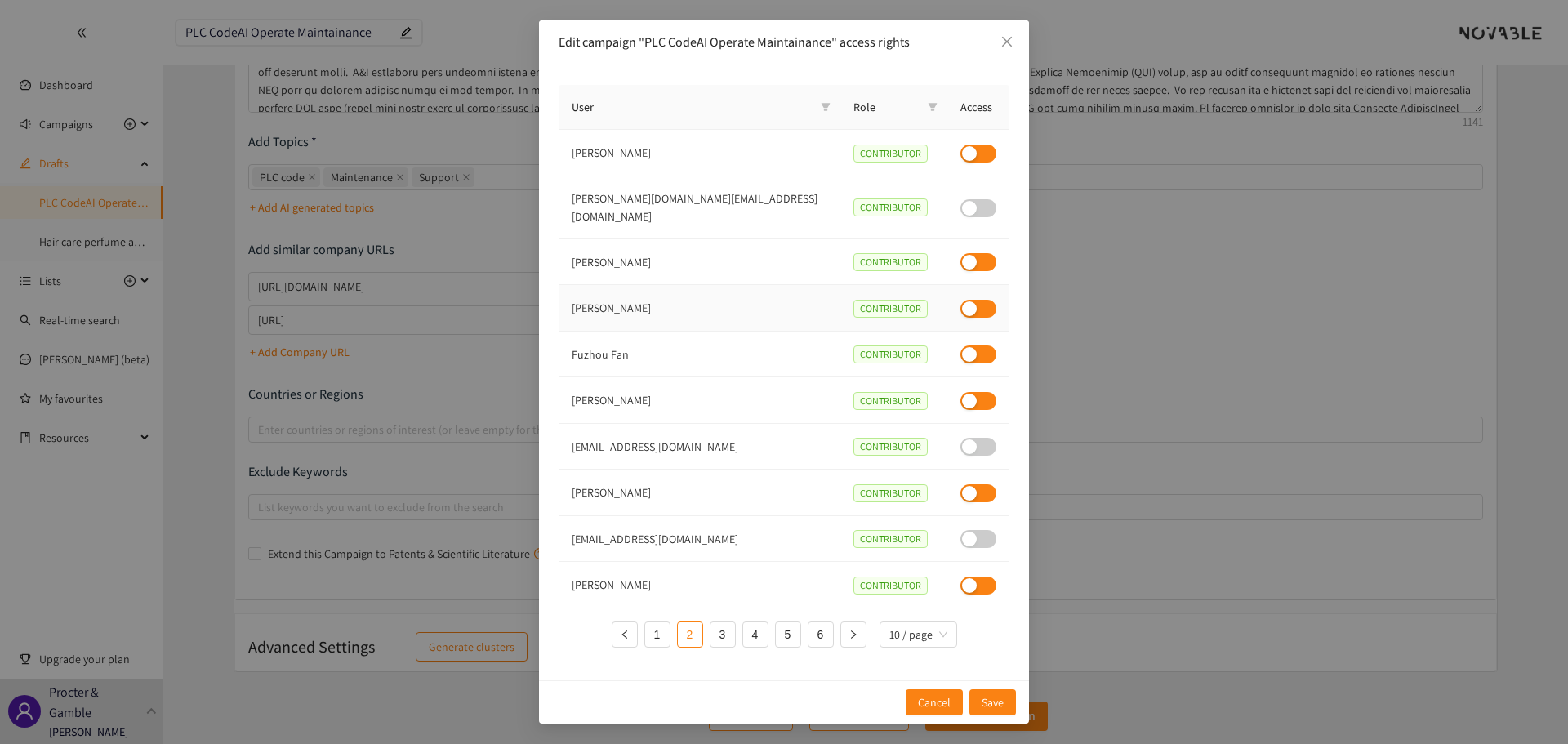 click at bounding box center [969, 309] 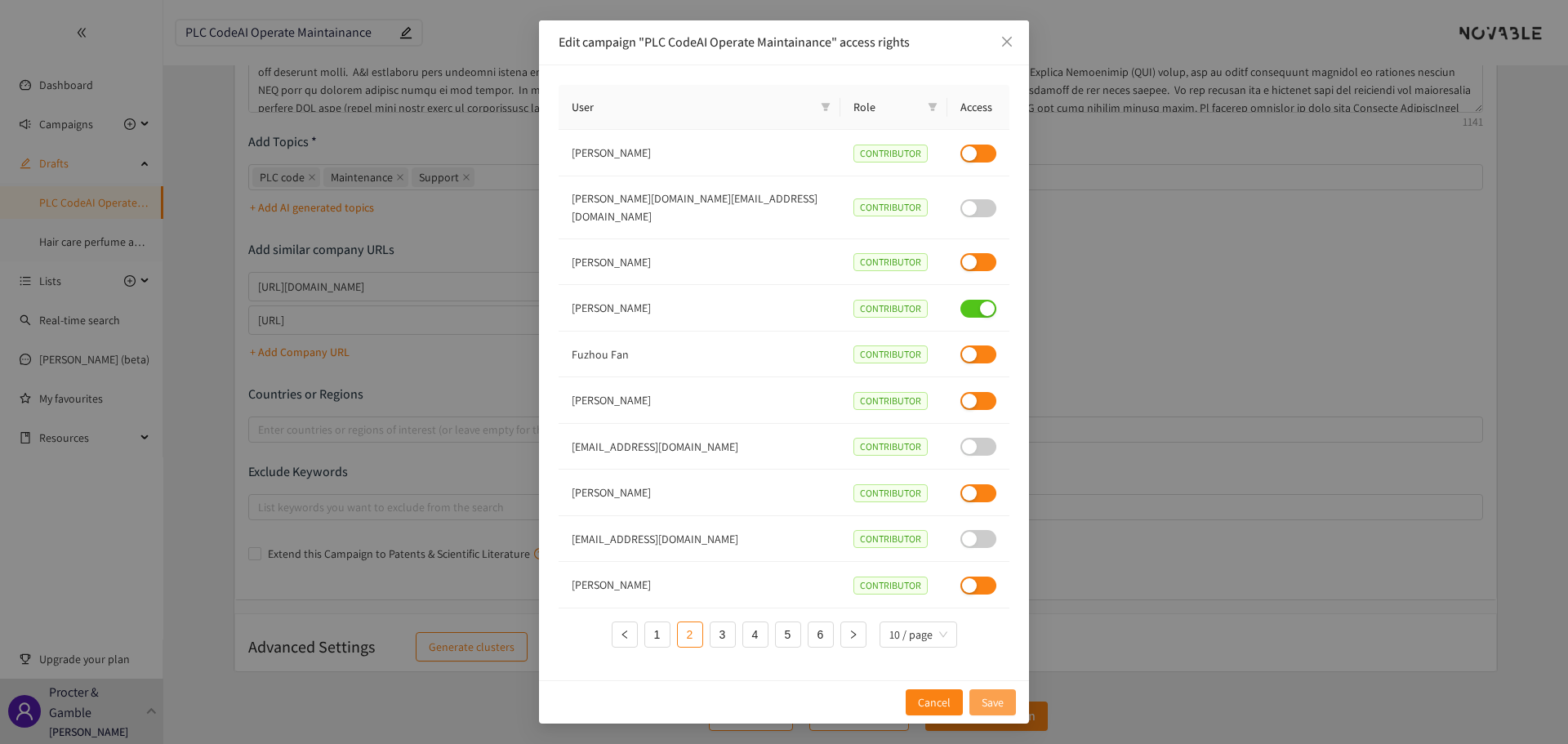 click on "Save" at bounding box center (992, 702) 